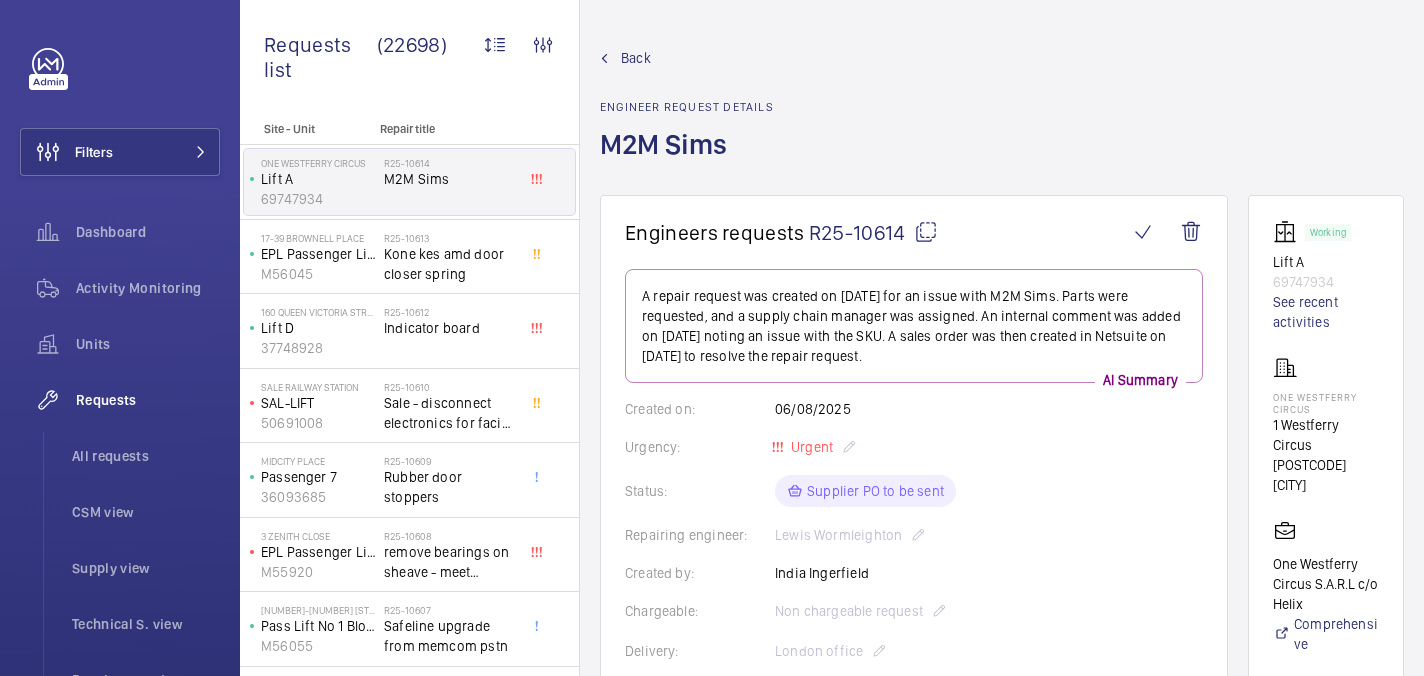 scroll, scrollTop: 0, scrollLeft: 0, axis: both 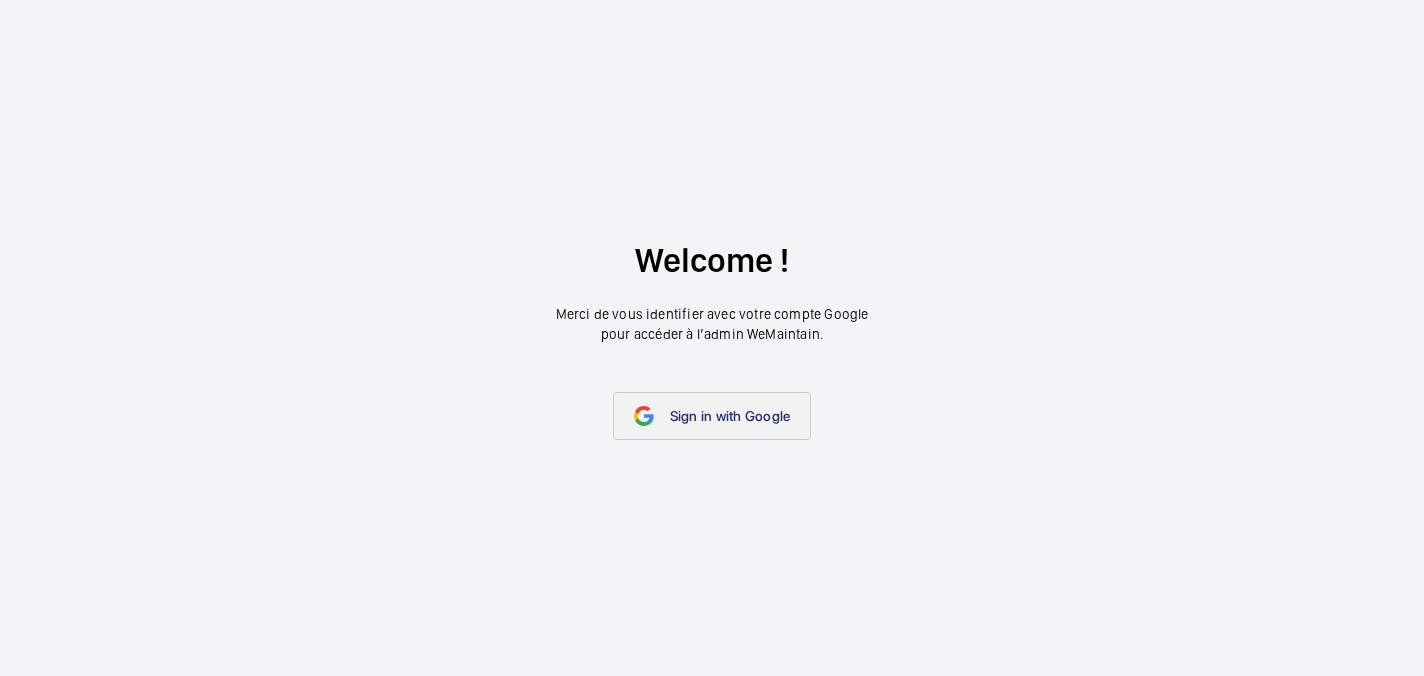 click on "Sign in with Google" 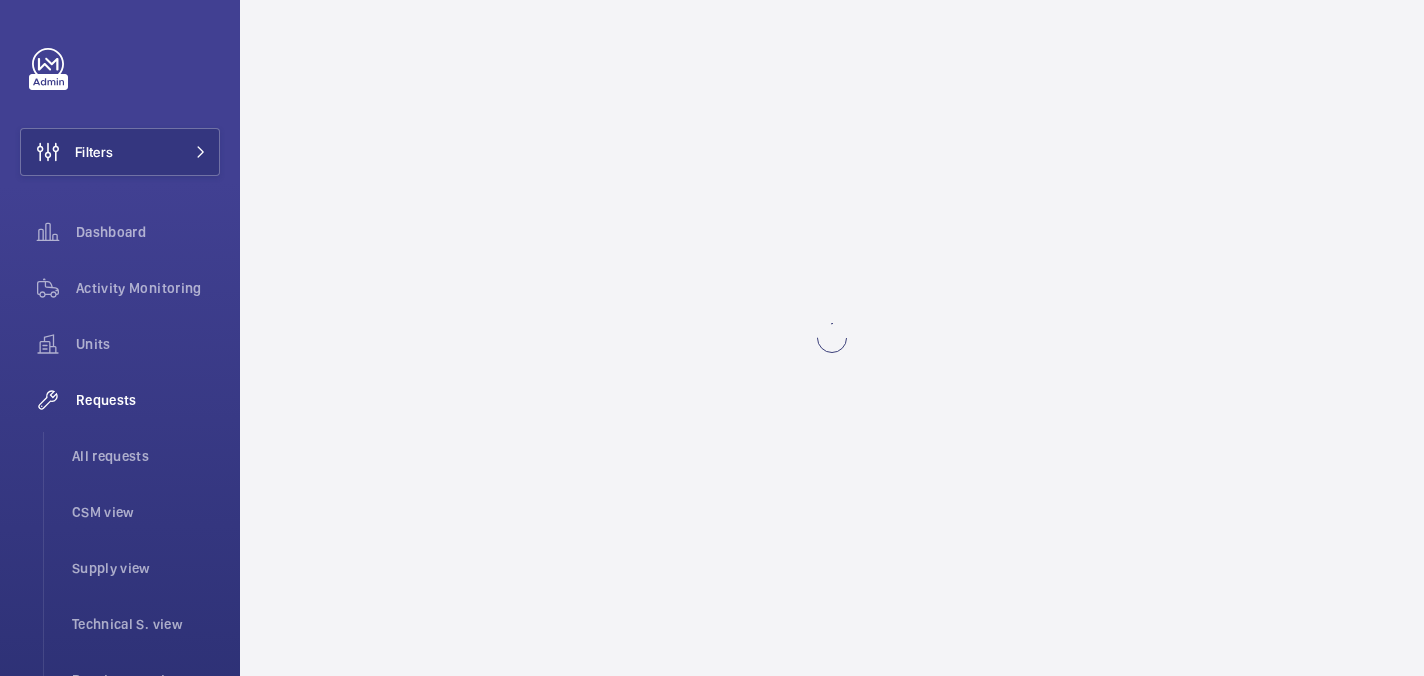scroll, scrollTop: 0, scrollLeft: 0, axis: both 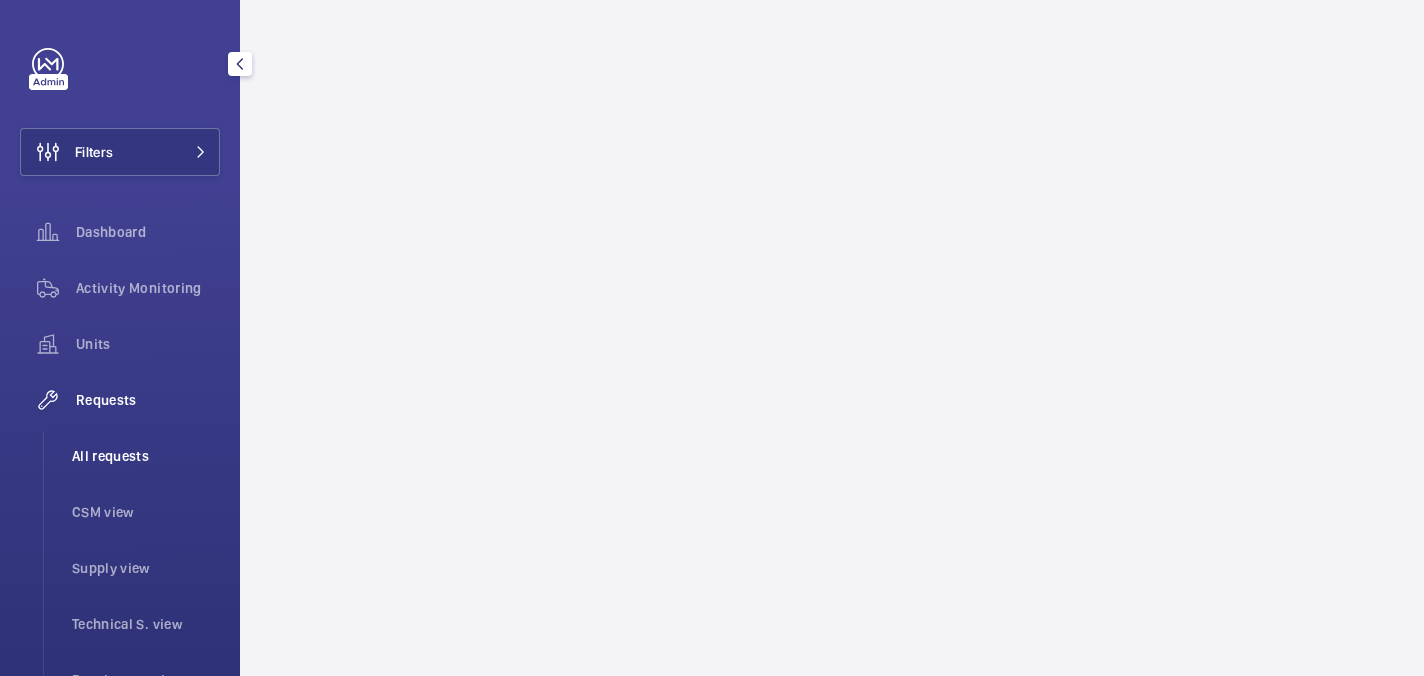 click on "All requests" 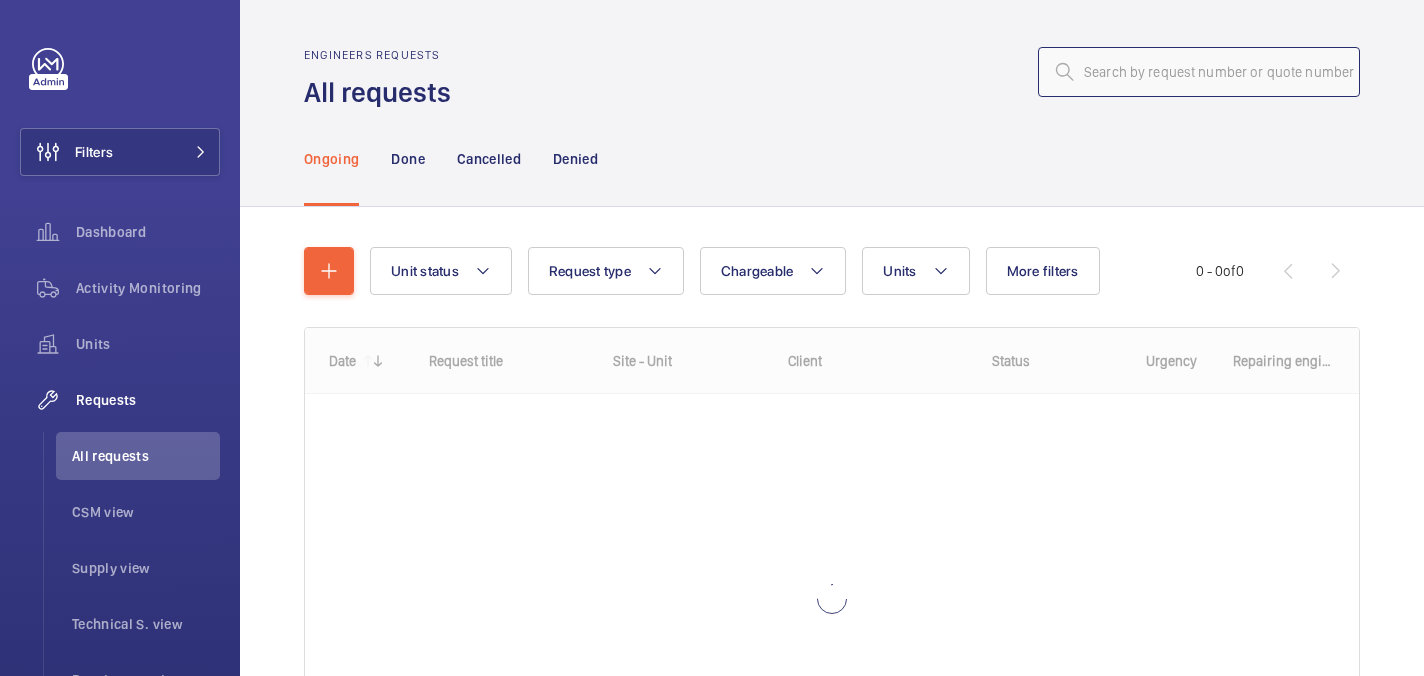 click 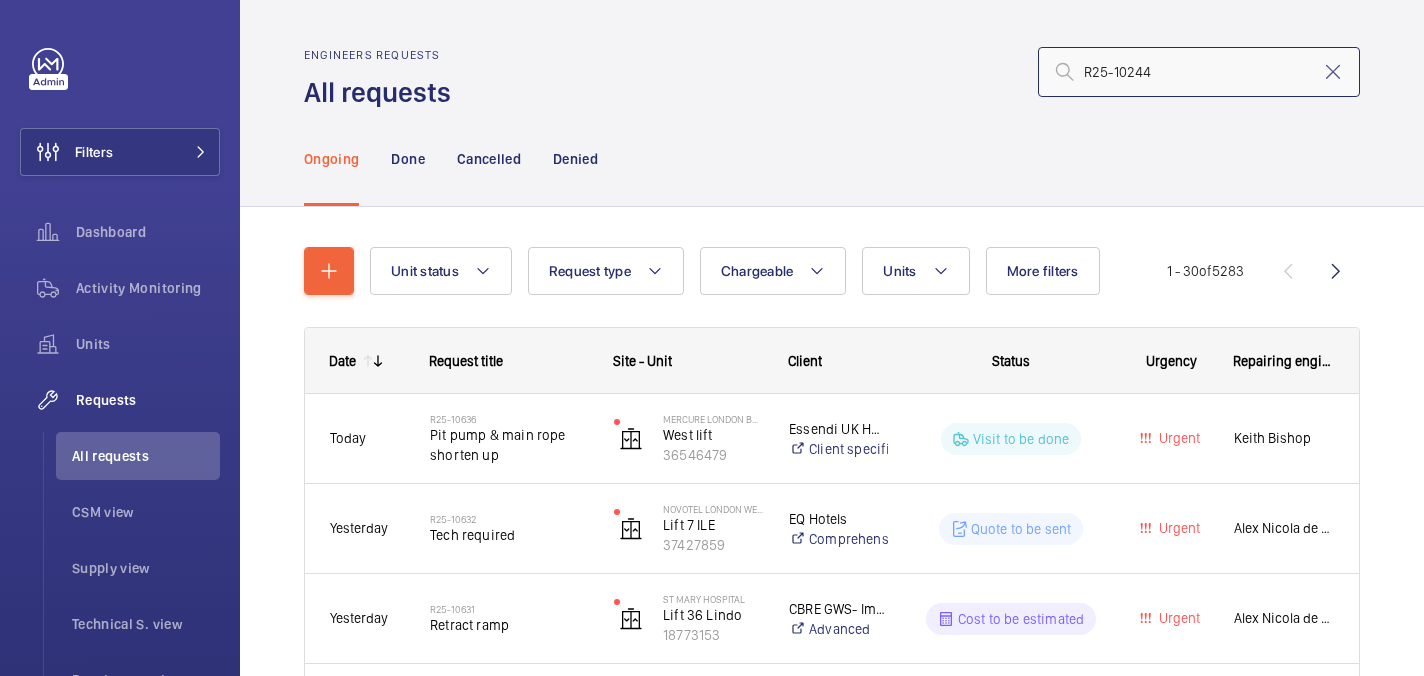 click on "R25-10244" 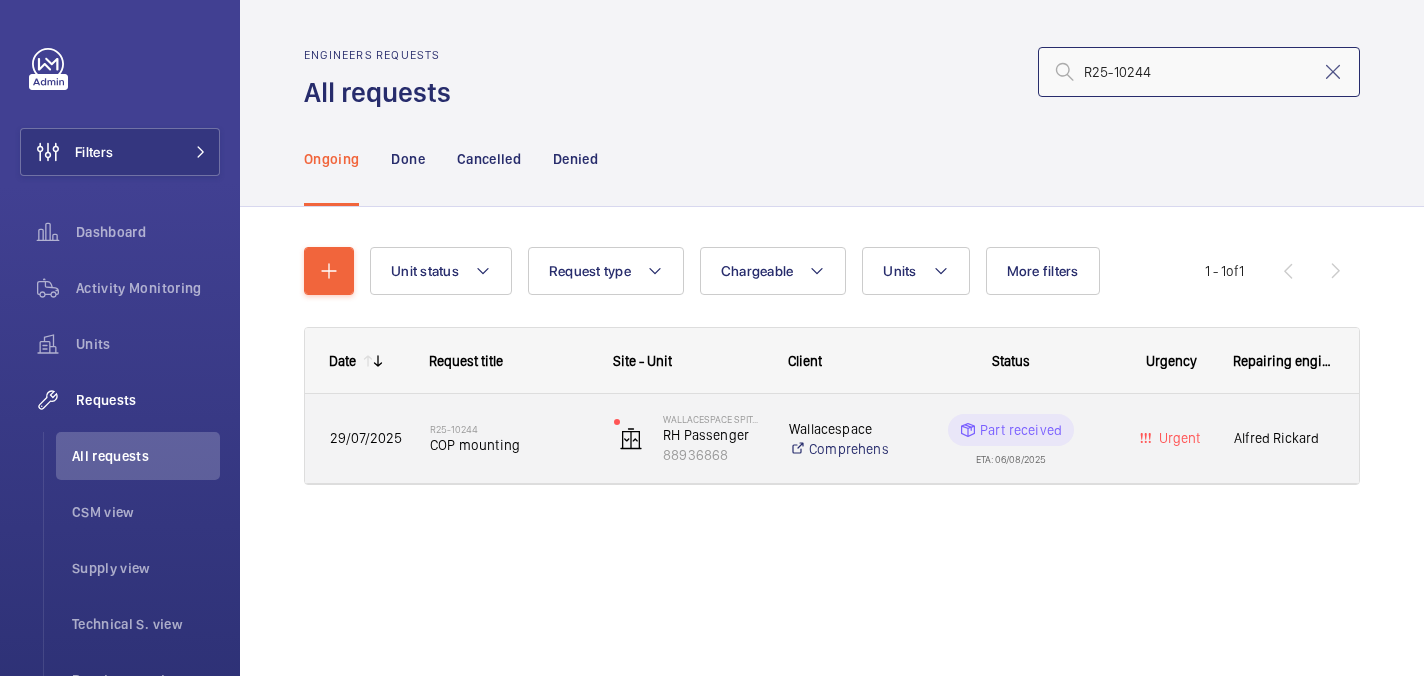 type on "R25-10244" 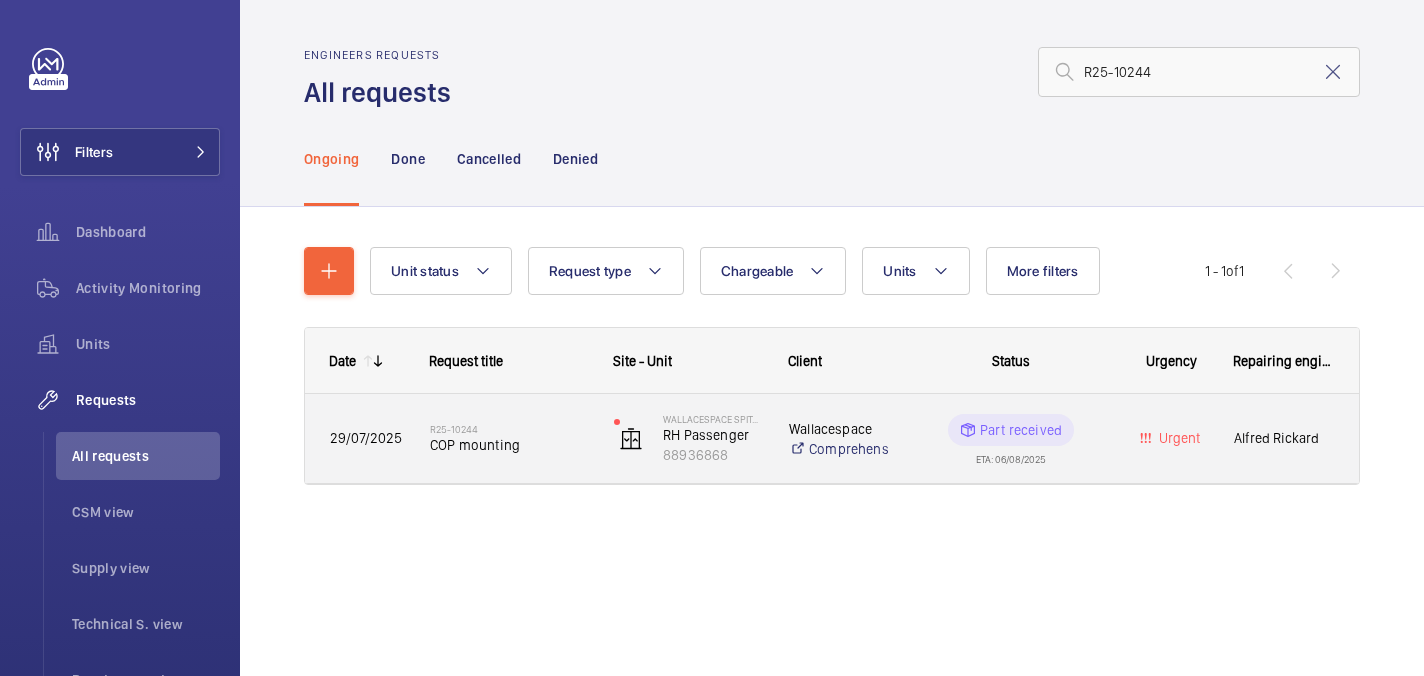 click on "R25-10244" 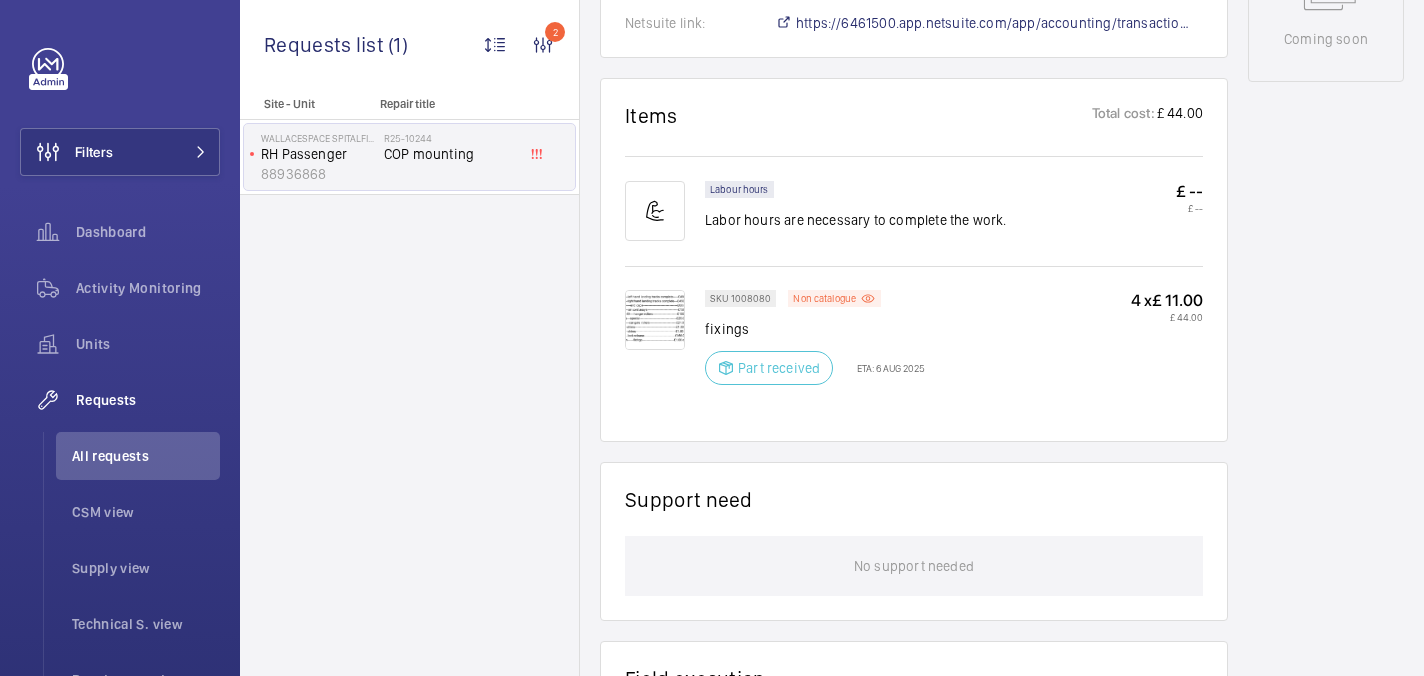 scroll, scrollTop: 1160, scrollLeft: 0, axis: vertical 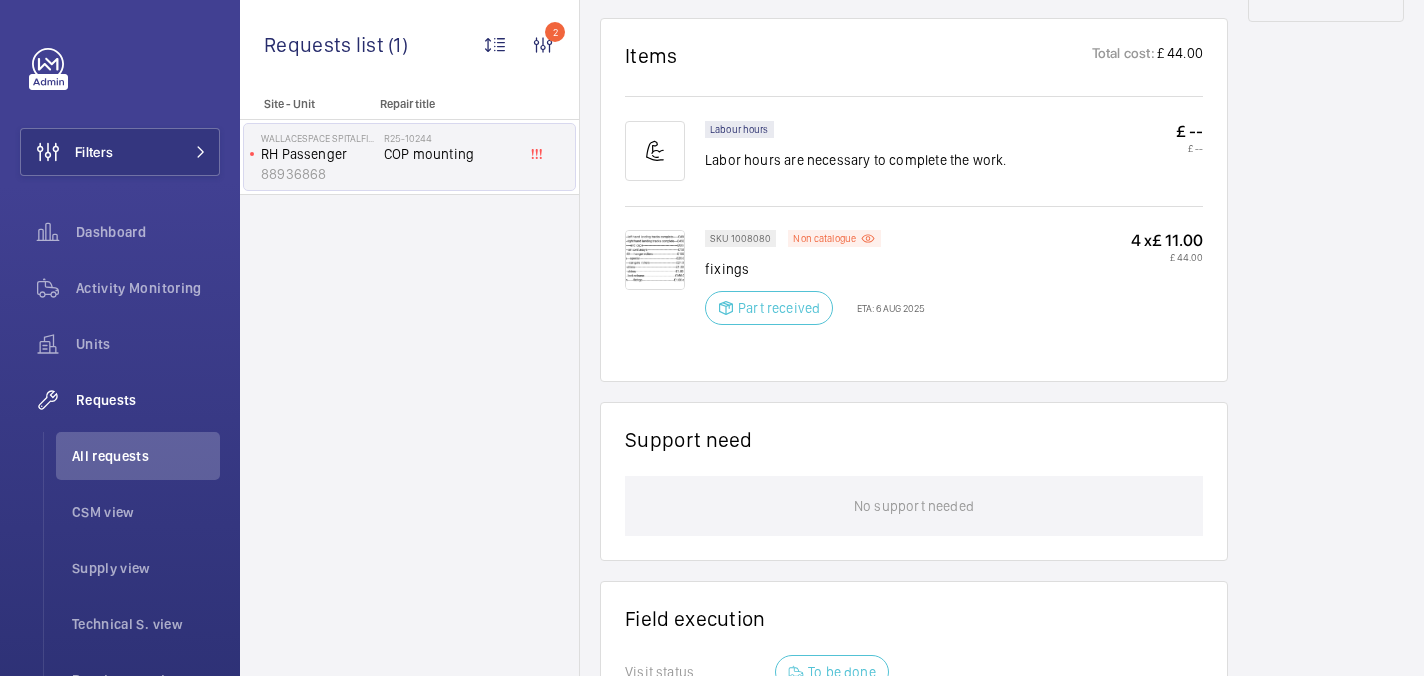 click 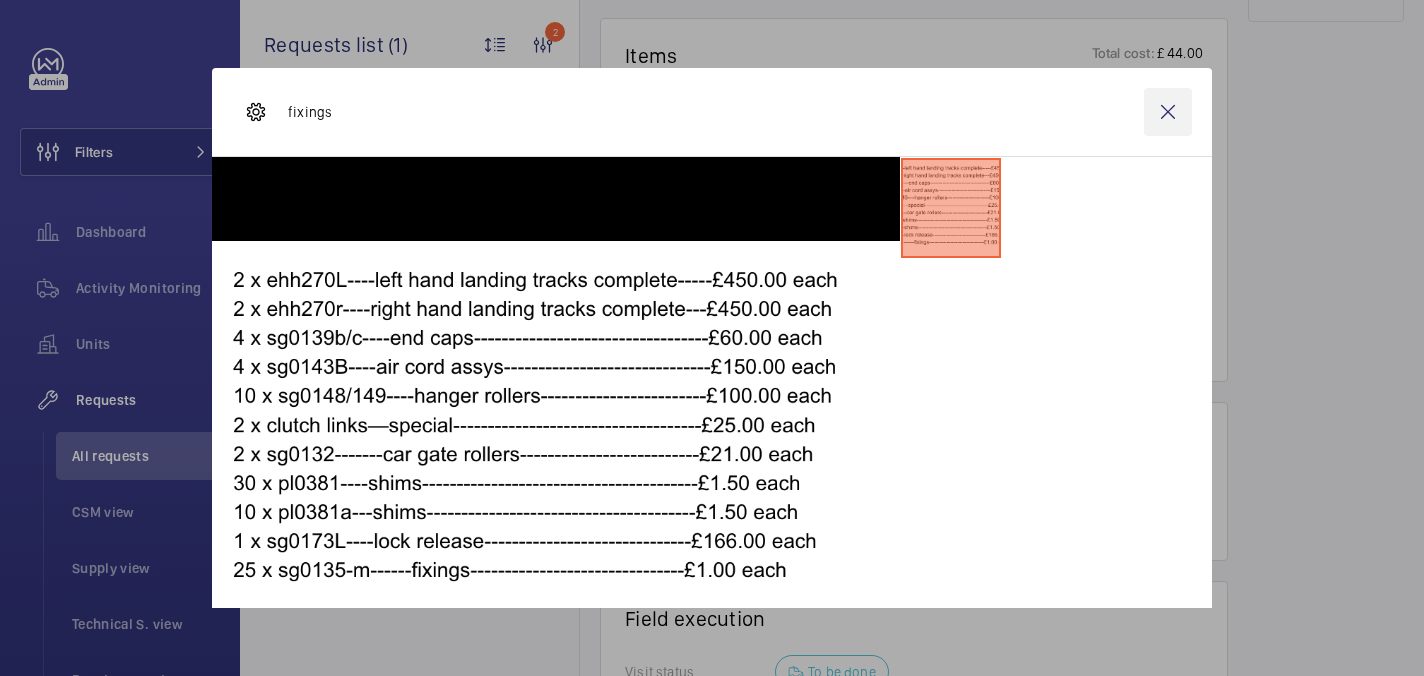 click at bounding box center (1168, 112) 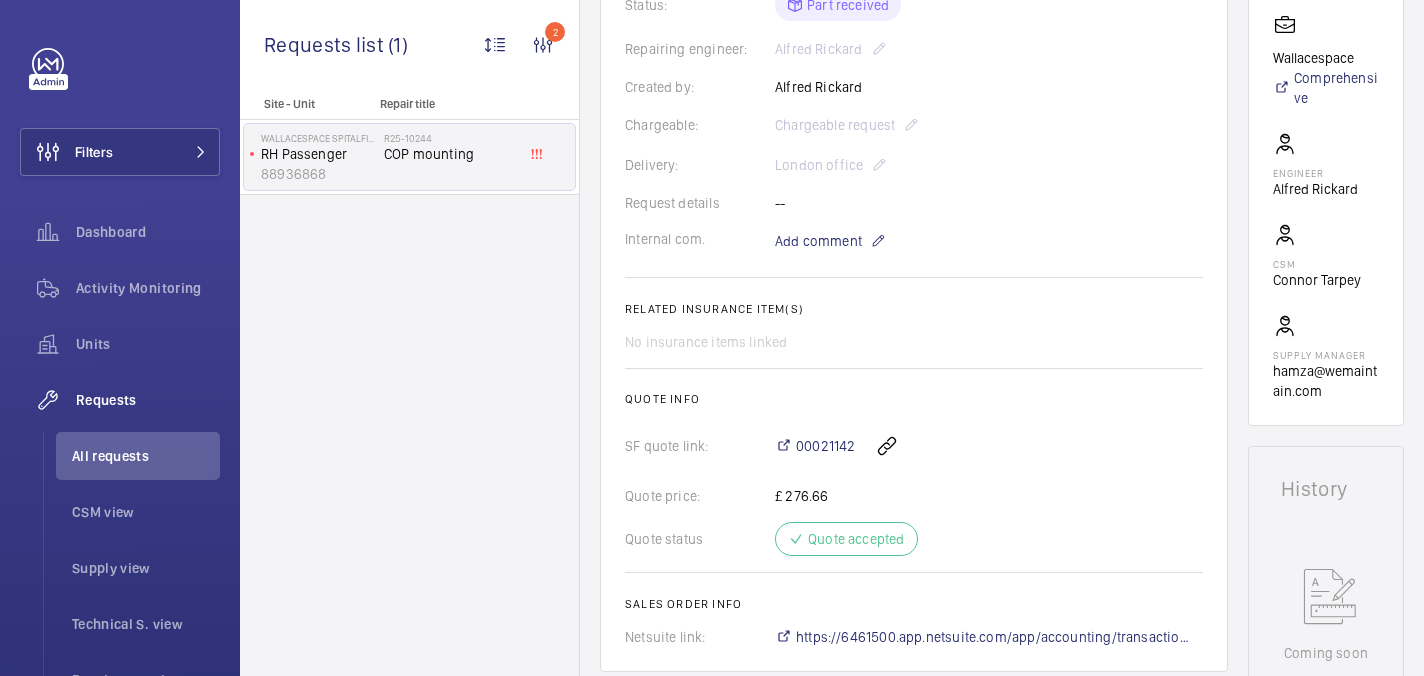 scroll, scrollTop: 493, scrollLeft: 0, axis: vertical 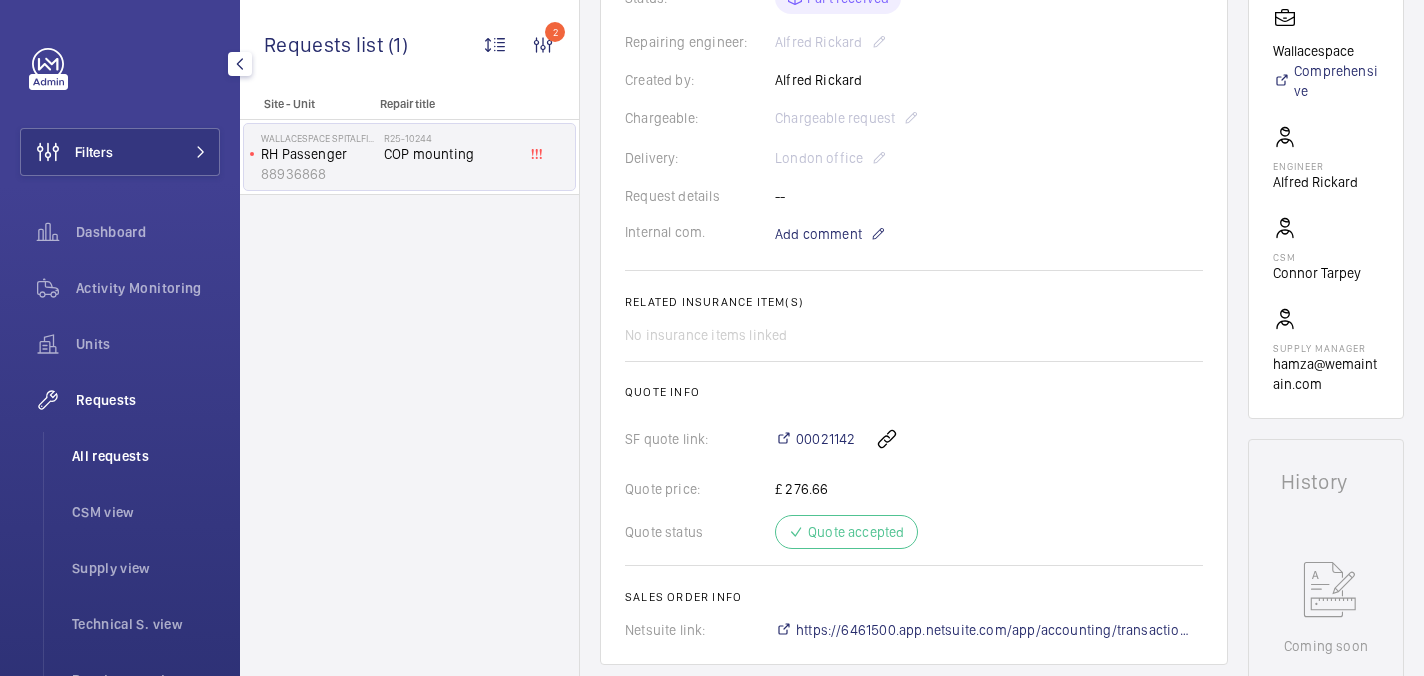 click on "All requests" 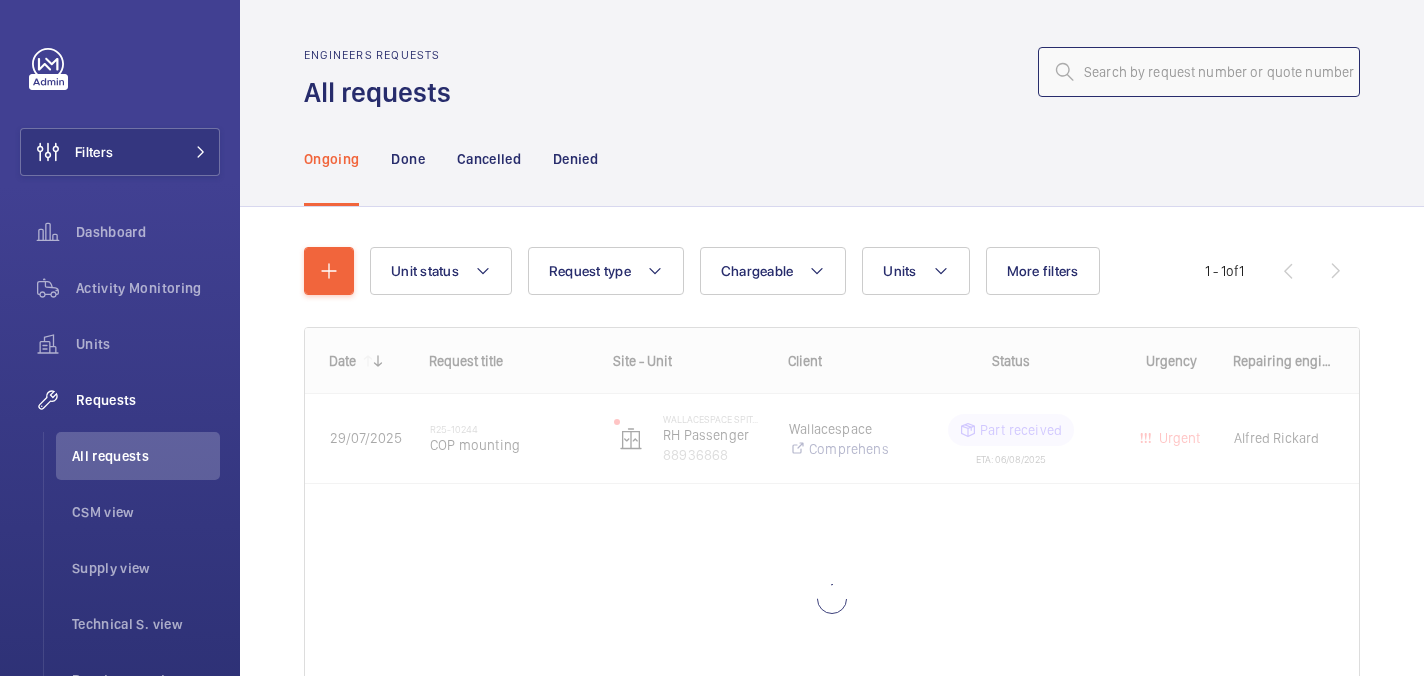 click 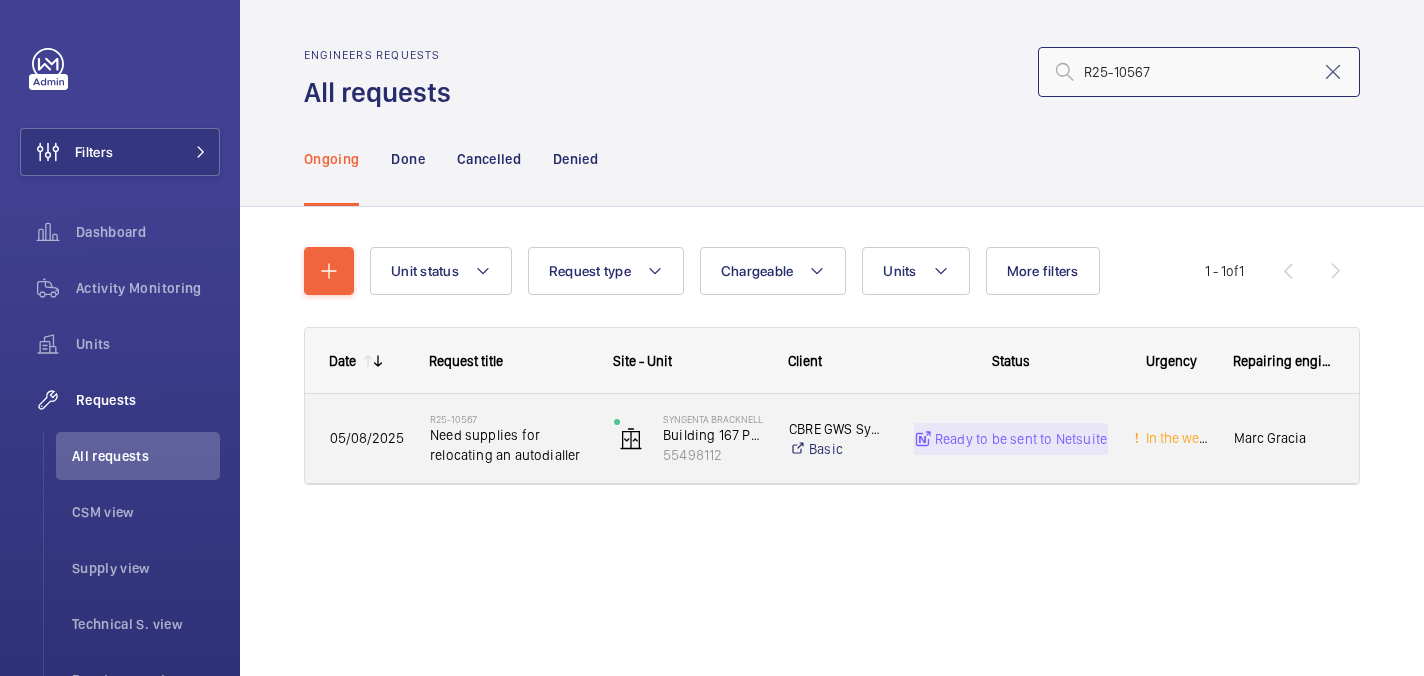 type on "R25-10567" 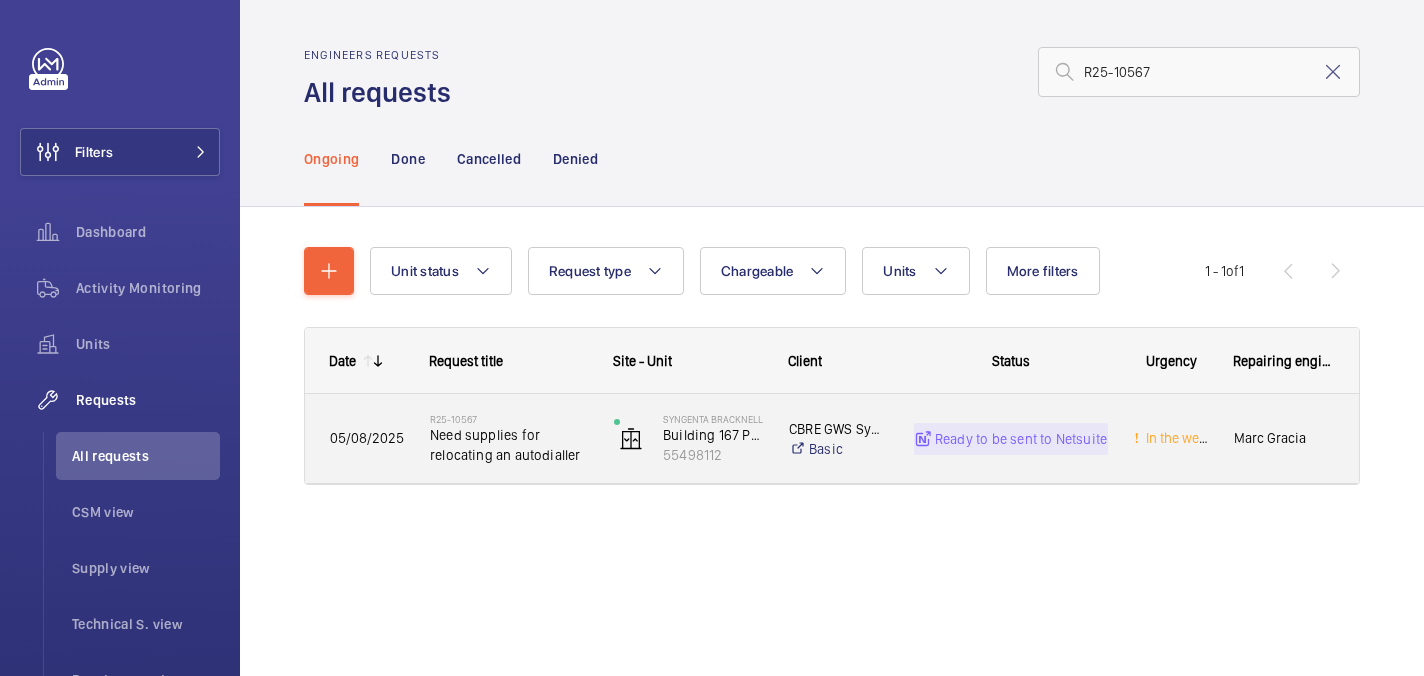 click on "Need supplies for relocating an autodialler" 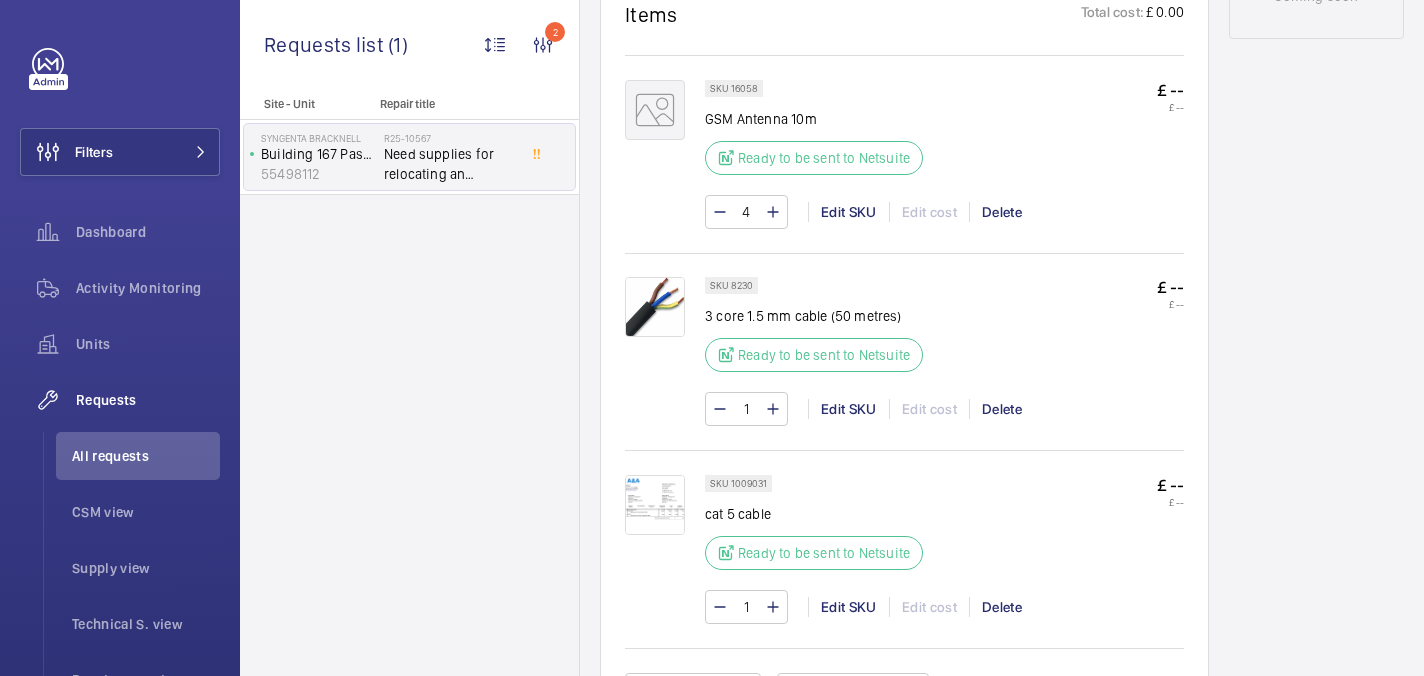 scroll, scrollTop: 1134, scrollLeft: 0, axis: vertical 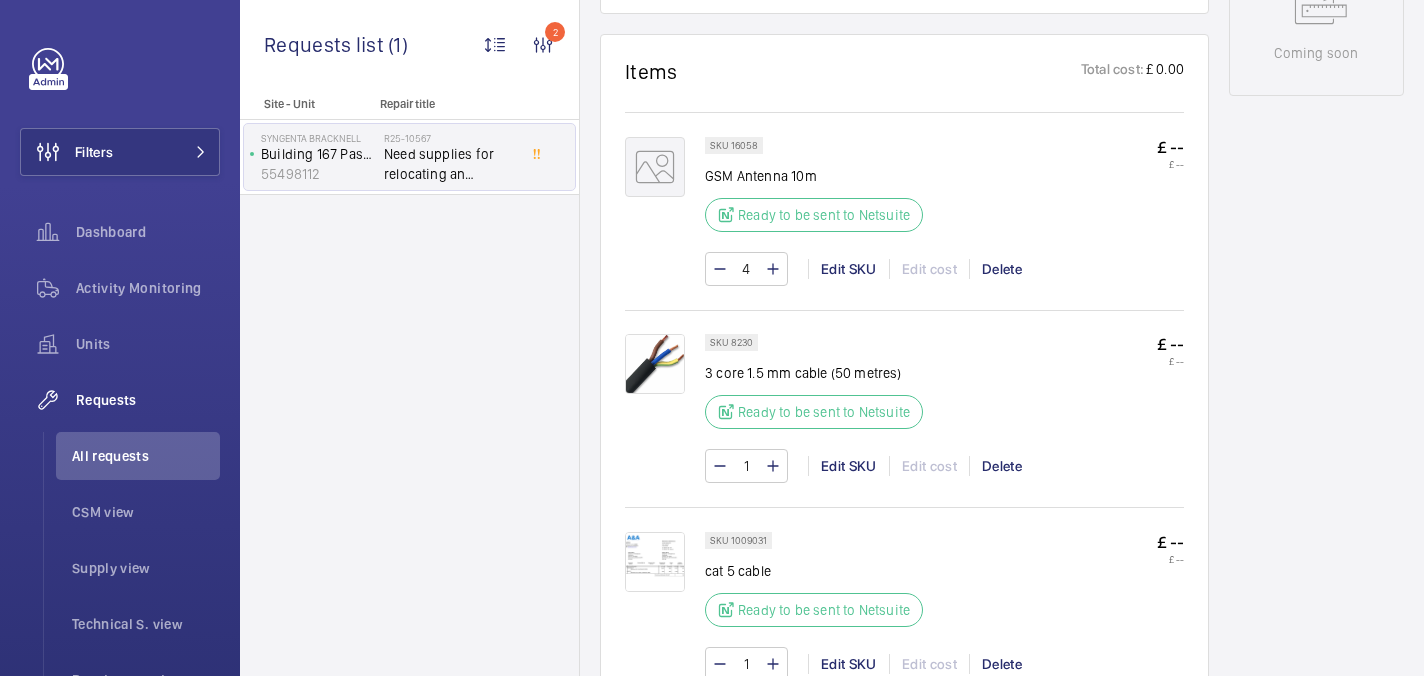 click on "GSM Antenna 10m" 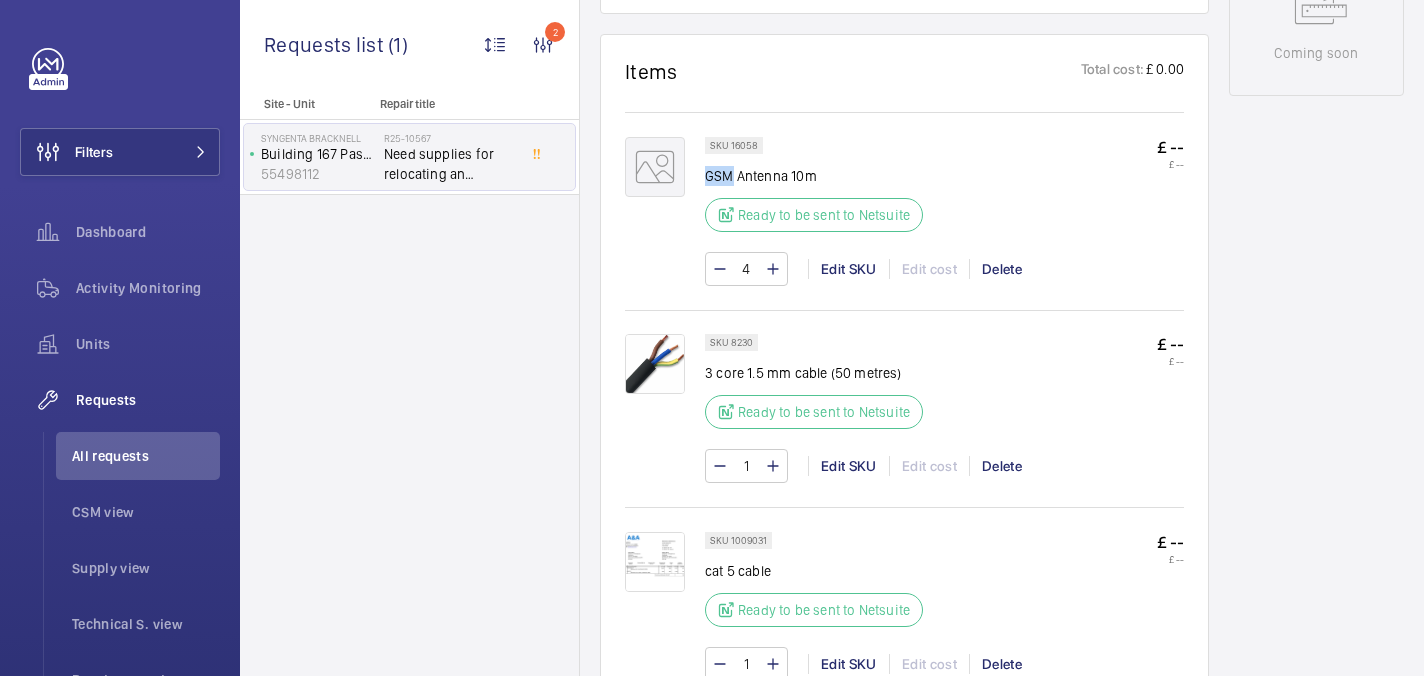 click on "GSM Antenna 10m" 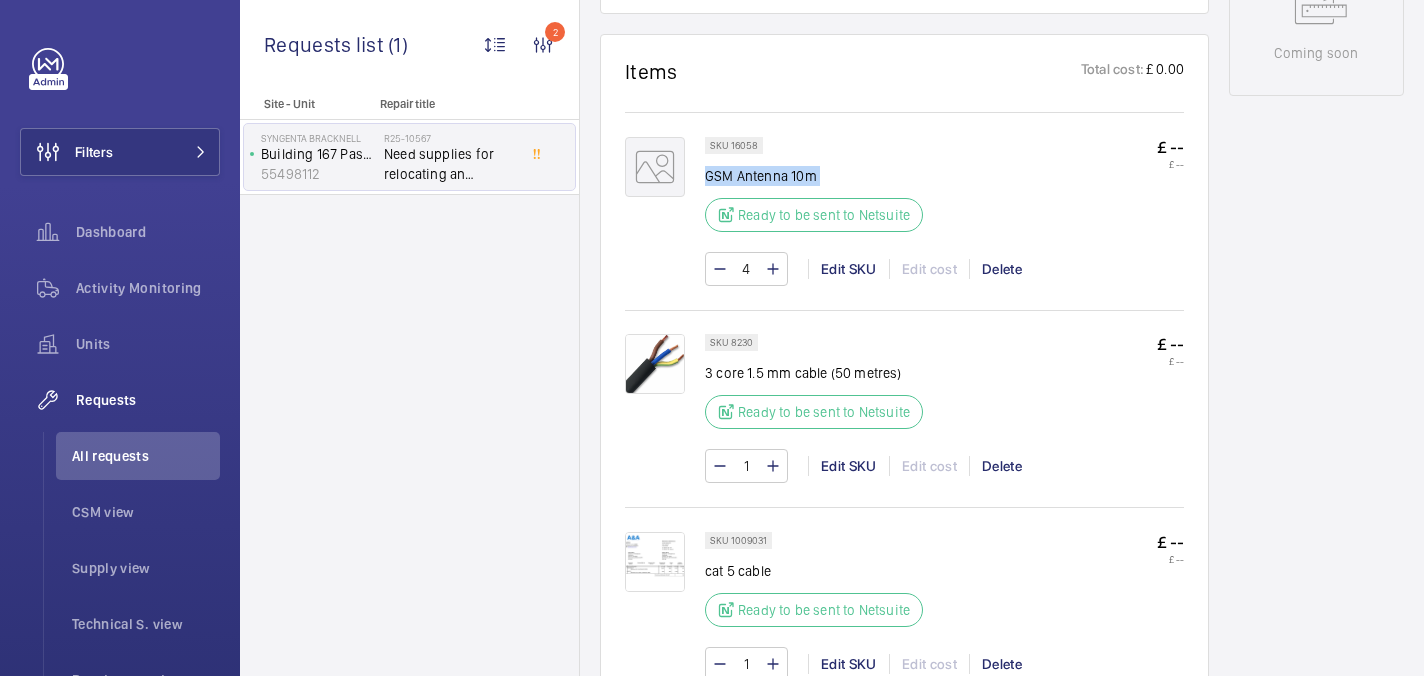click on "GSM Antenna 10m" 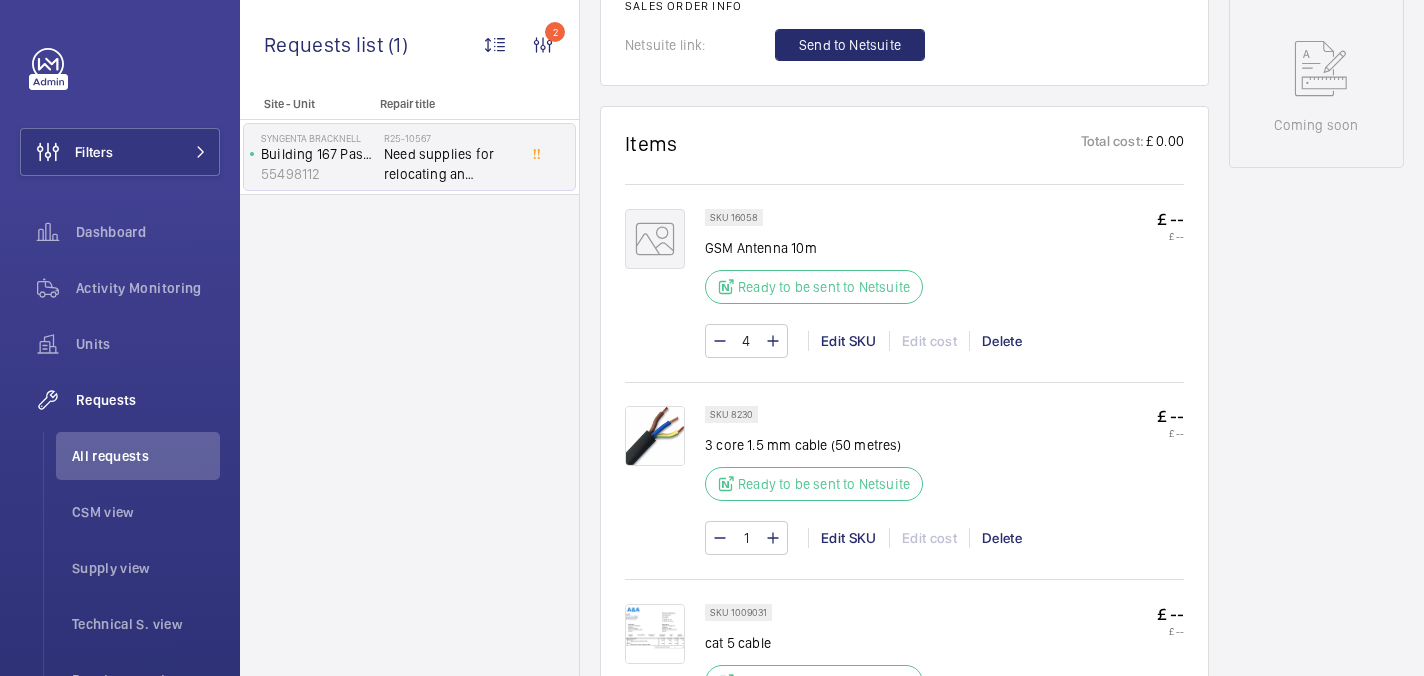 click on "Items Total cost: £ 0.00" 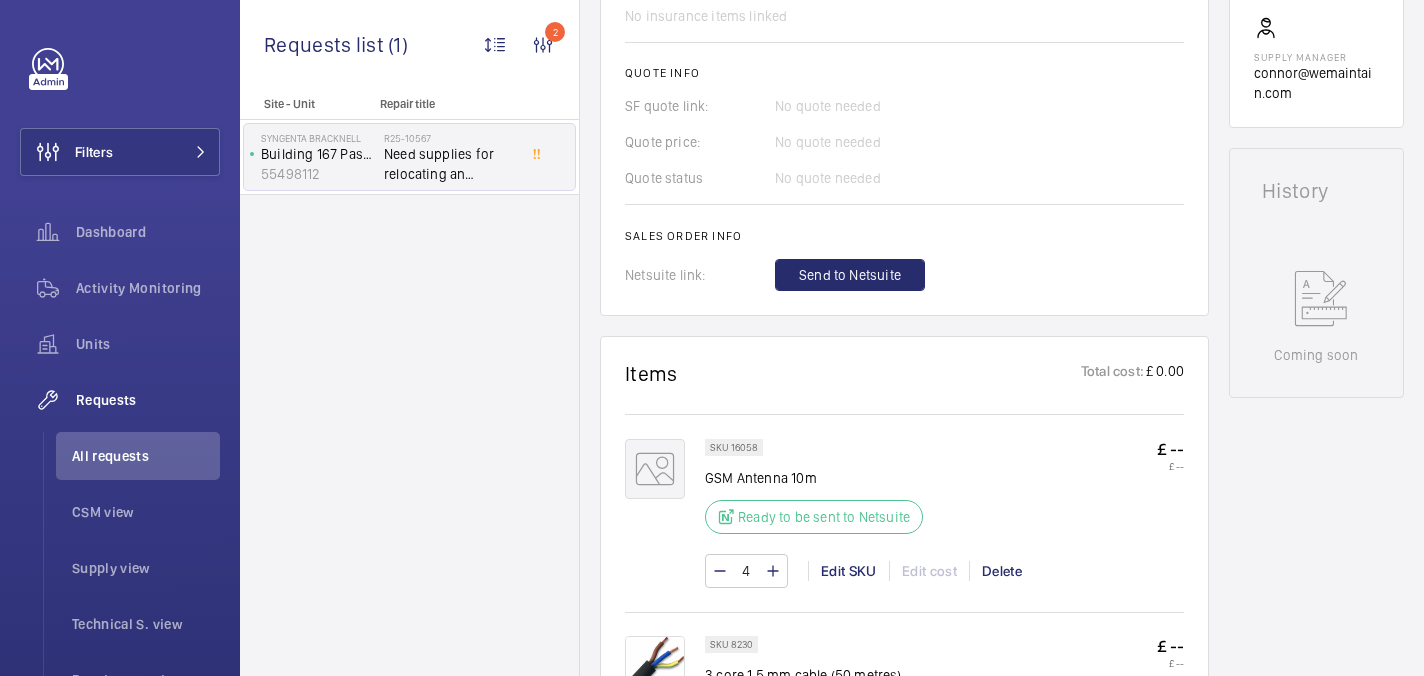 scroll, scrollTop: 811, scrollLeft: 0, axis: vertical 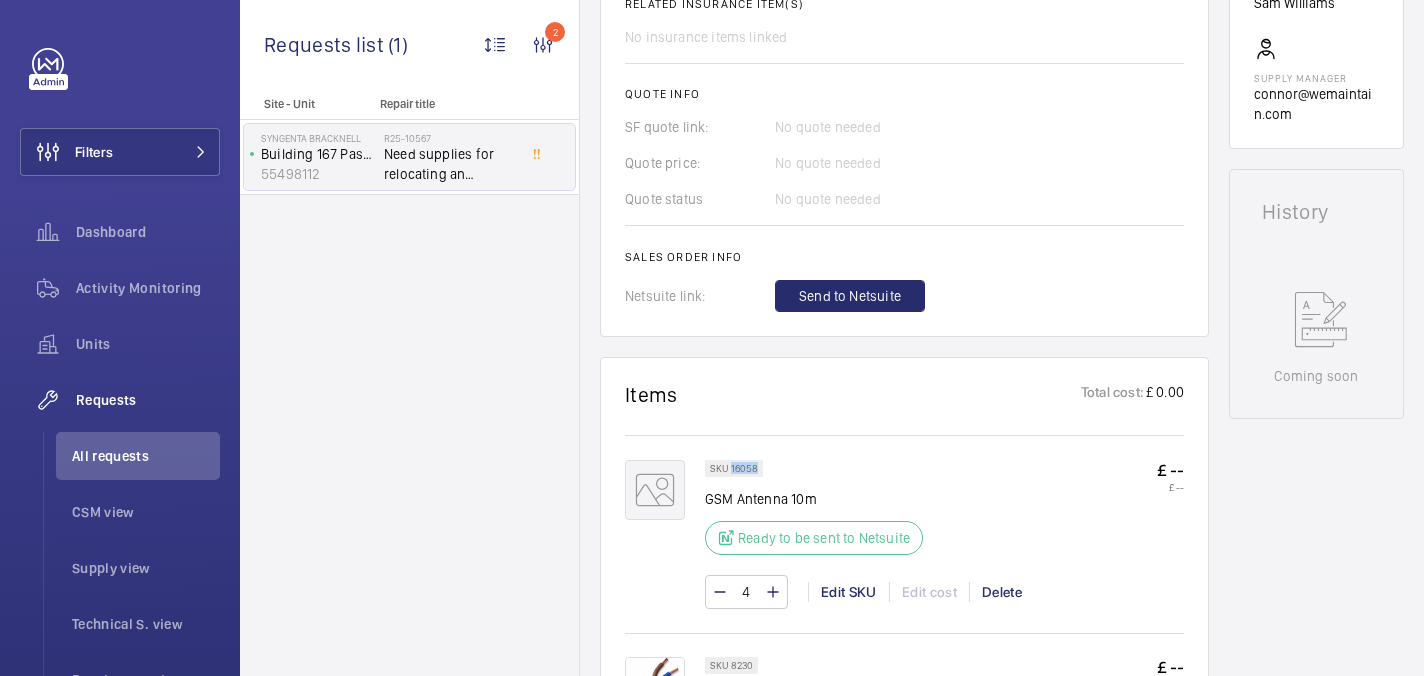 drag, startPoint x: 730, startPoint y: 453, endPoint x: 760, endPoint y: 453, distance: 30 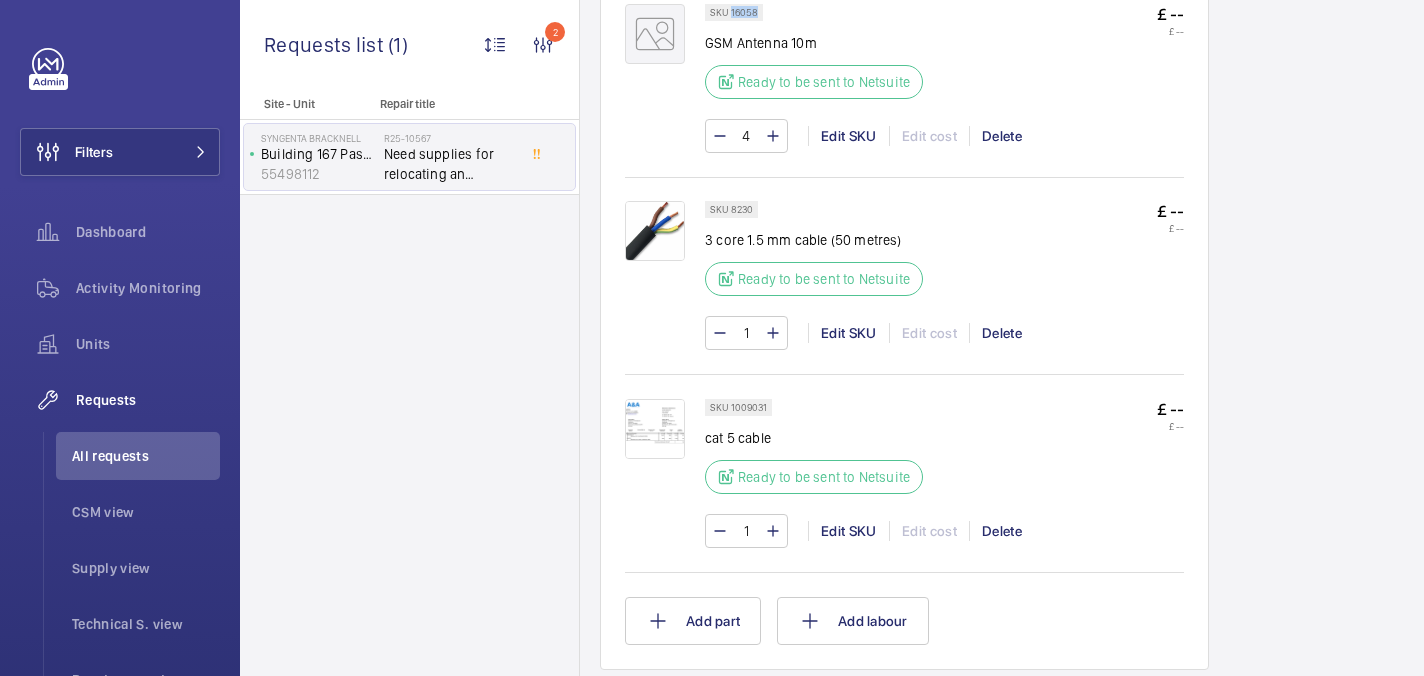 click 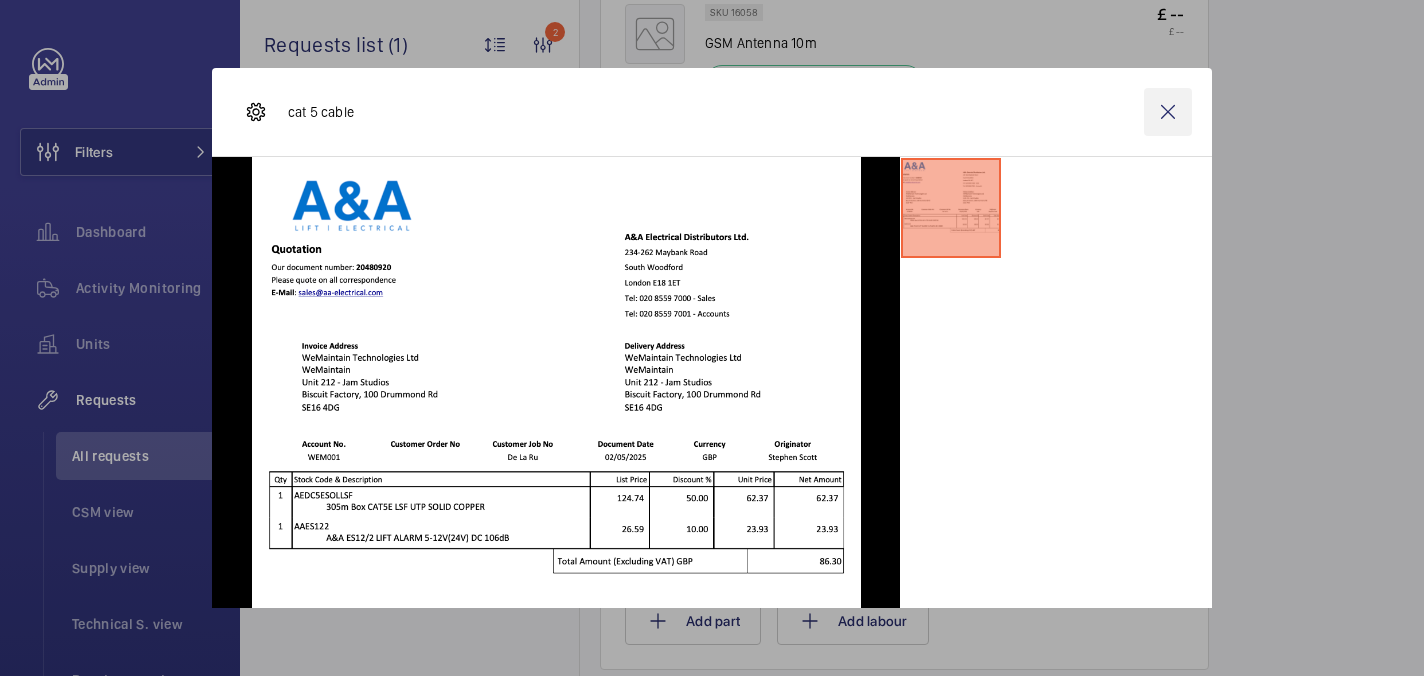 click at bounding box center (1168, 112) 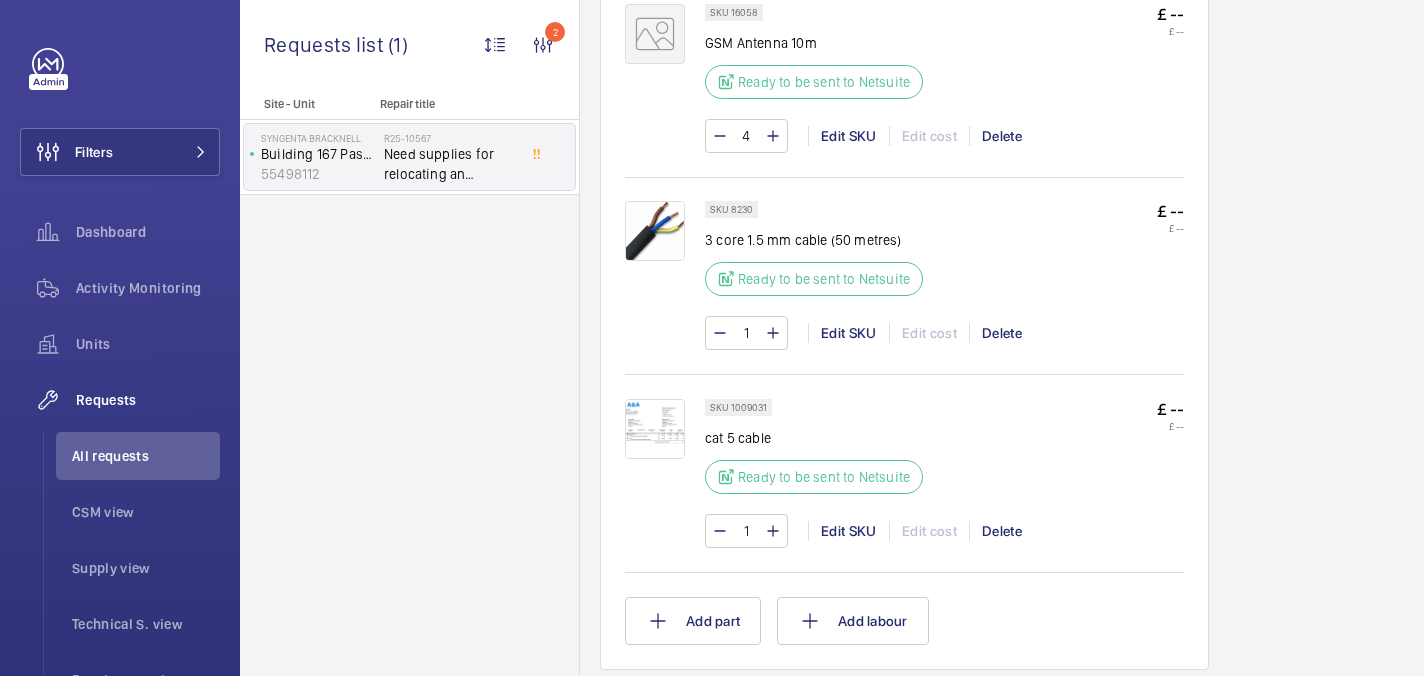 click on "3 core 1.5 mm cable (50 metres)" 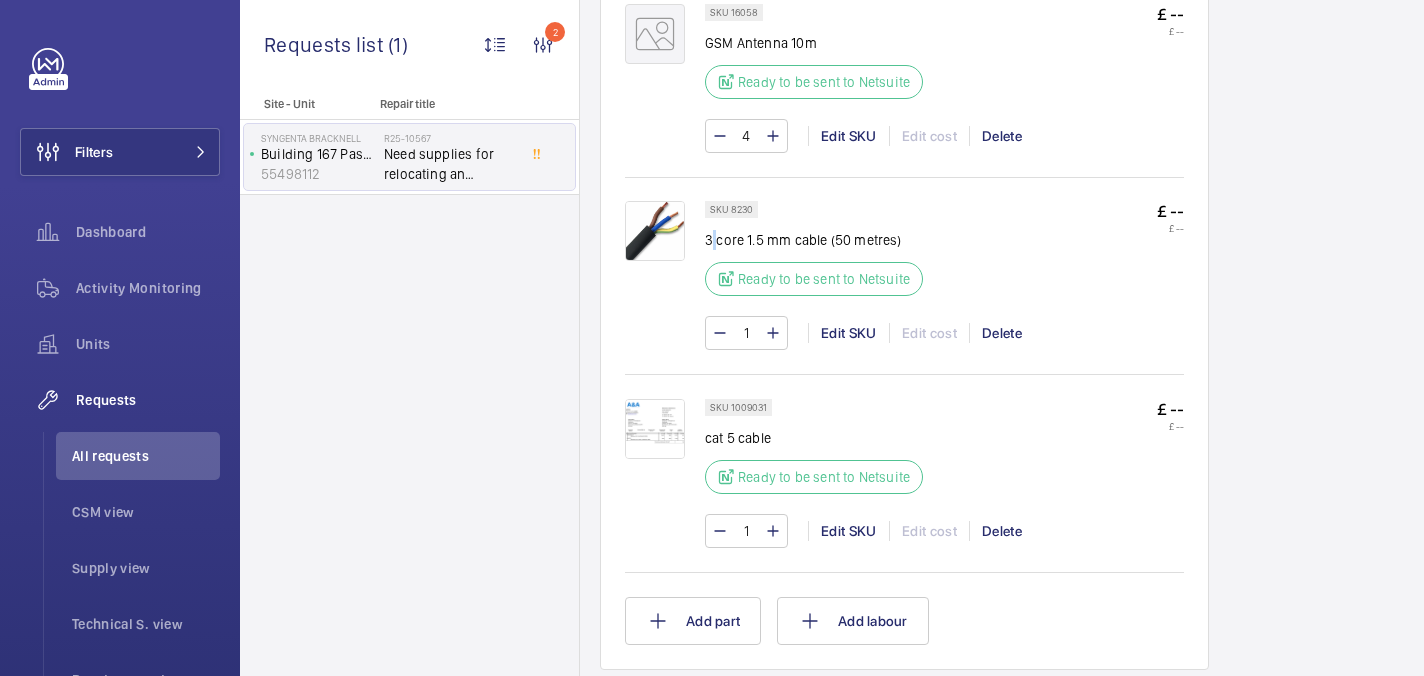click on "3 core 1.5 mm cable (50 metres)" 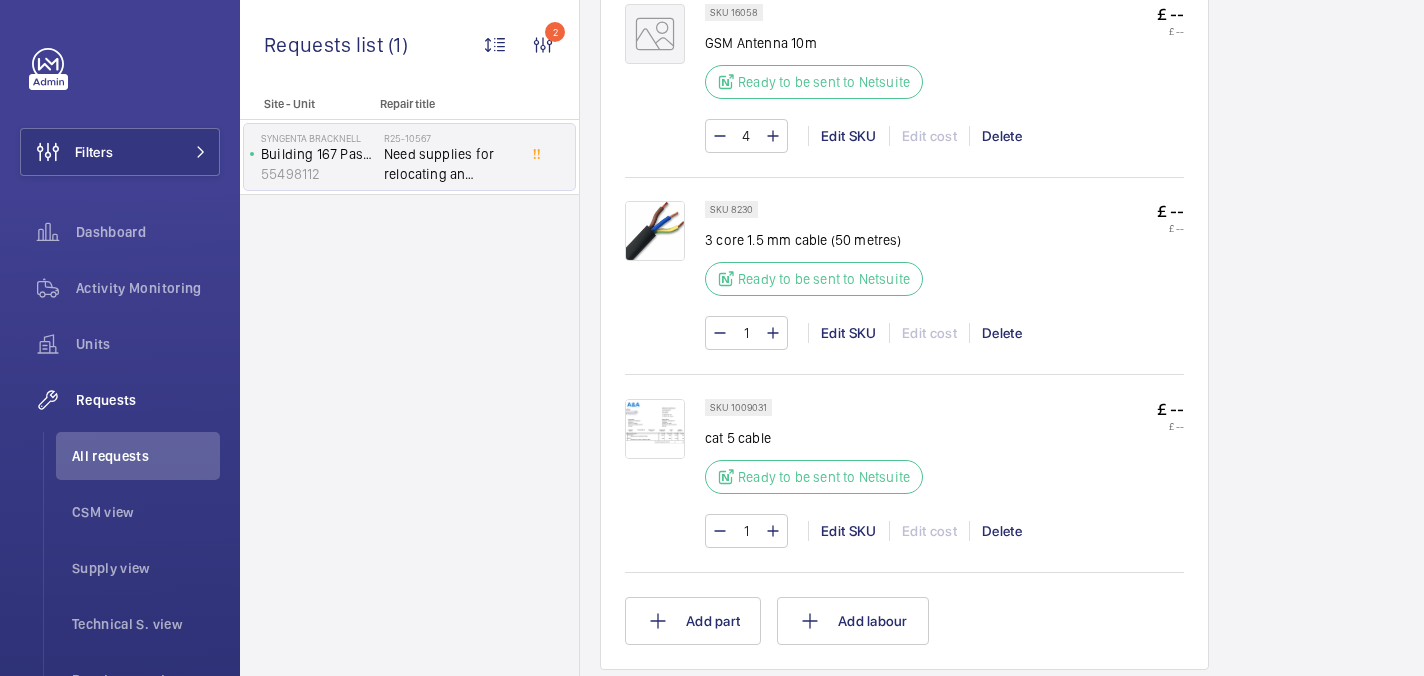 click on "3 core 1.5 mm cable (50 metres)" 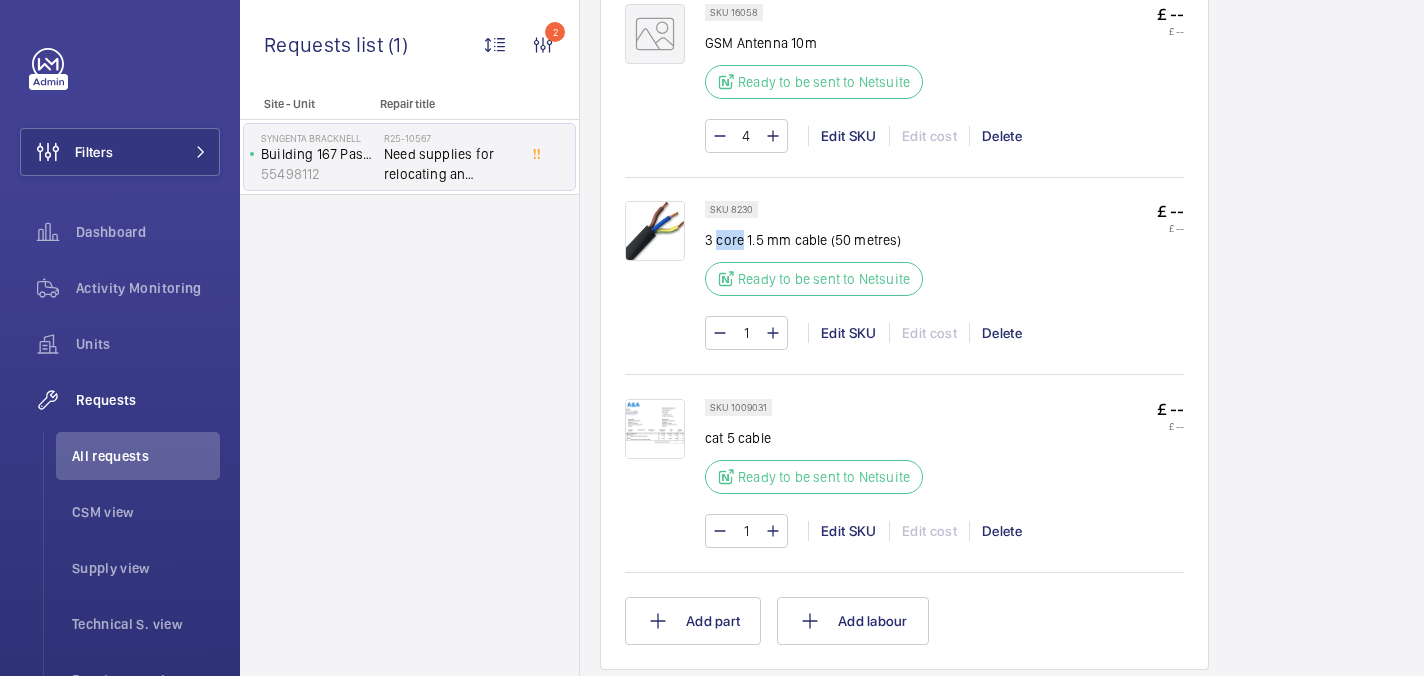 click on "3 core 1.5 mm cable (50 metres)" 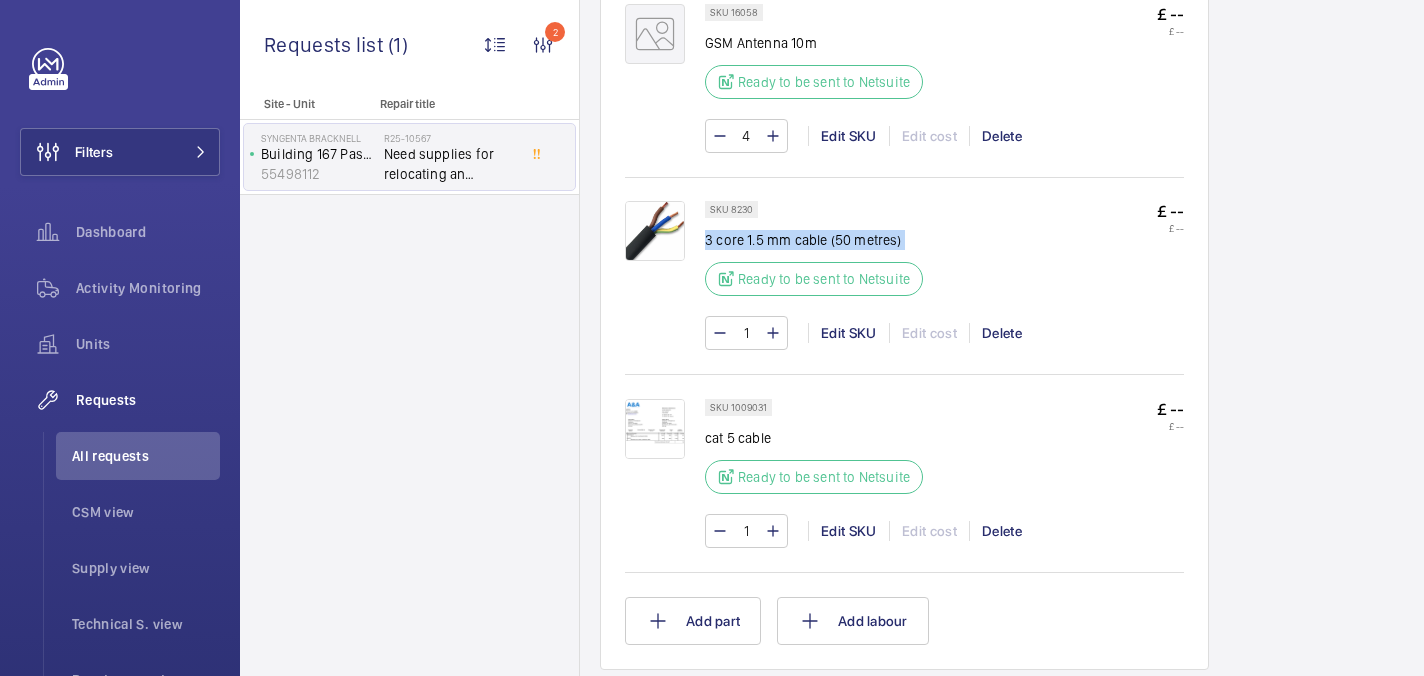 click on "3 core 1.5 mm cable (50 metres)" 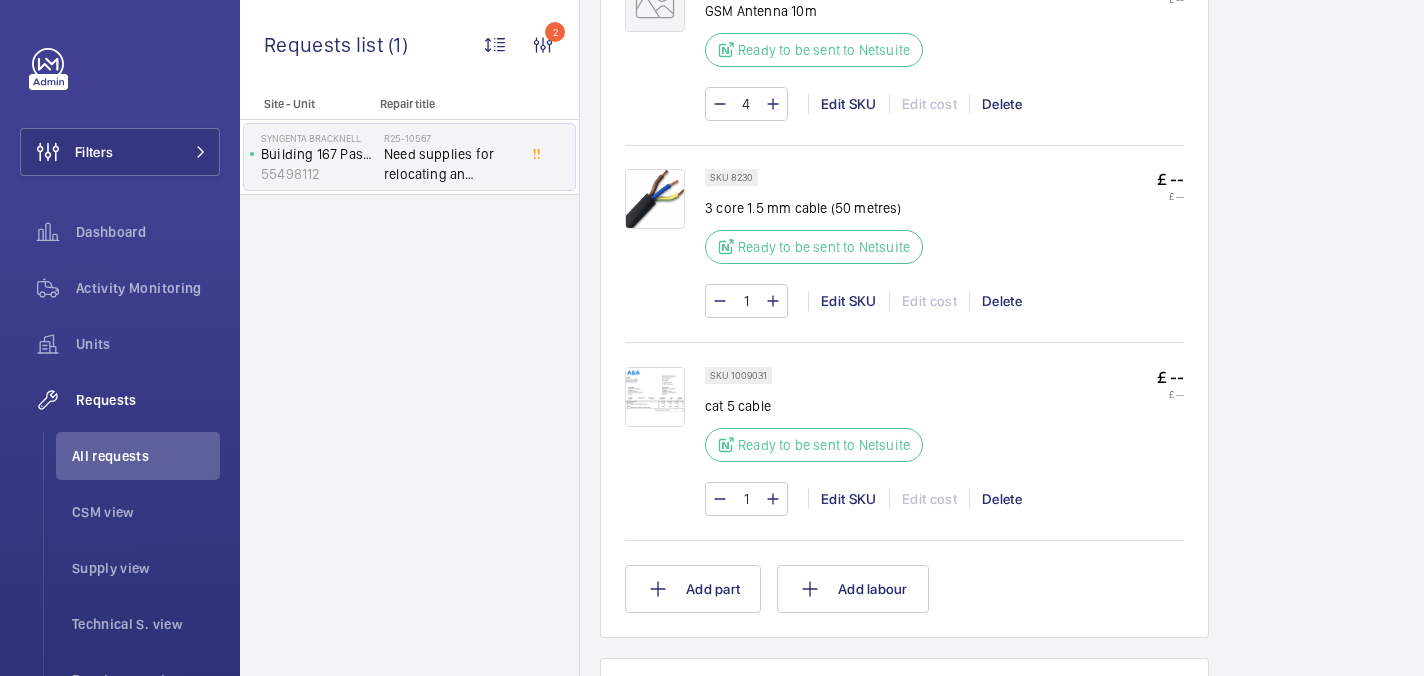 click on "SKU 8230 3 core 1.5 mm cable (50 metres) Ready to be sent to Netsuite  £ --   £ --" 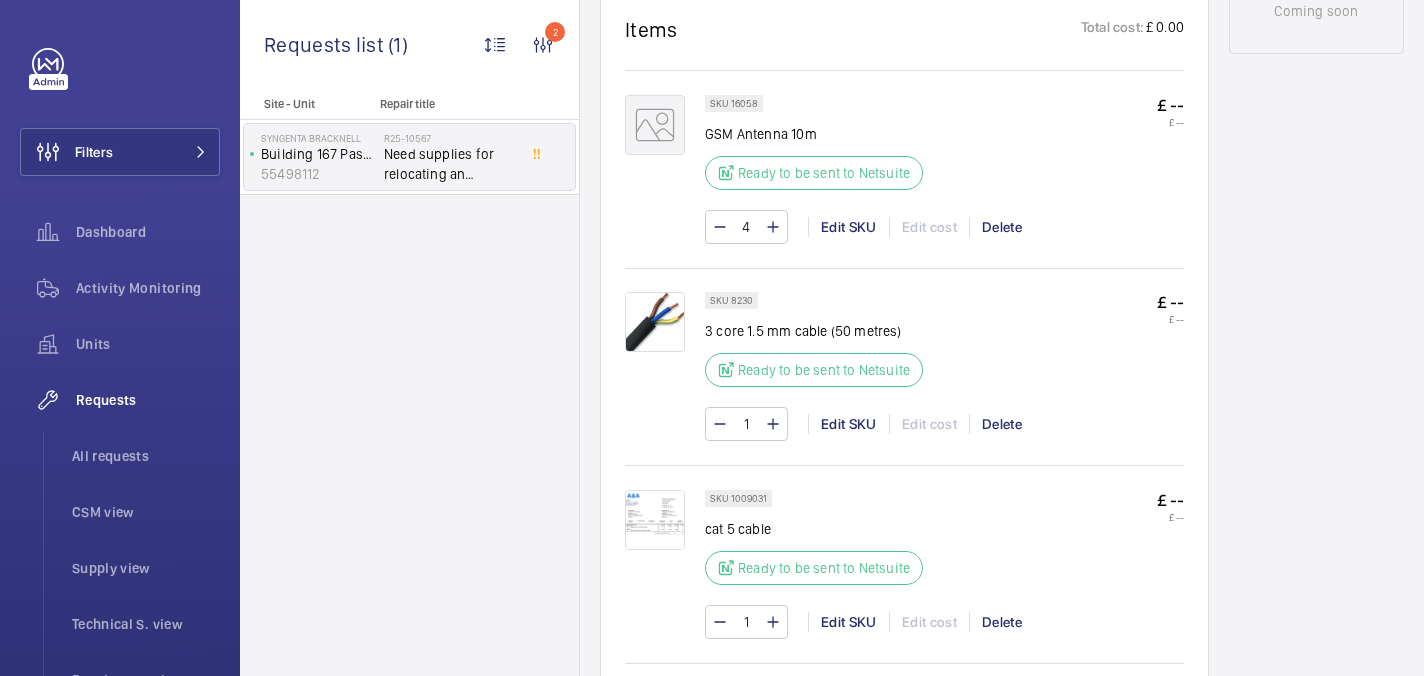 scroll, scrollTop: 0, scrollLeft: 0, axis: both 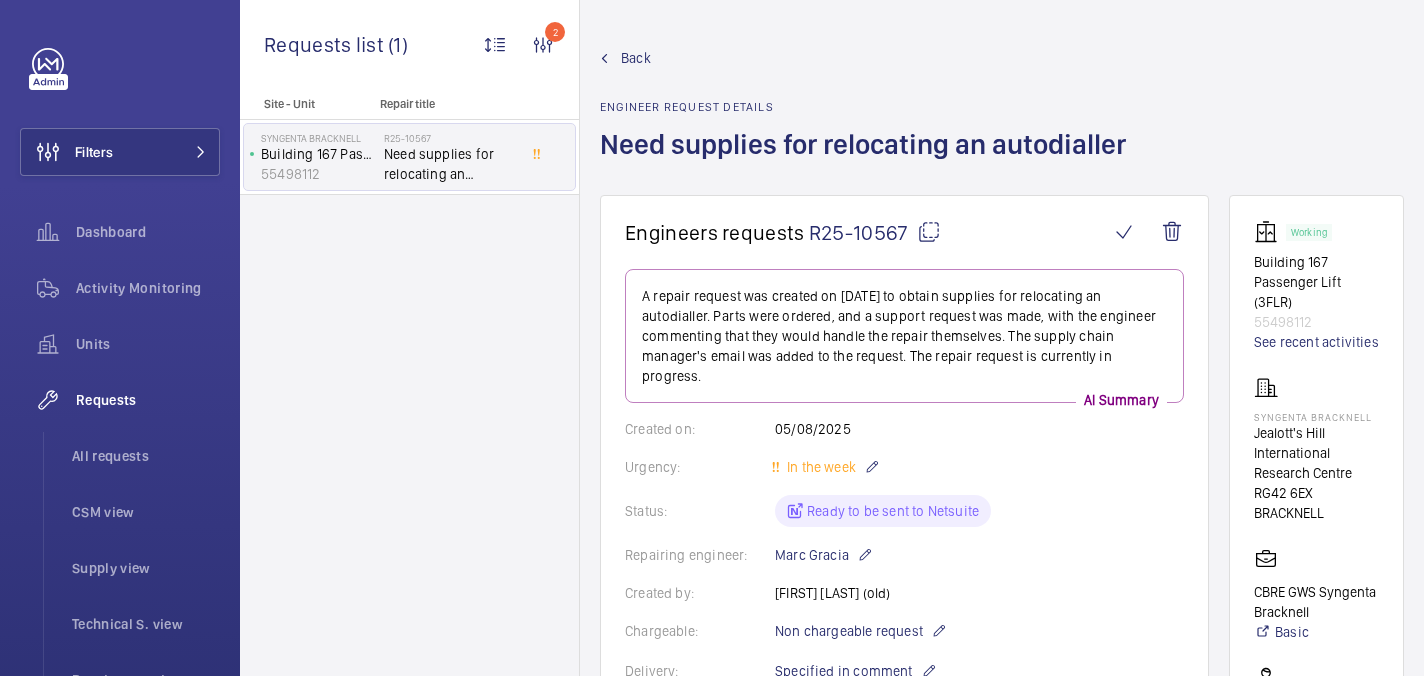 click 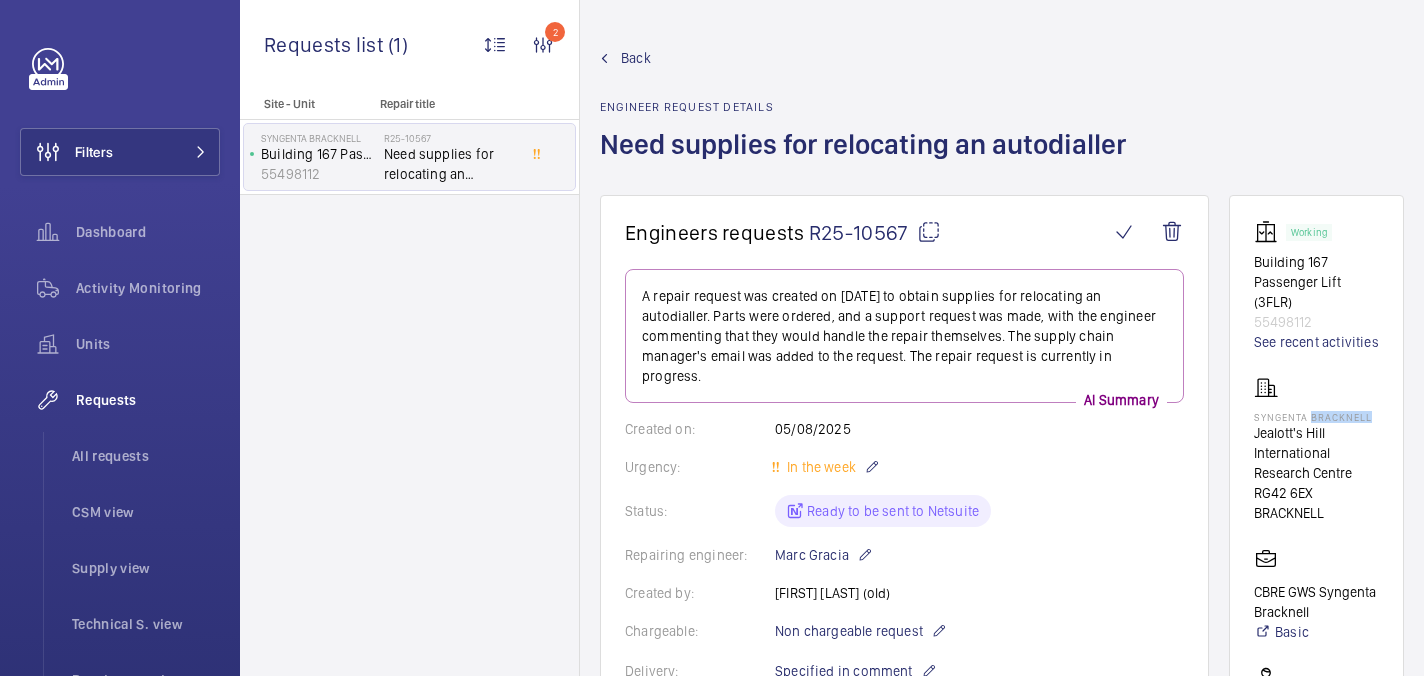 click on "Syngenta Bracknell" 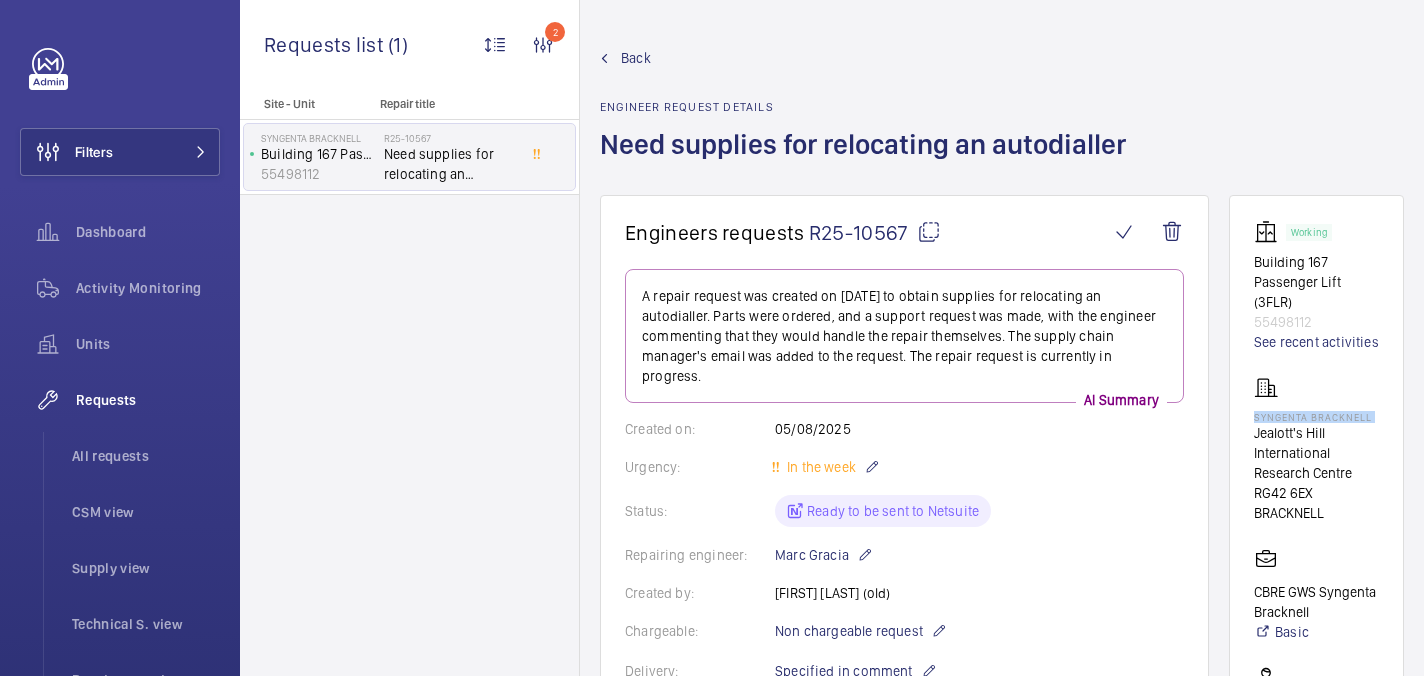 click on "Syngenta Bracknell" 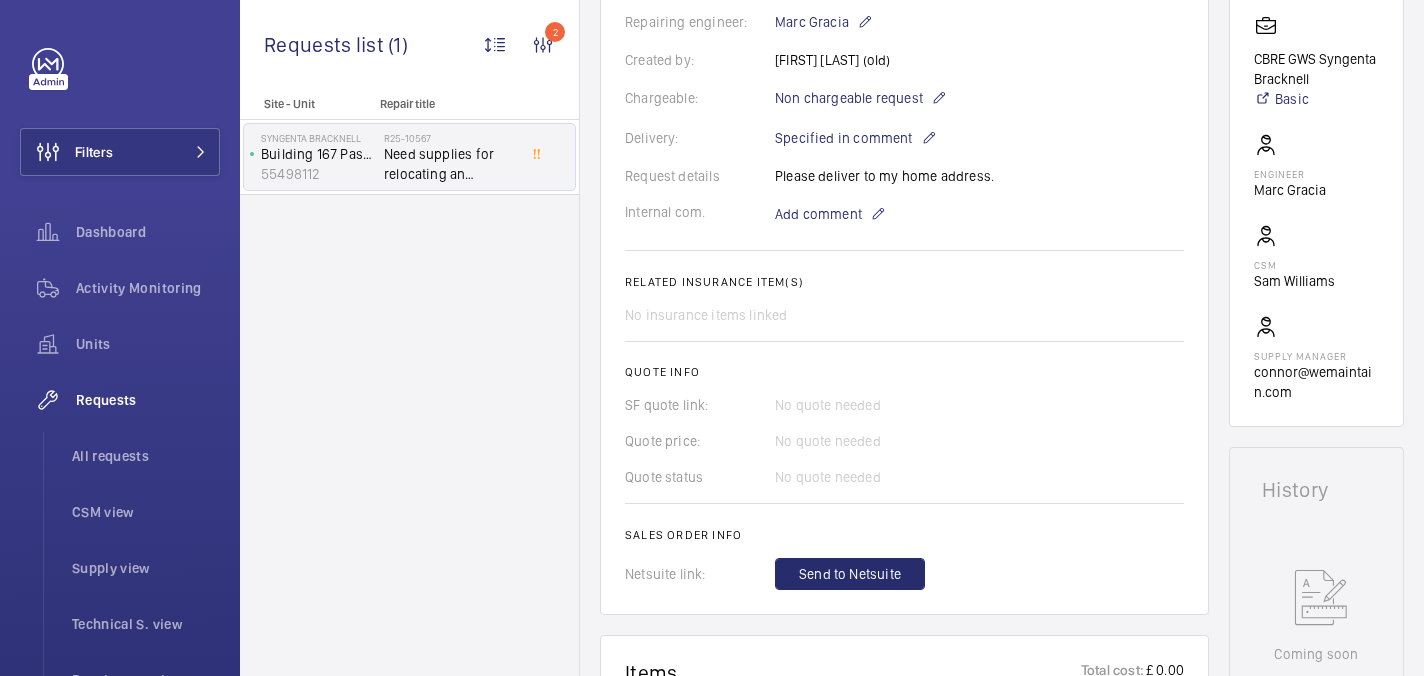 scroll, scrollTop: 925, scrollLeft: 0, axis: vertical 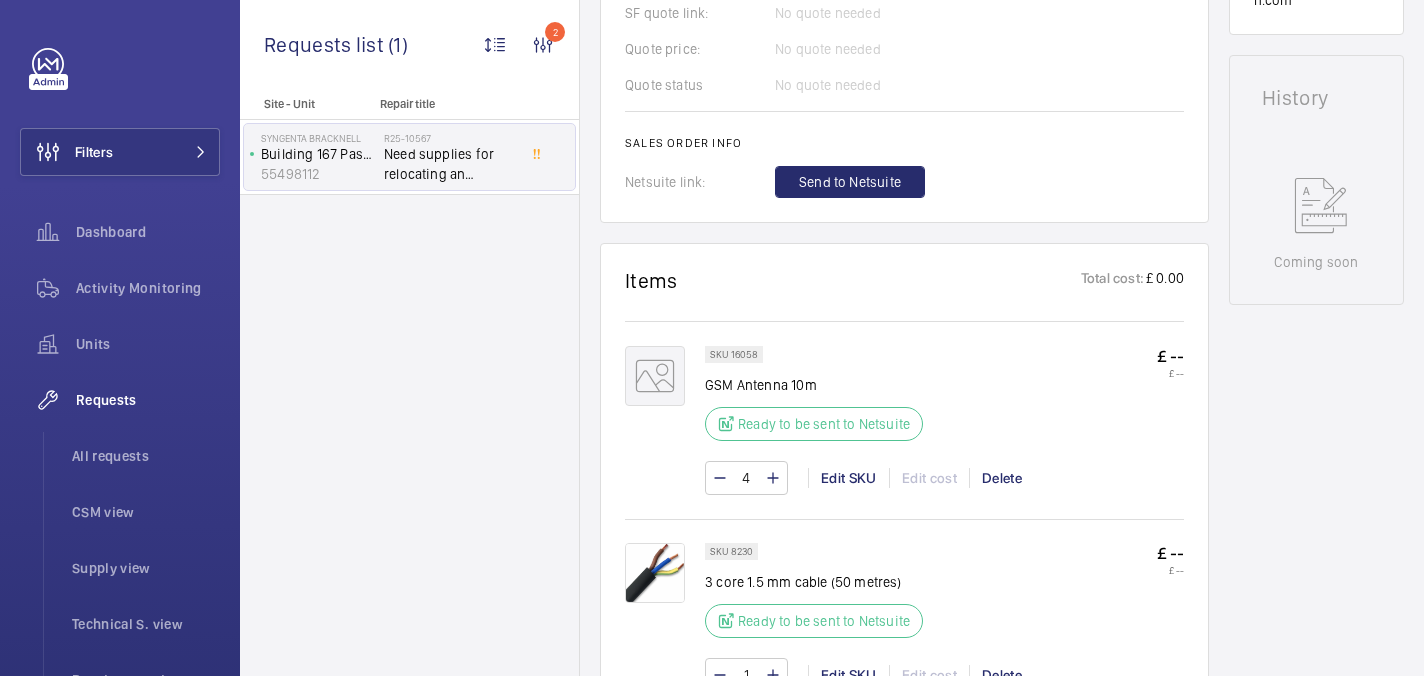 click on "GSM Antenna 10m" 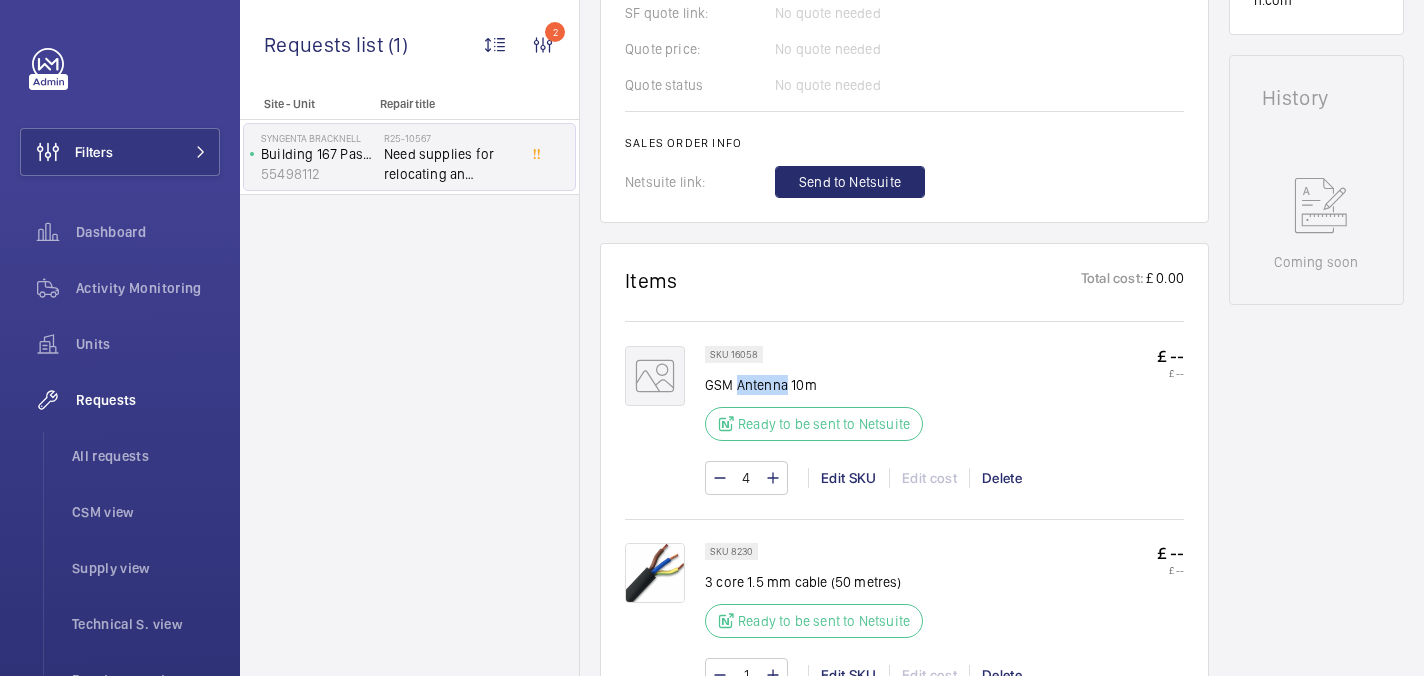 click on "GSM Antenna 10m" 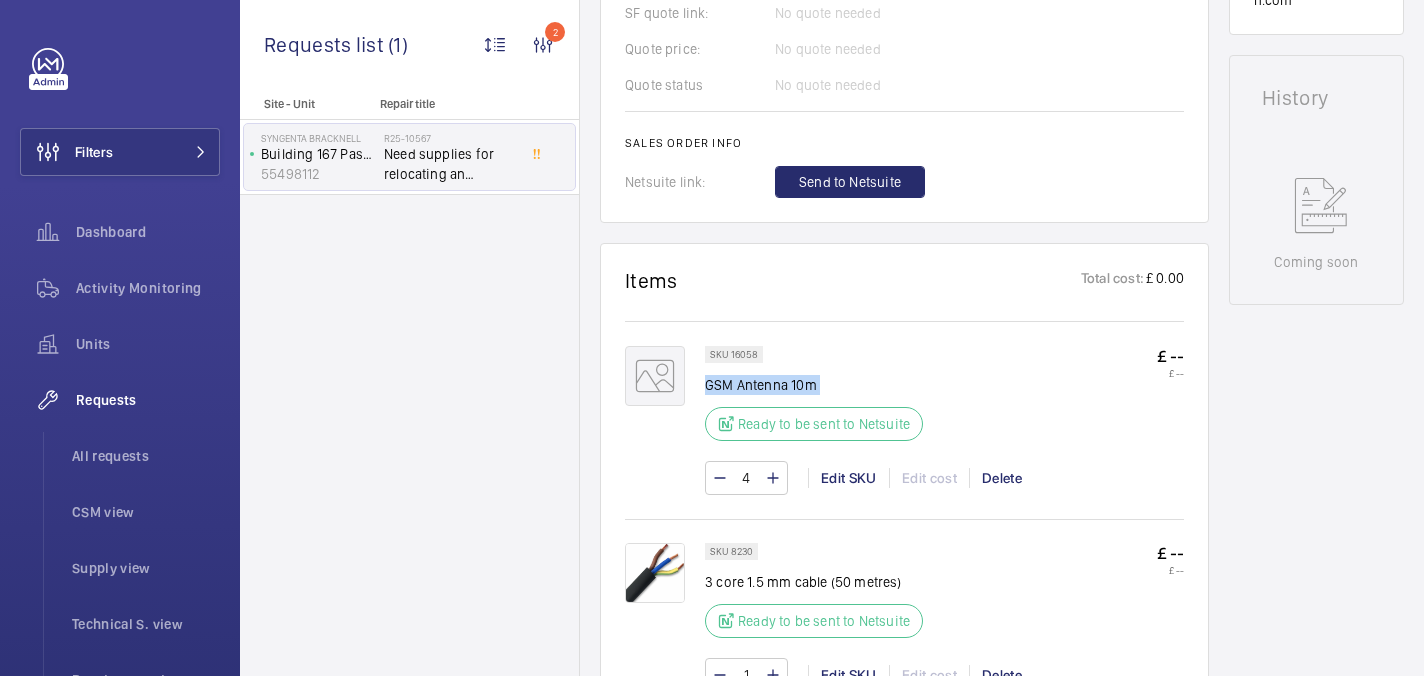 click on "GSM Antenna 10m" 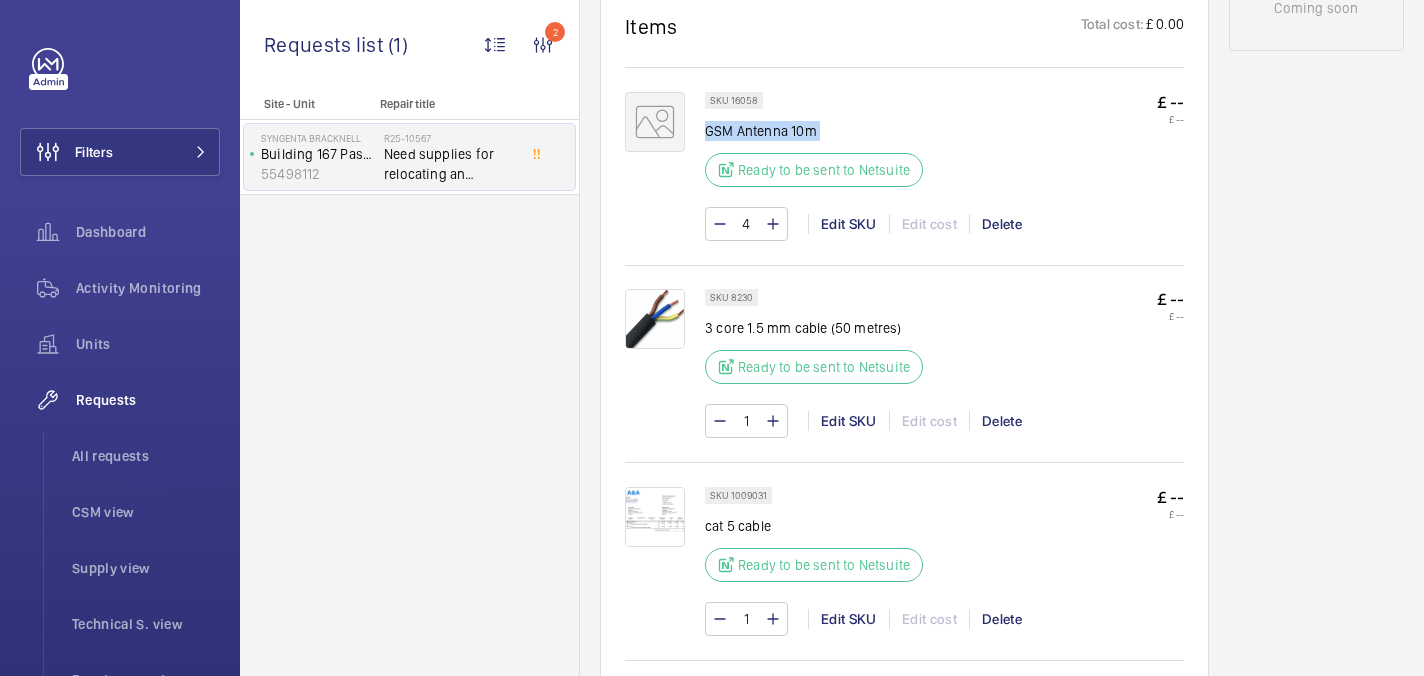 scroll, scrollTop: 1181, scrollLeft: 0, axis: vertical 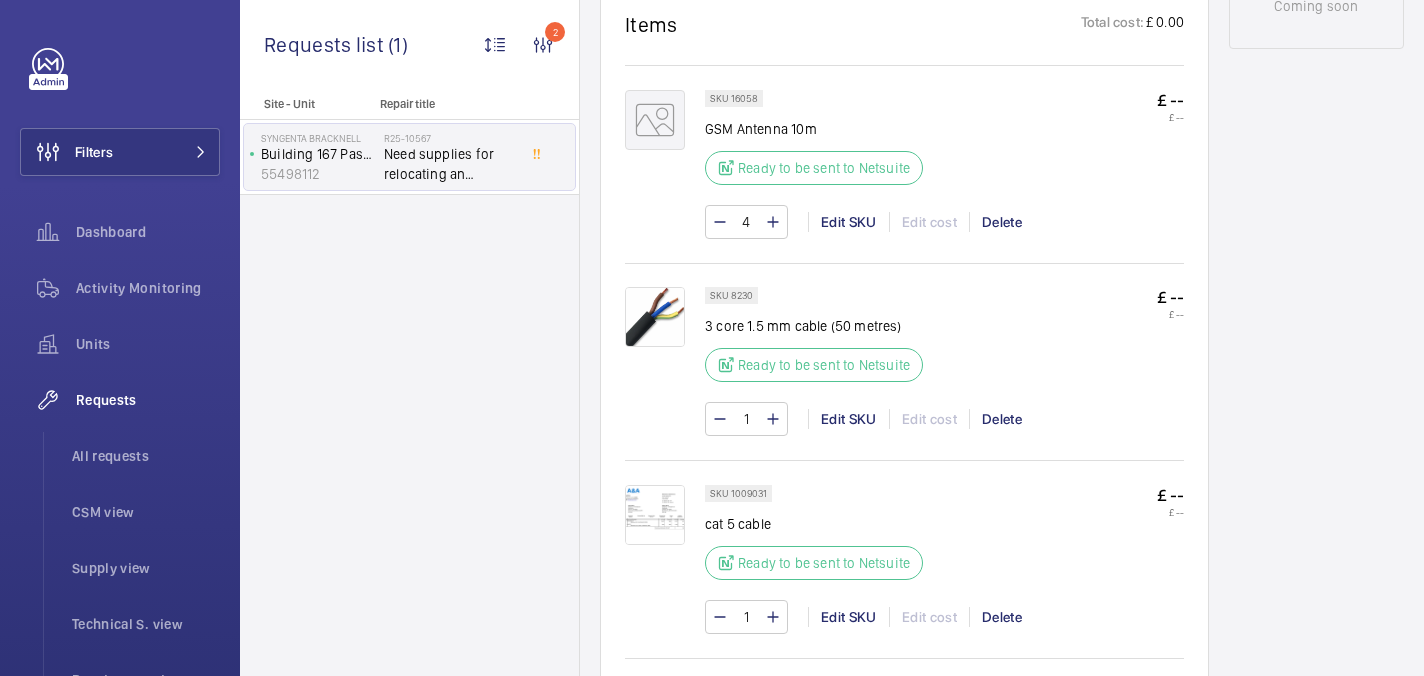 click on "3 core 1.5 mm cable (50 metres)" 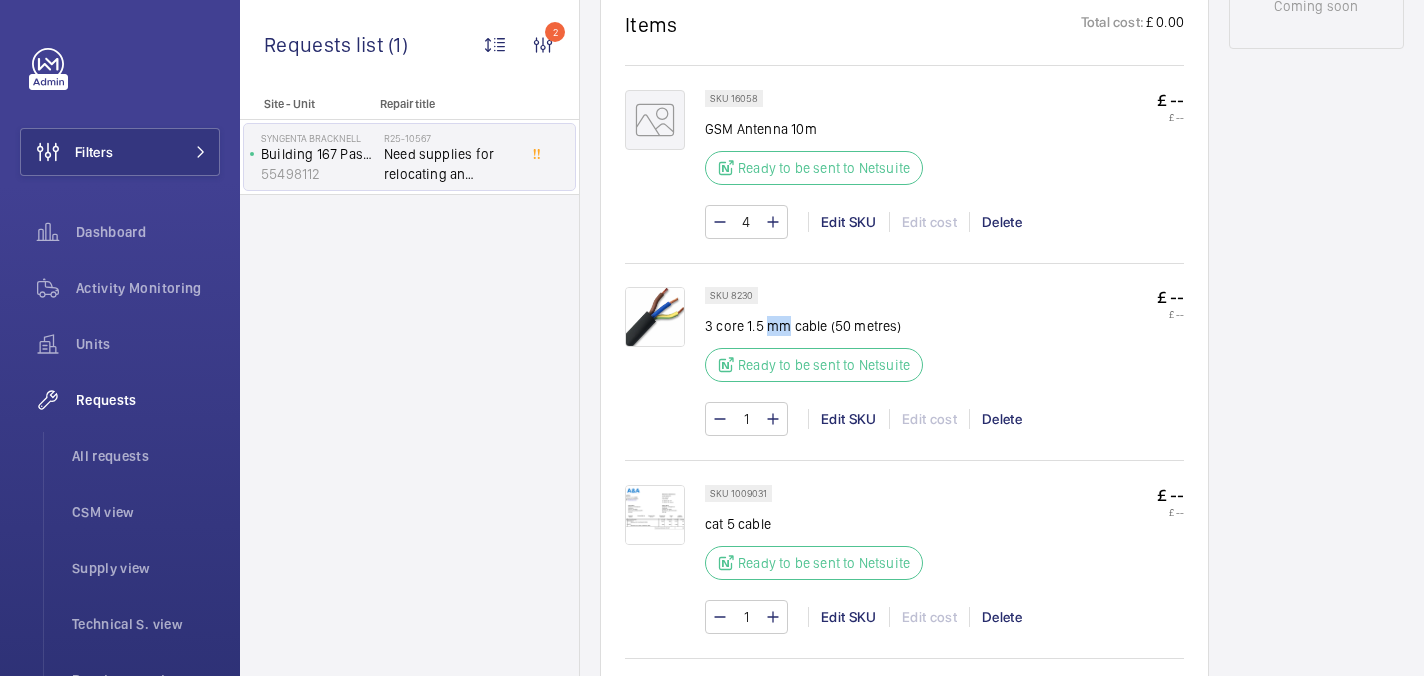 click on "3 core 1.5 mm cable (50 metres)" 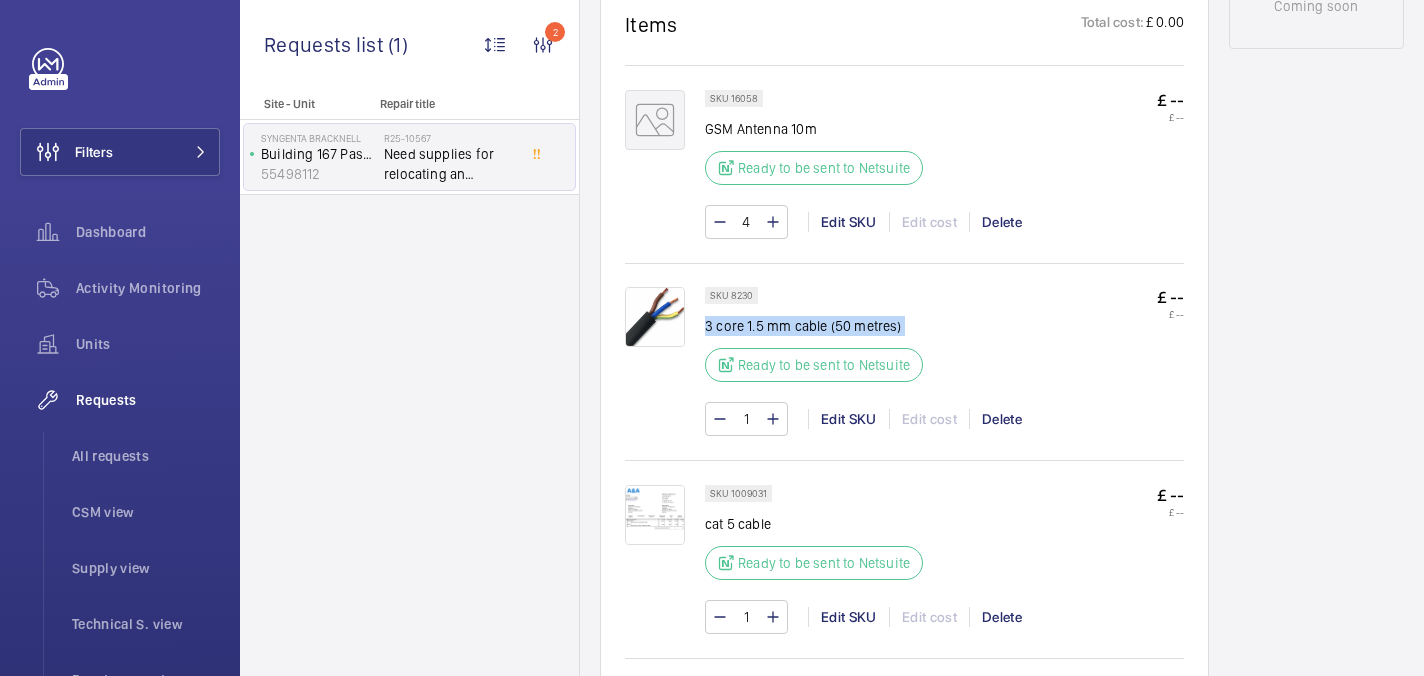 click on "3 core 1.5 mm cable (50 metres)" 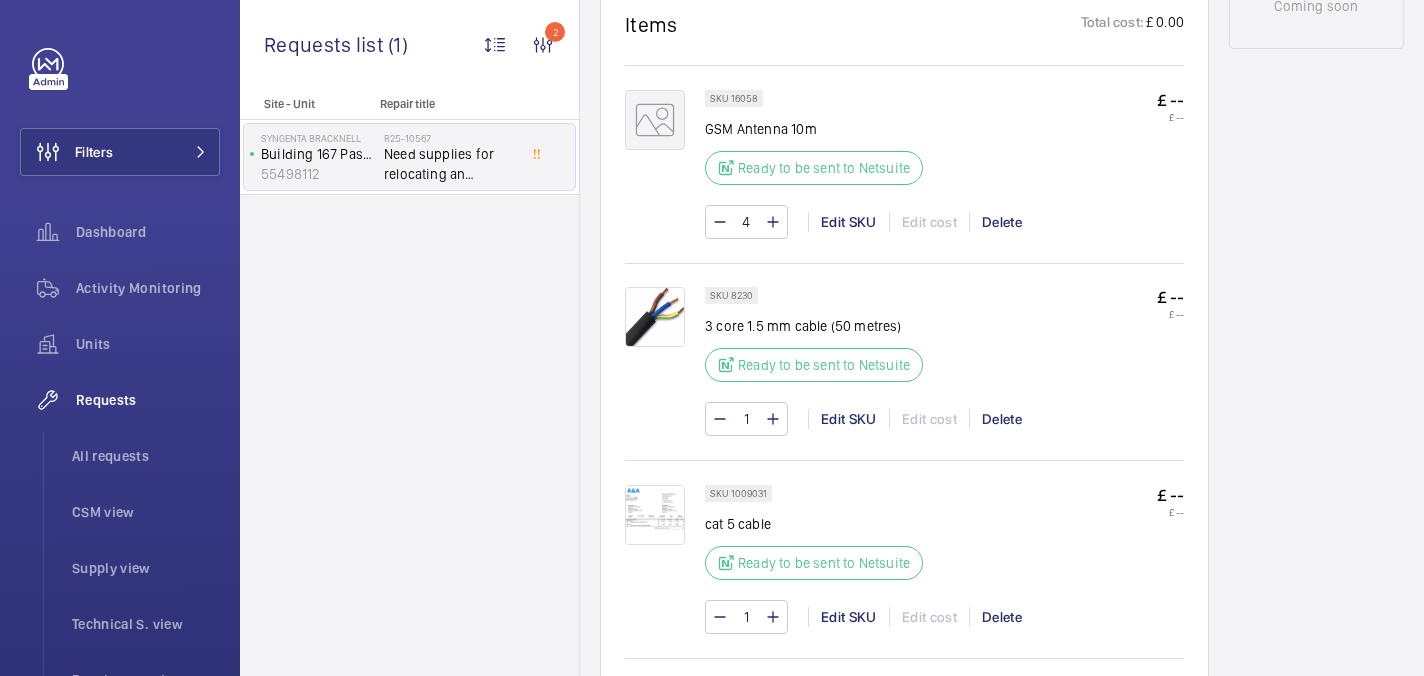 click on "cat 5 cable" 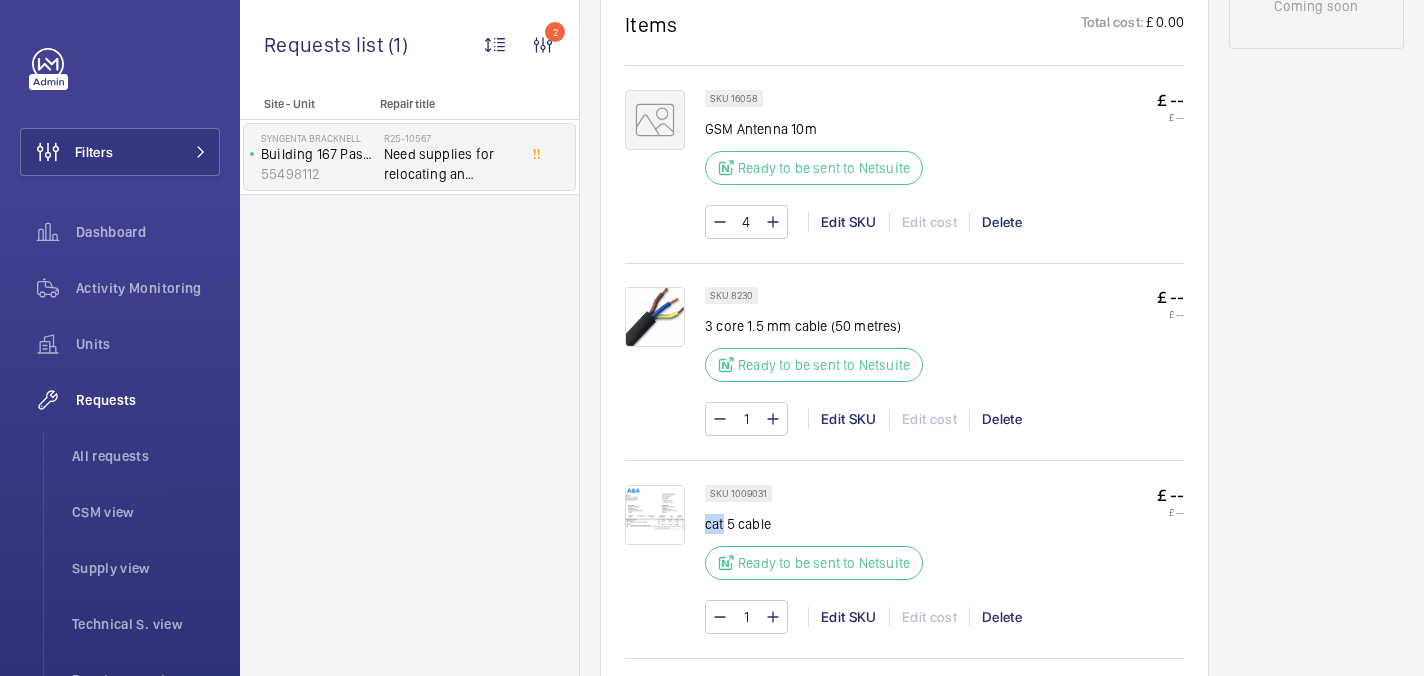 click on "cat 5 cable" 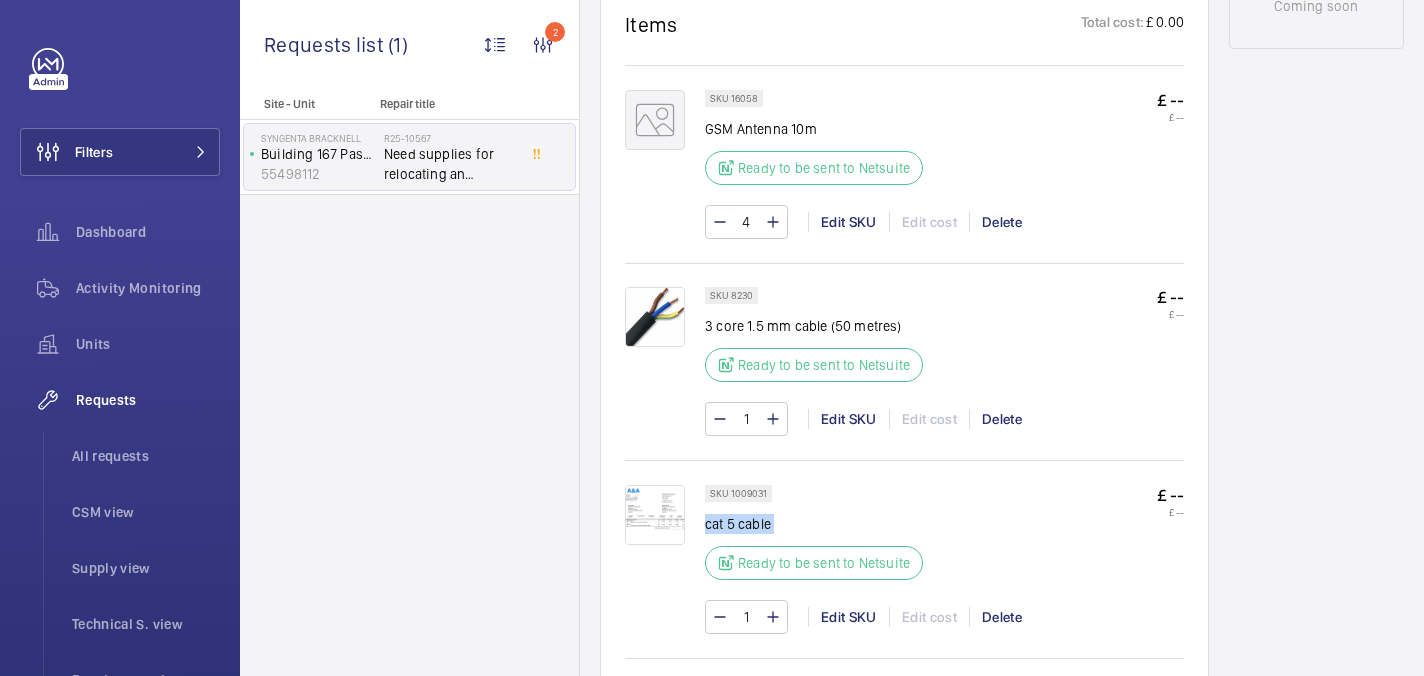 click on "cat 5 cable" 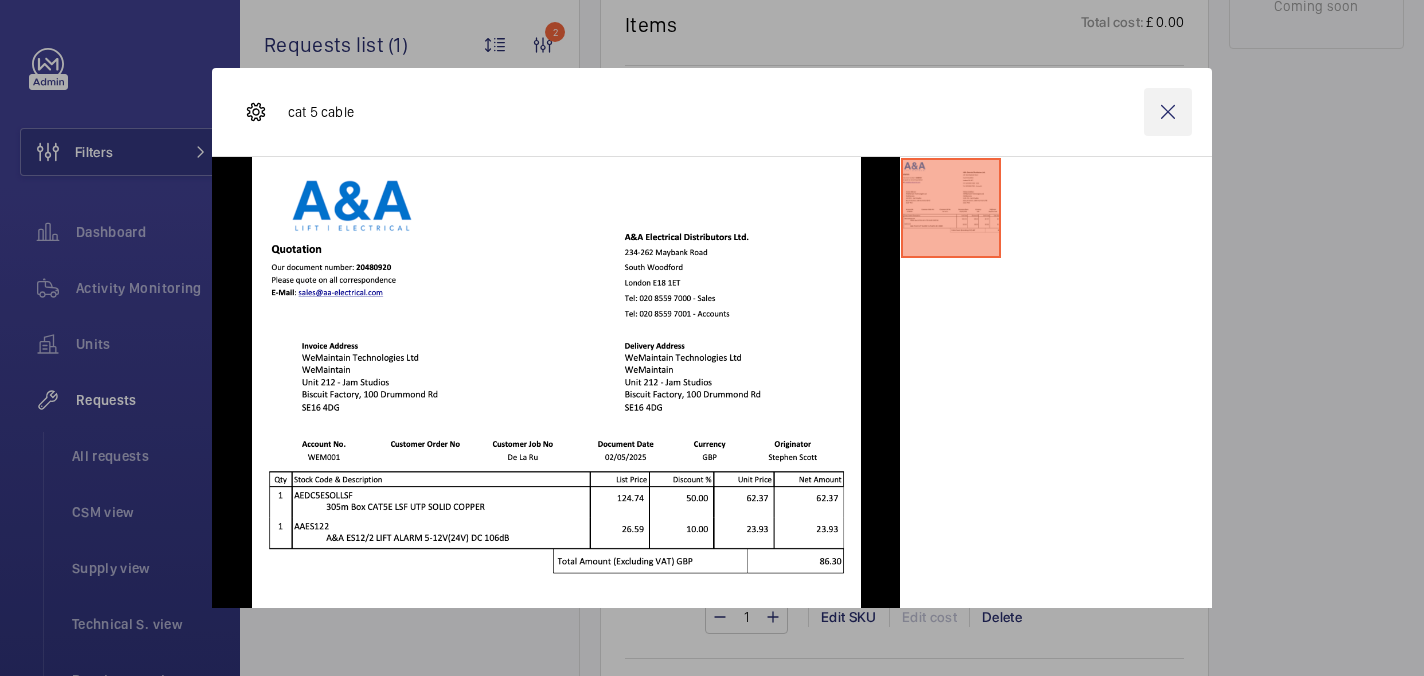 click at bounding box center [1168, 112] 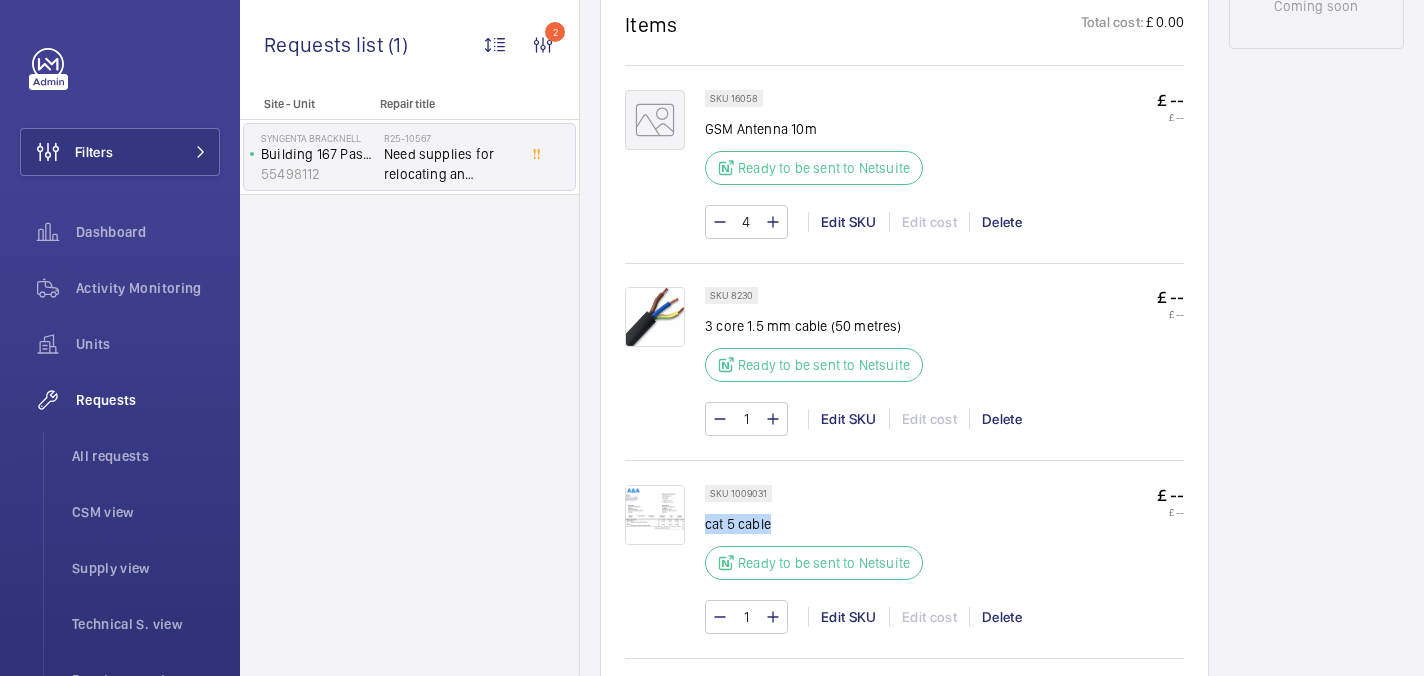 drag, startPoint x: 706, startPoint y: 507, endPoint x: 778, endPoint y: 510, distance: 72.06247 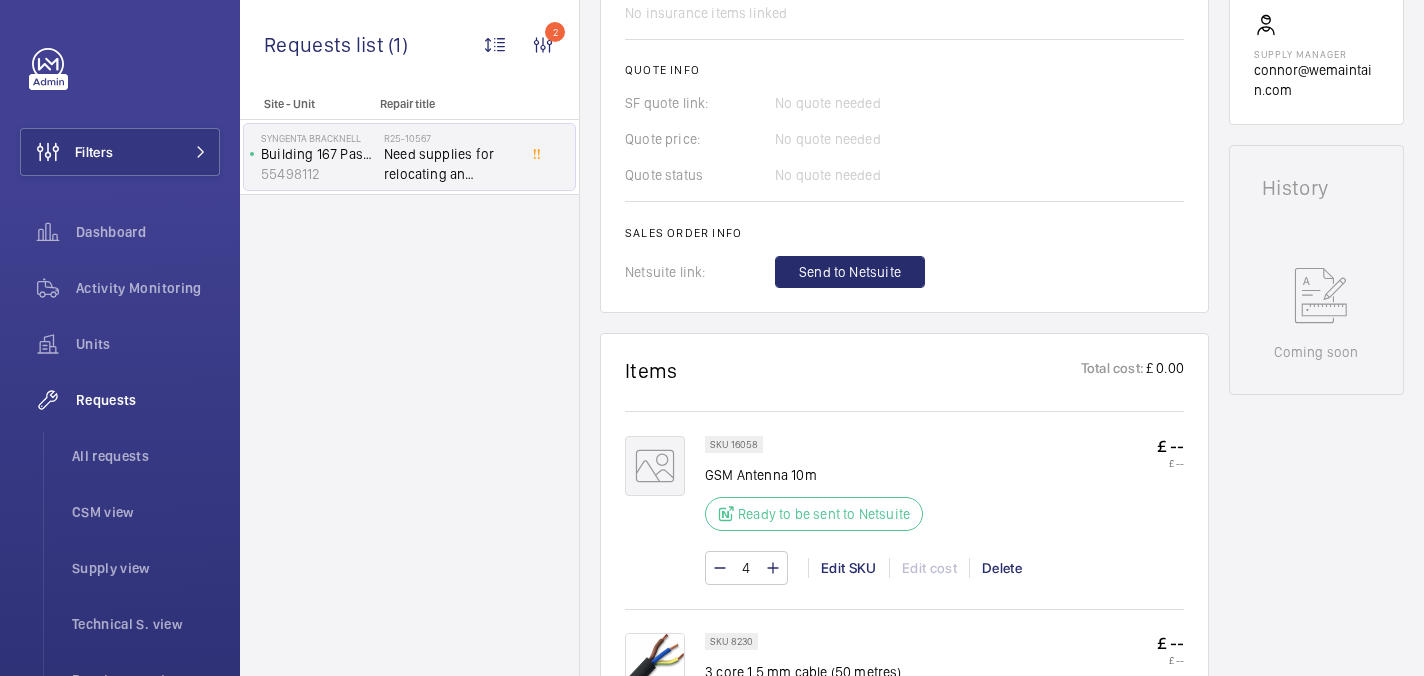 scroll, scrollTop: 278, scrollLeft: 0, axis: vertical 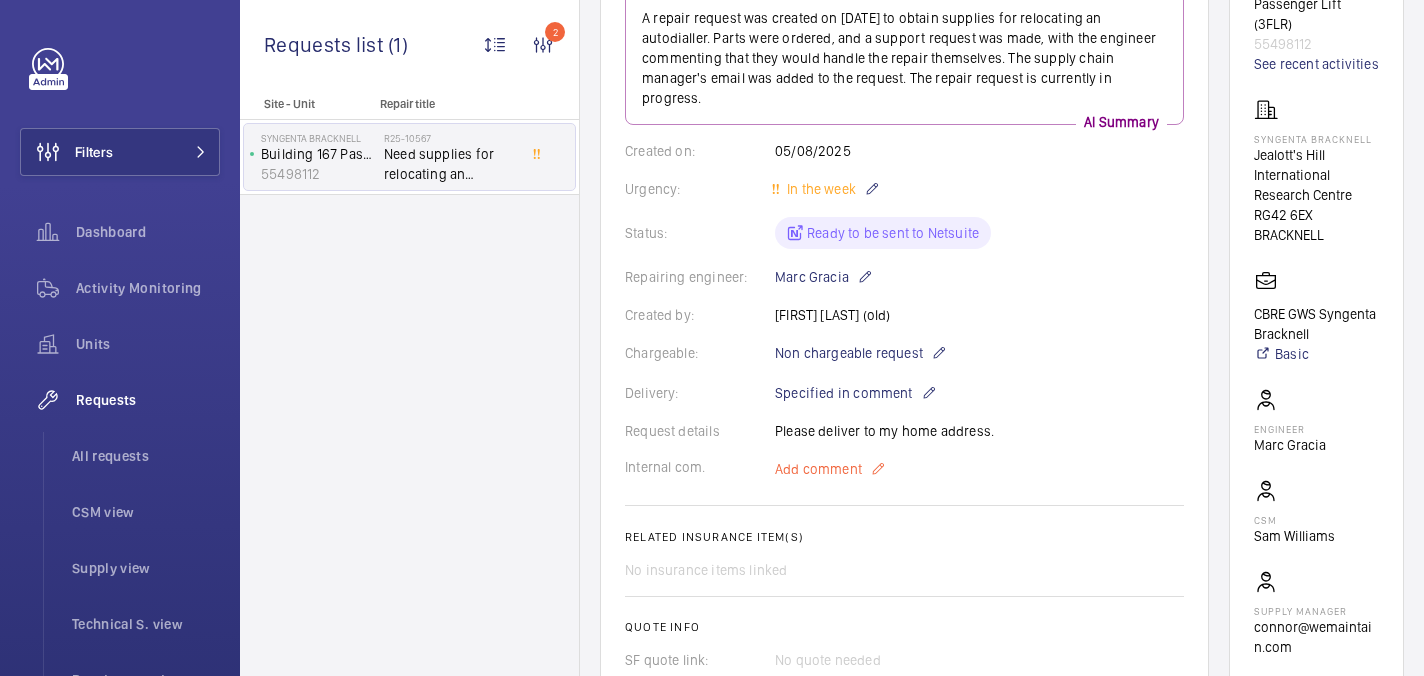 click on "Add comment" 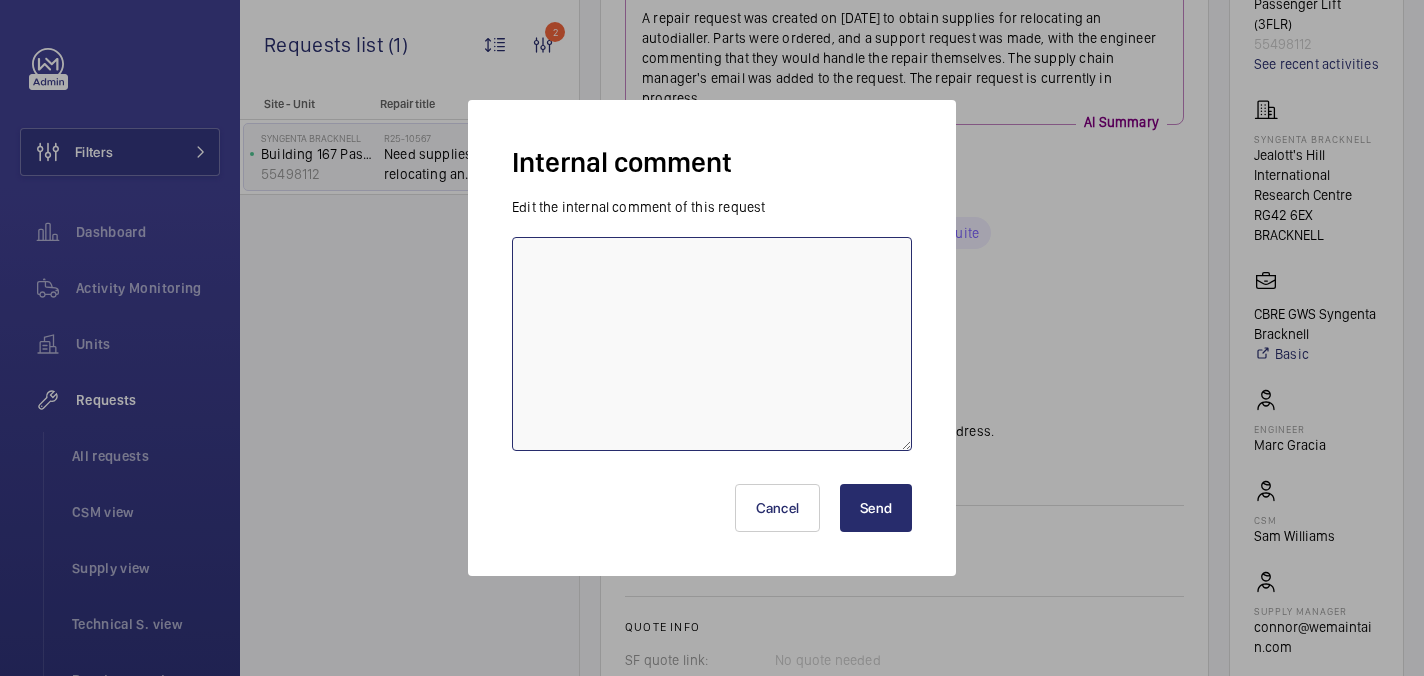 click at bounding box center [712, 344] 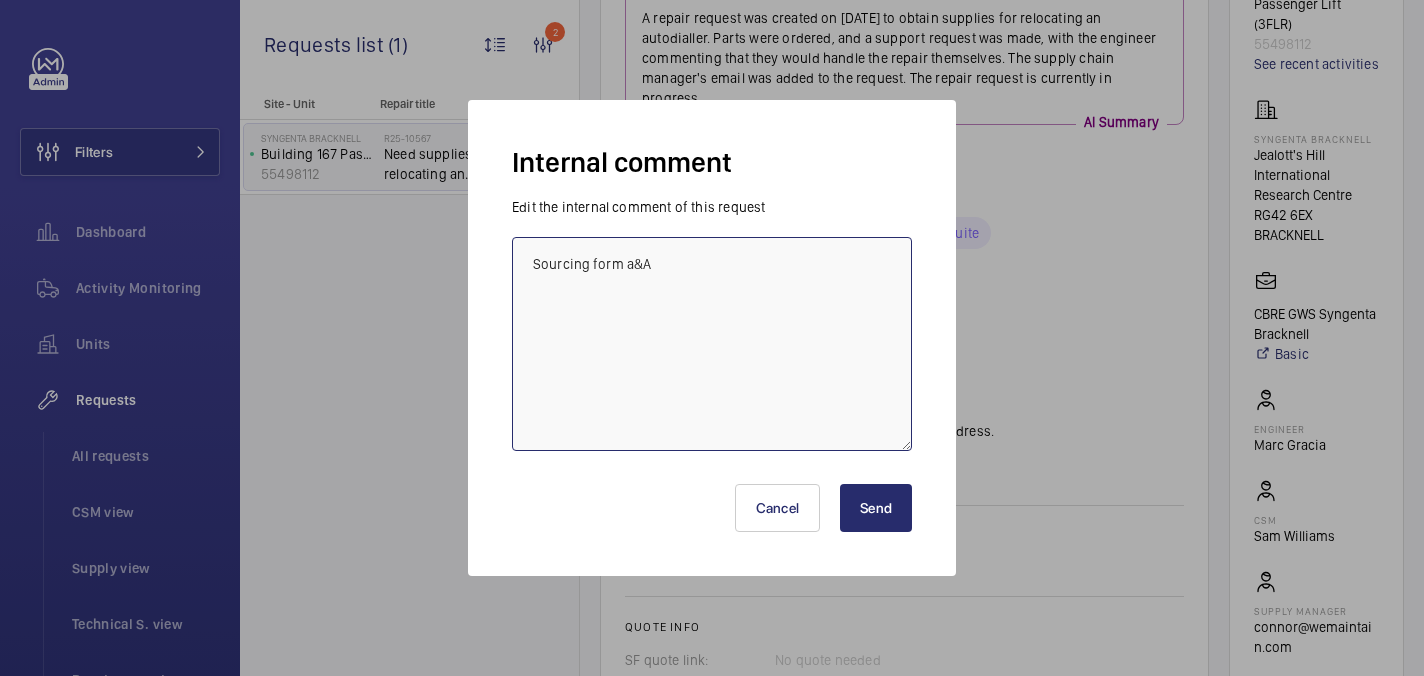 click on "Sourcing form a&A" at bounding box center (712, 344) 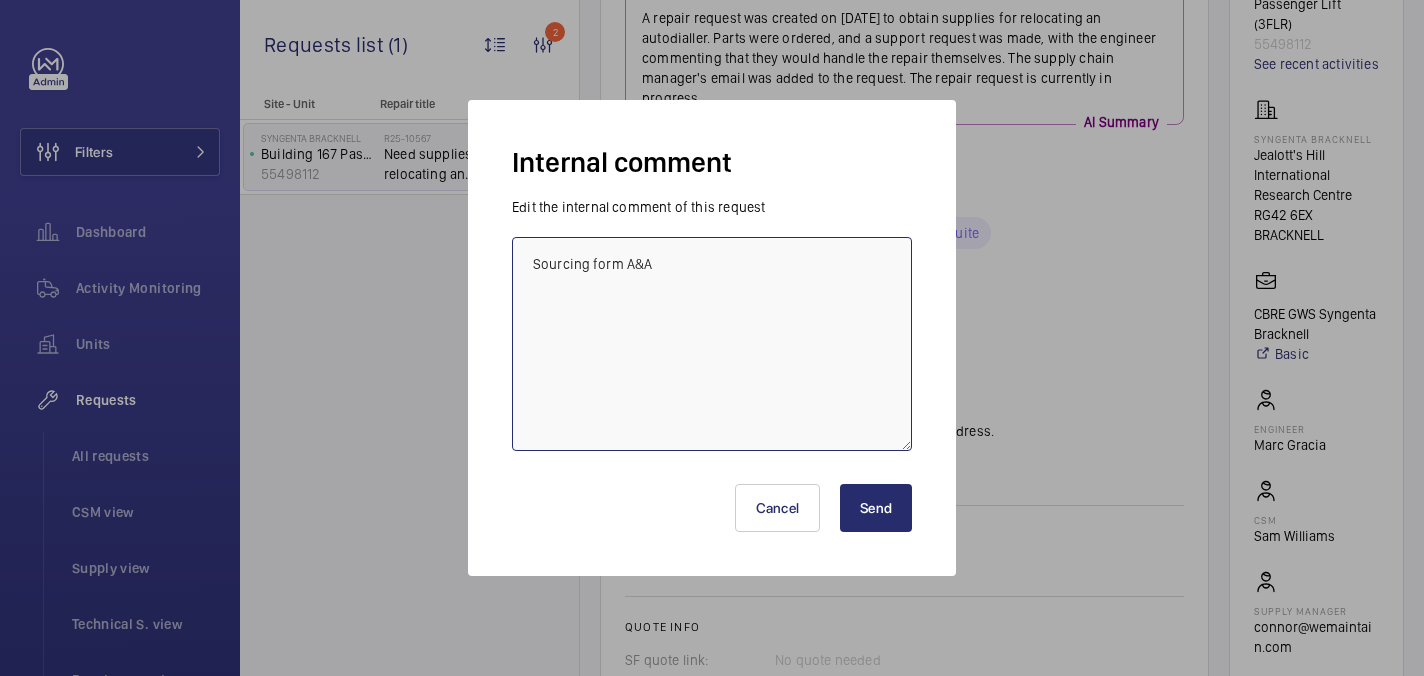 click on "Sourcing form A&A" at bounding box center [712, 344] 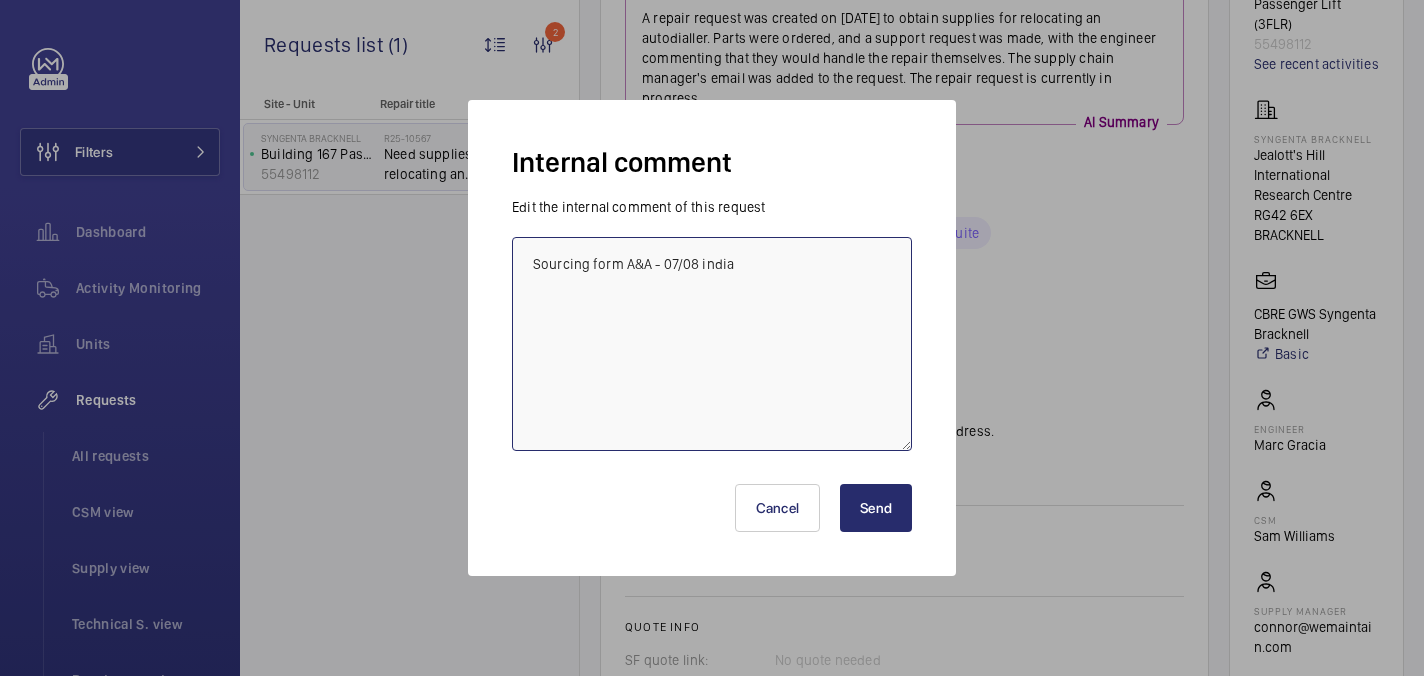type on "Sourcing form A&A - 07/08 india" 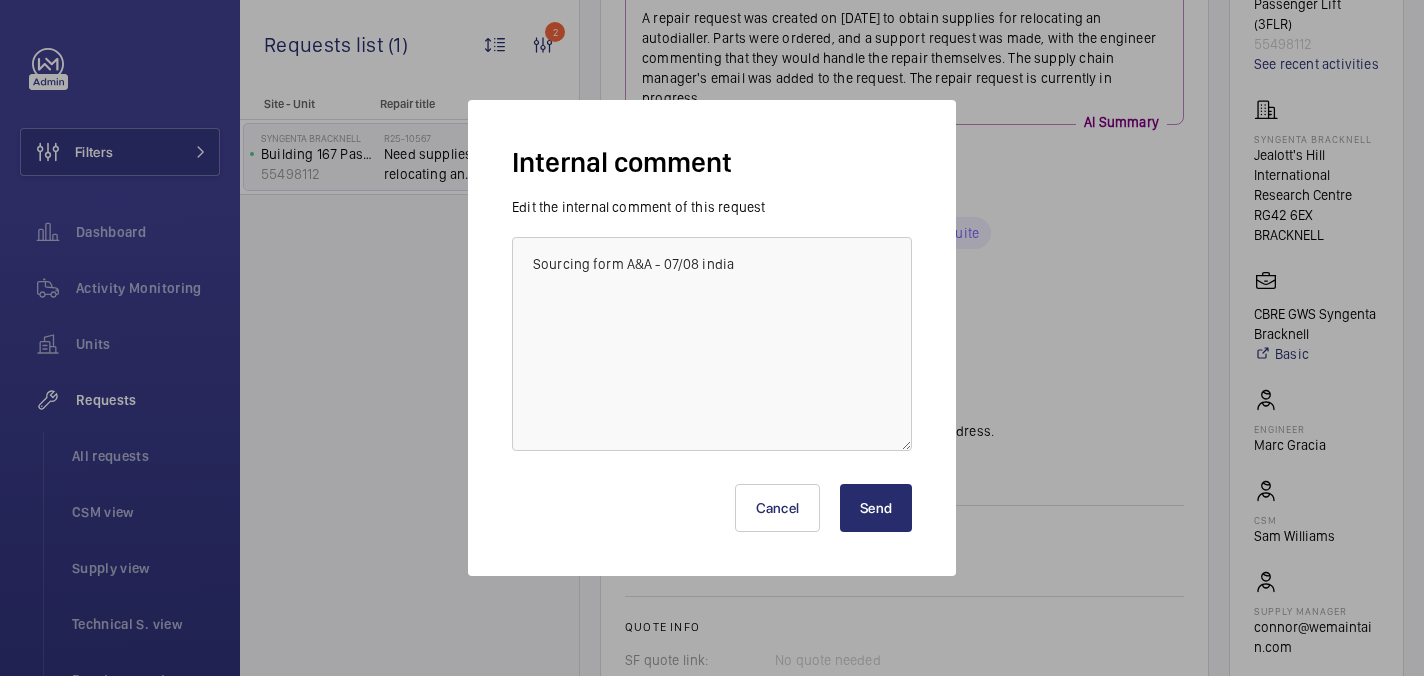 click on "Send" at bounding box center (876, 508) 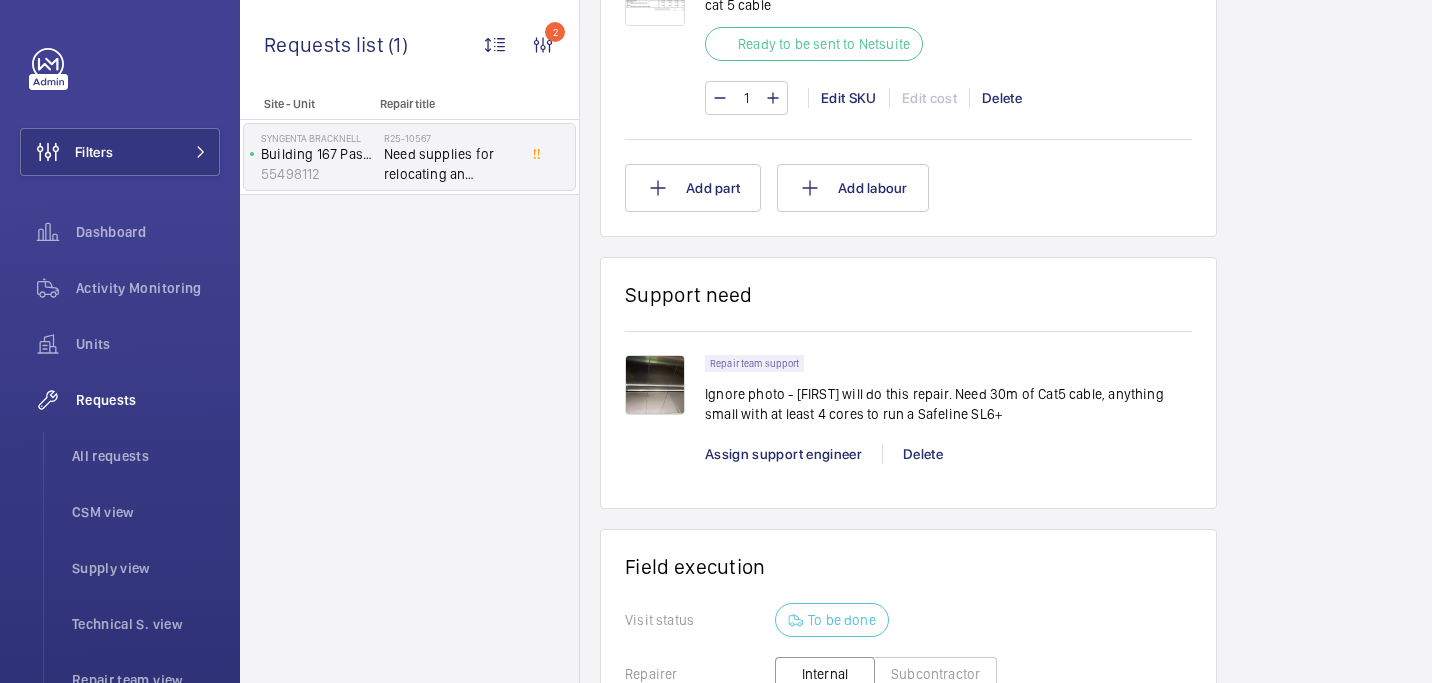 scroll, scrollTop: 1750, scrollLeft: 0, axis: vertical 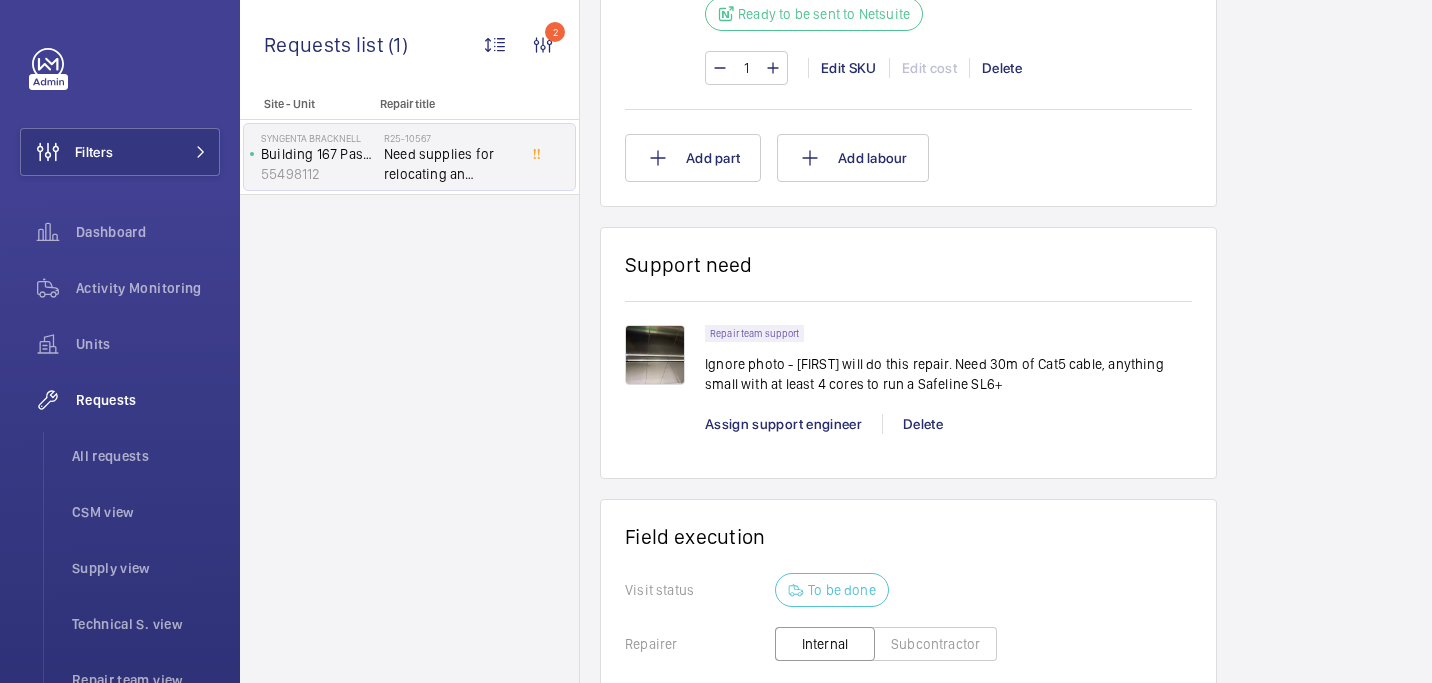 click 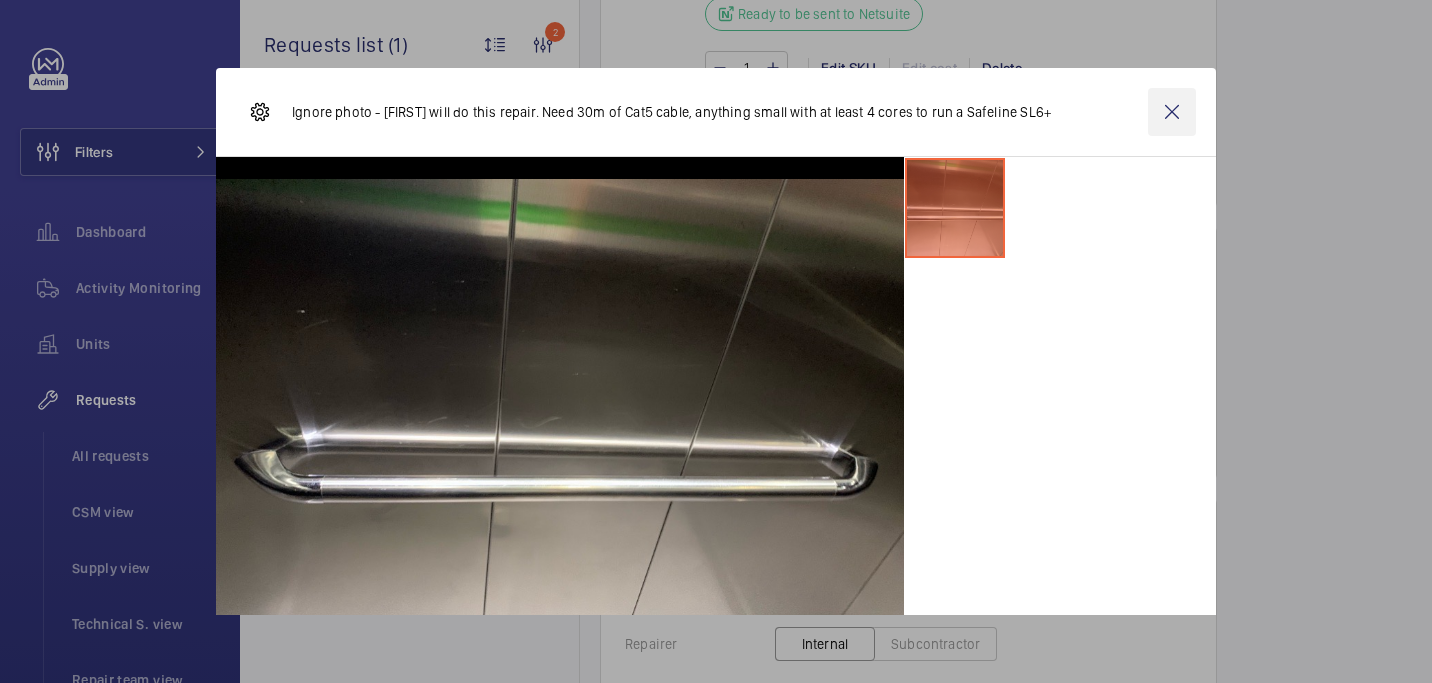 click at bounding box center [1172, 112] 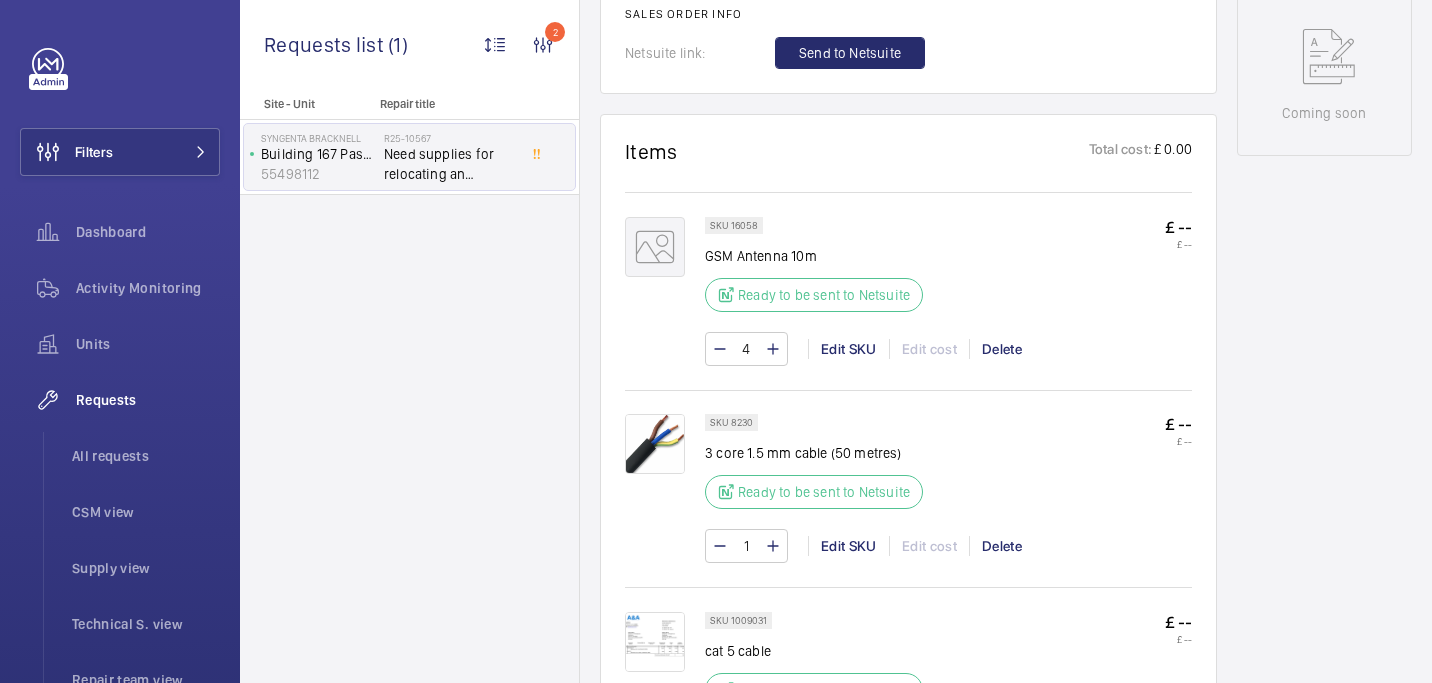 scroll, scrollTop: 1044, scrollLeft: 0, axis: vertical 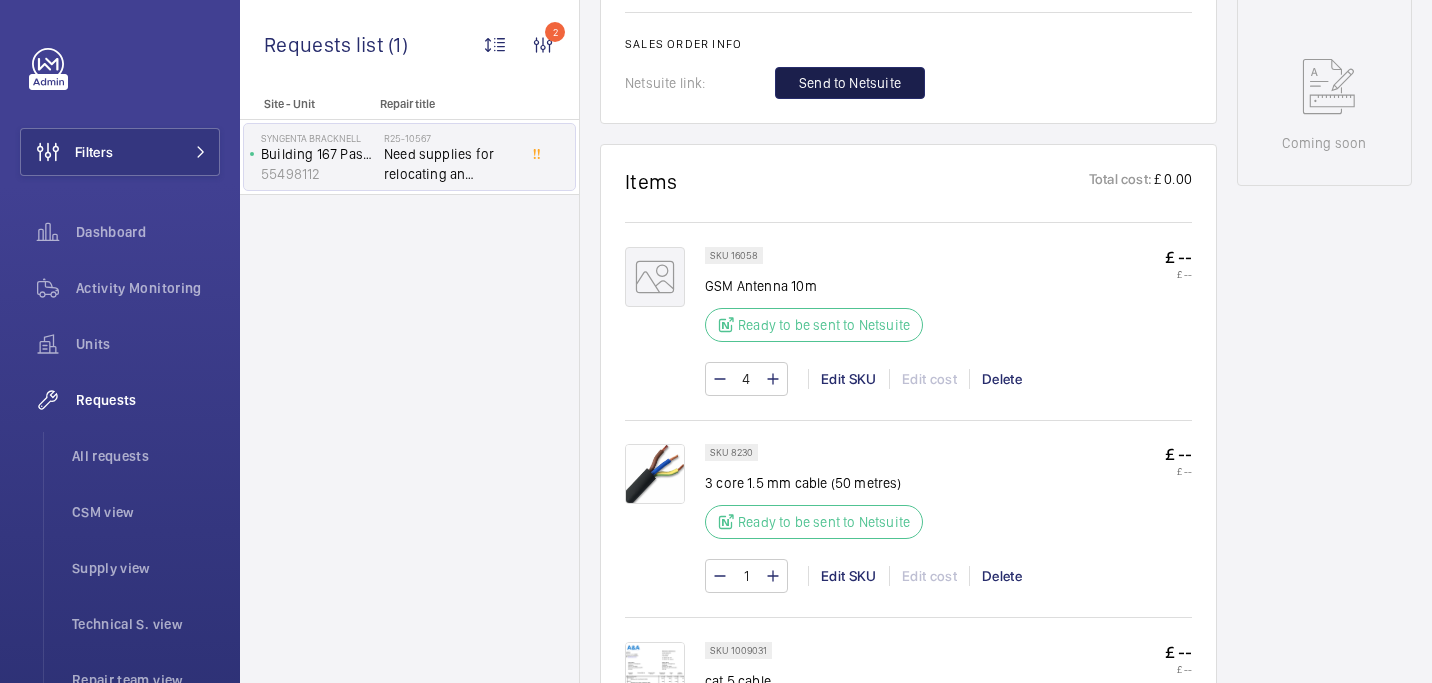 click on "Send to Netsuite" 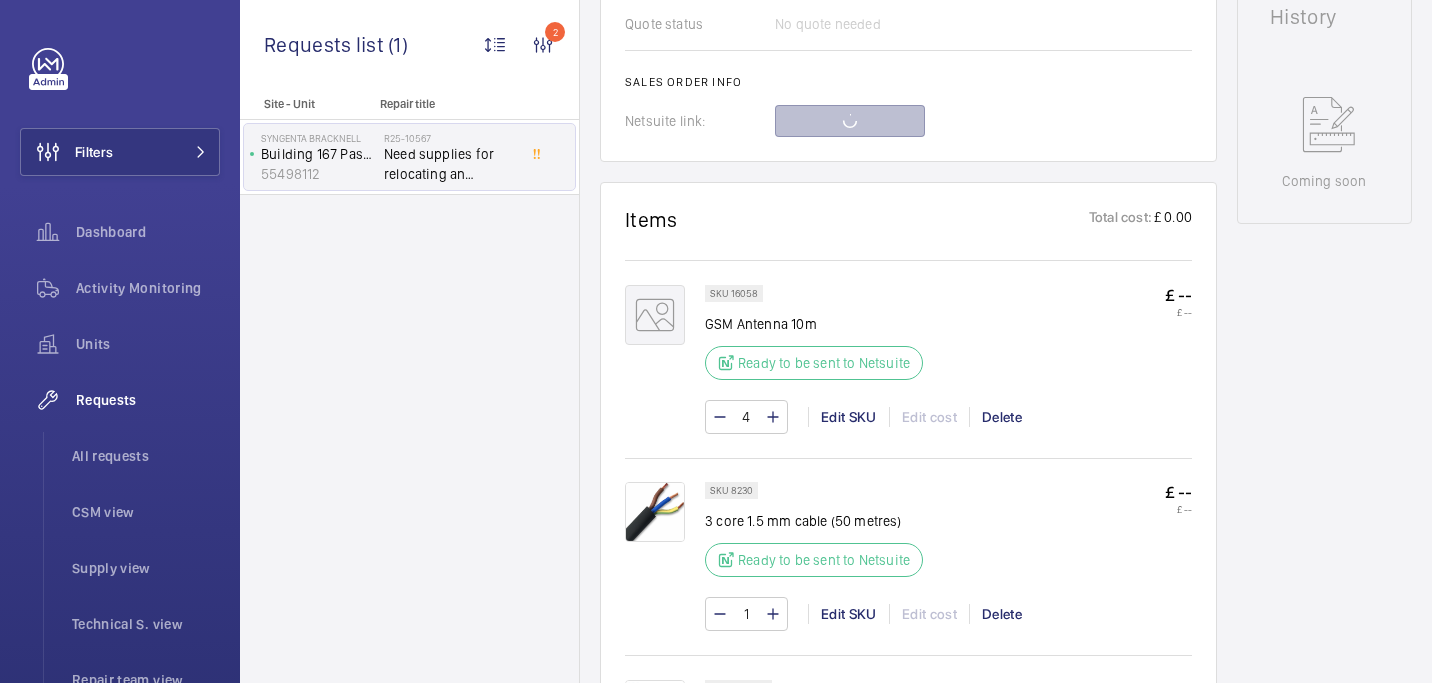 scroll, scrollTop: 1005, scrollLeft: 0, axis: vertical 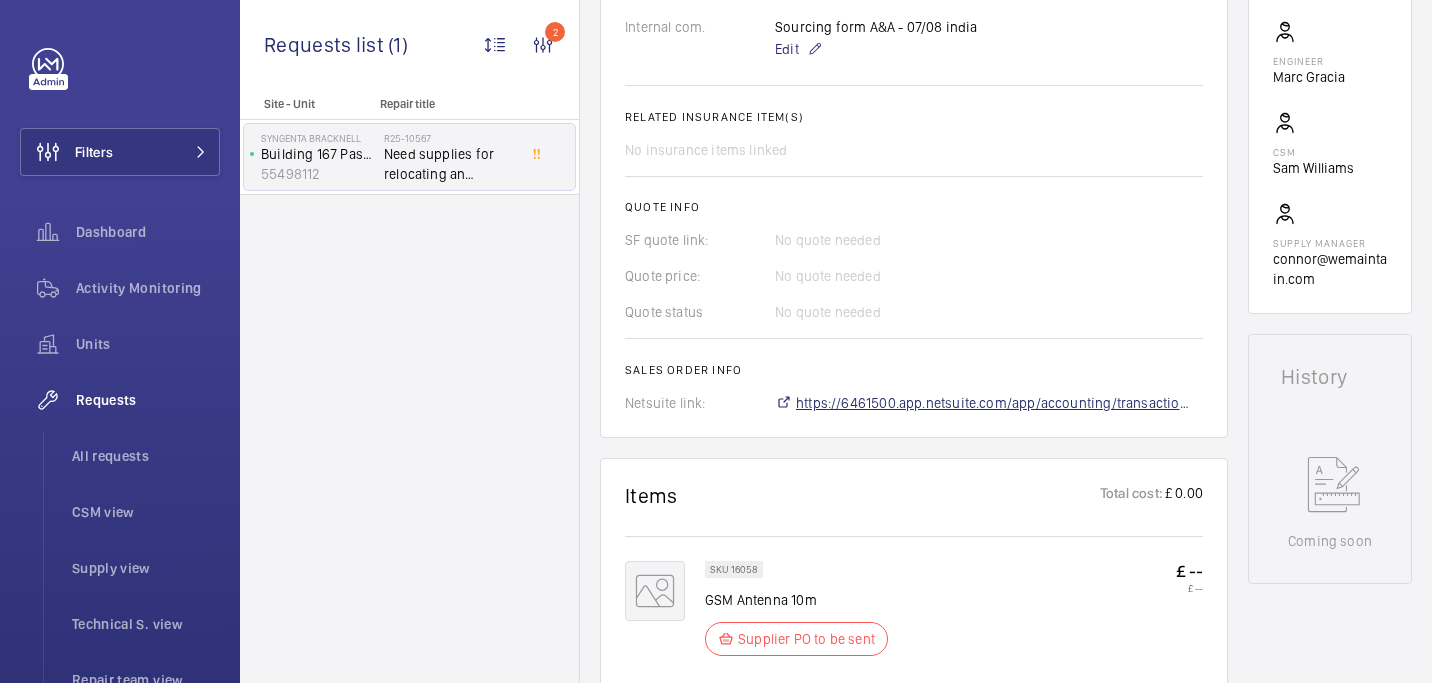 click on "https://6461500.app.netsuite.com/app/accounting/transactions/salesord.nl?id=2885227" 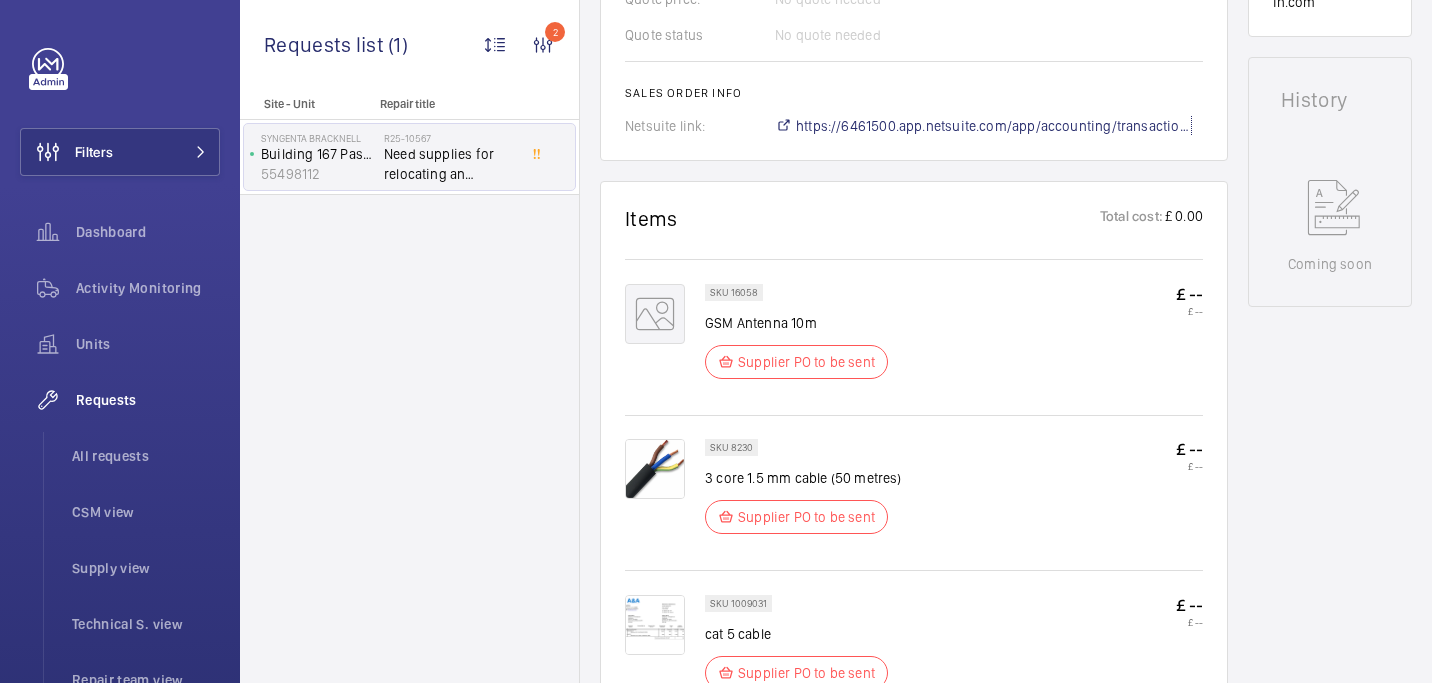 scroll, scrollTop: 978, scrollLeft: 0, axis: vertical 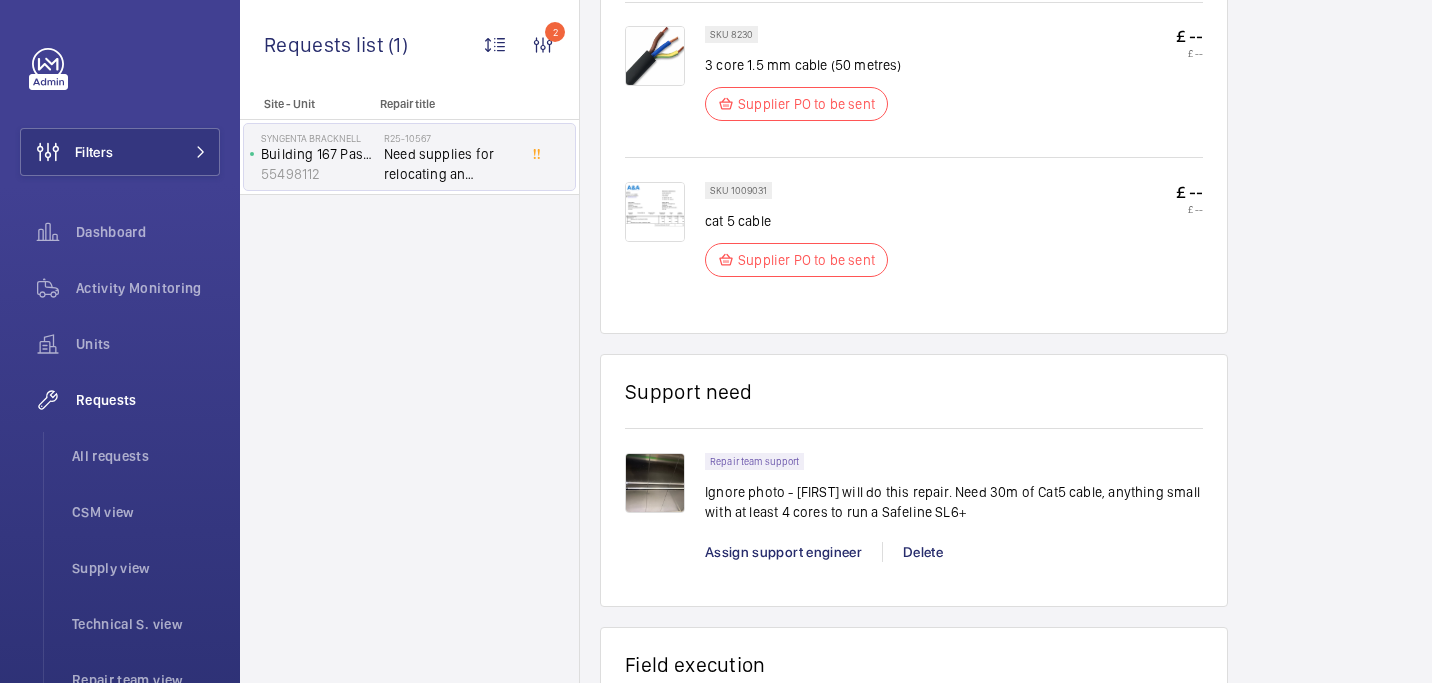 click 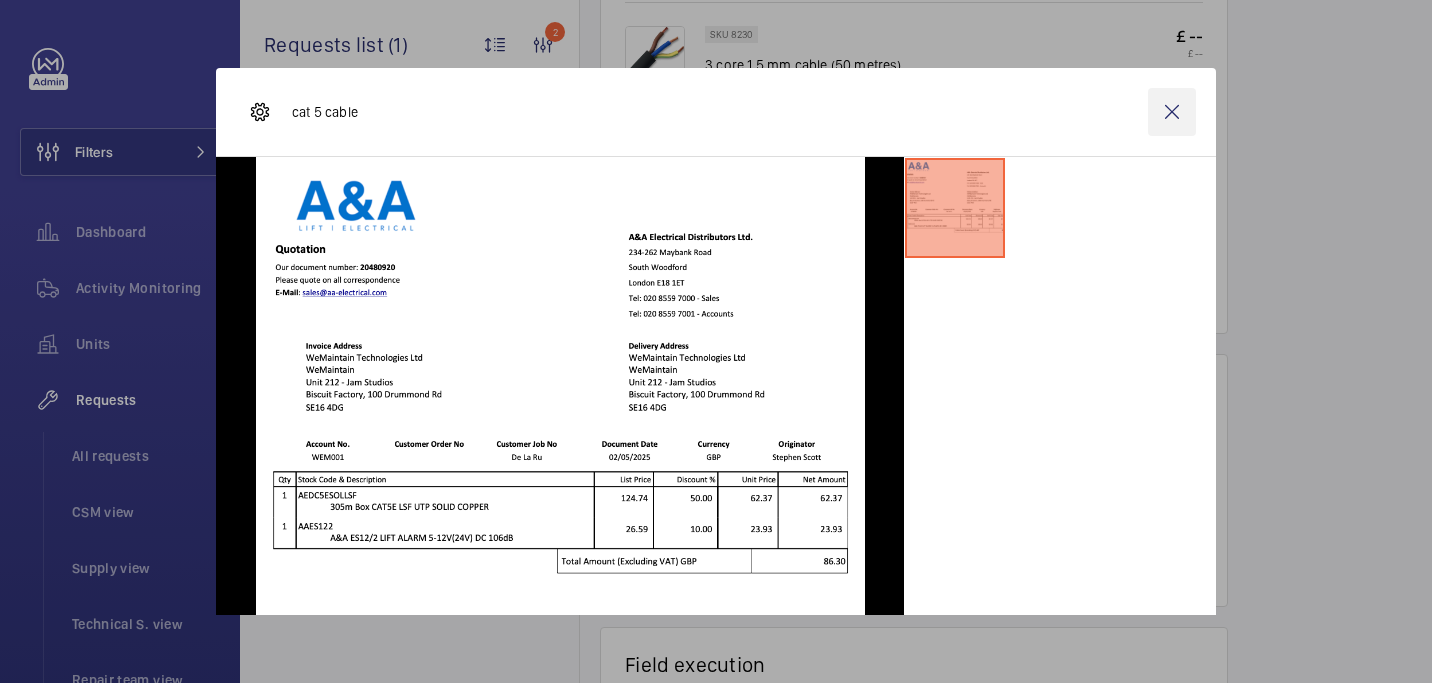 click at bounding box center (1172, 112) 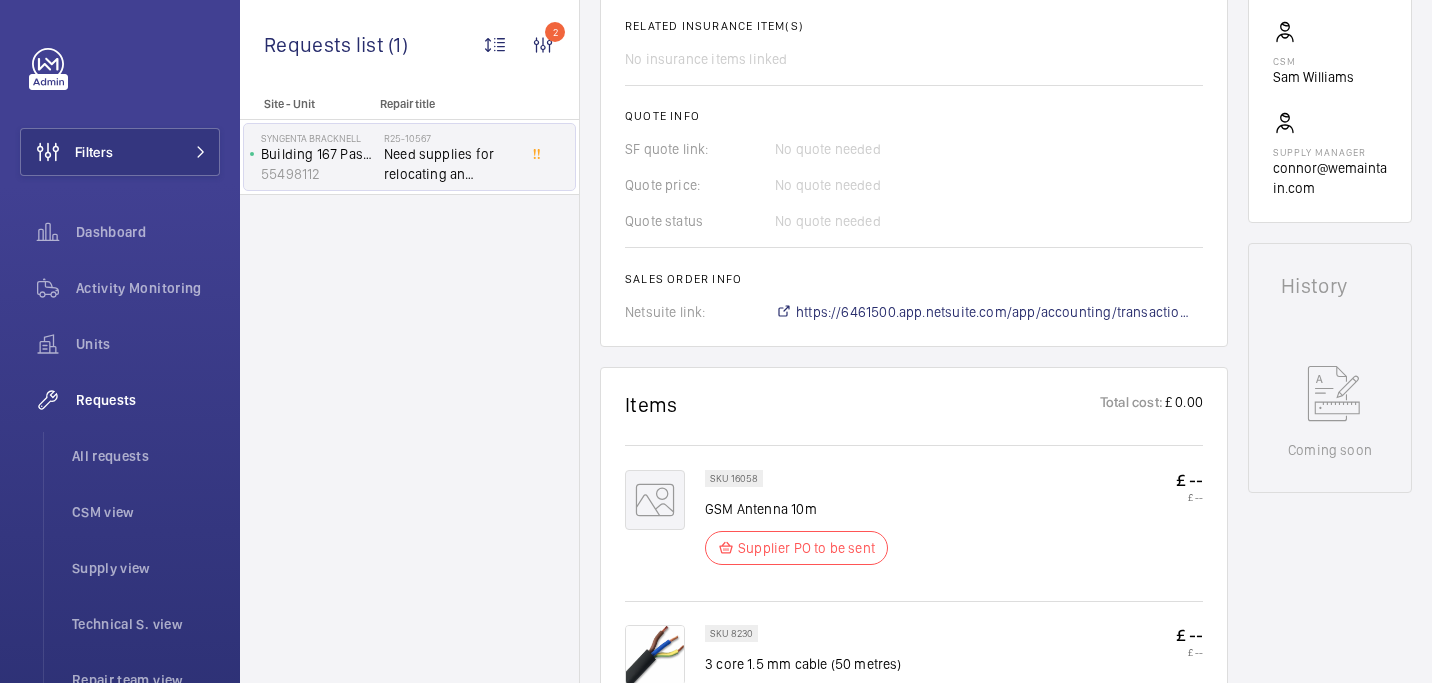scroll, scrollTop: 966, scrollLeft: 0, axis: vertical 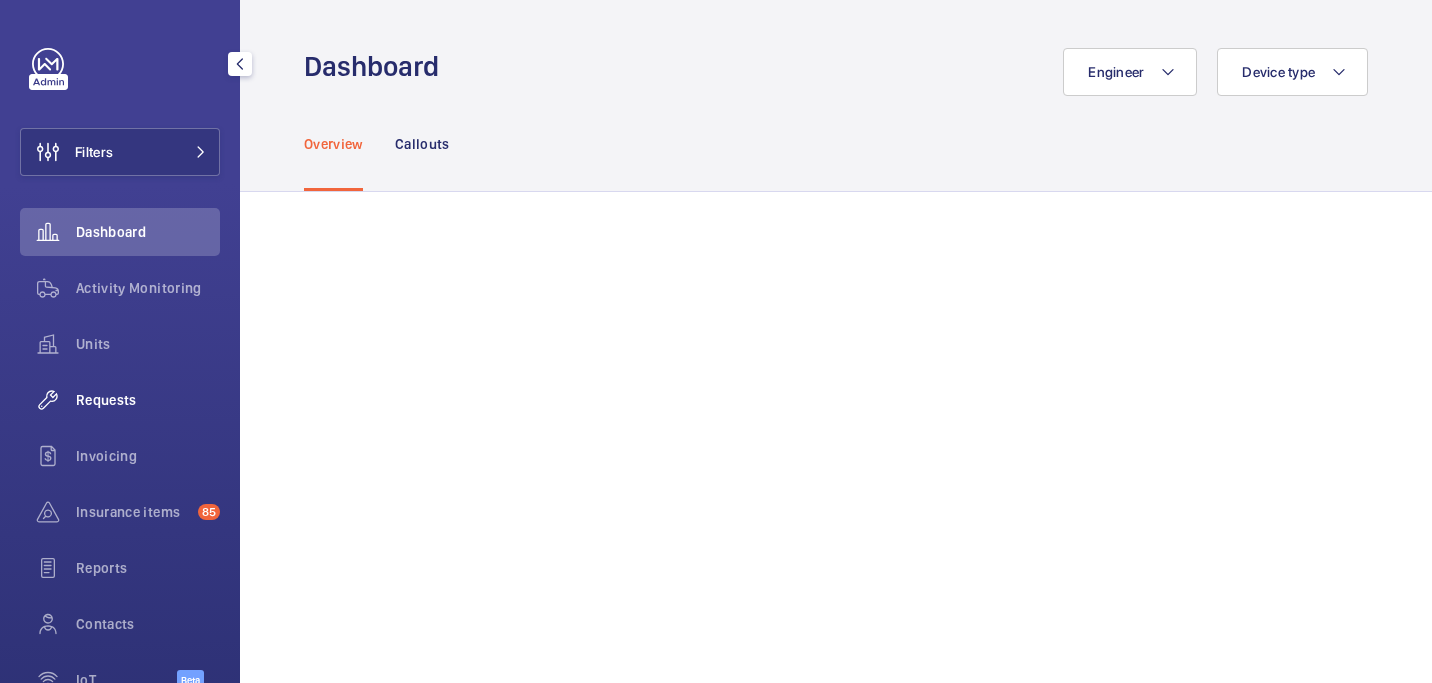 click on "Requests" 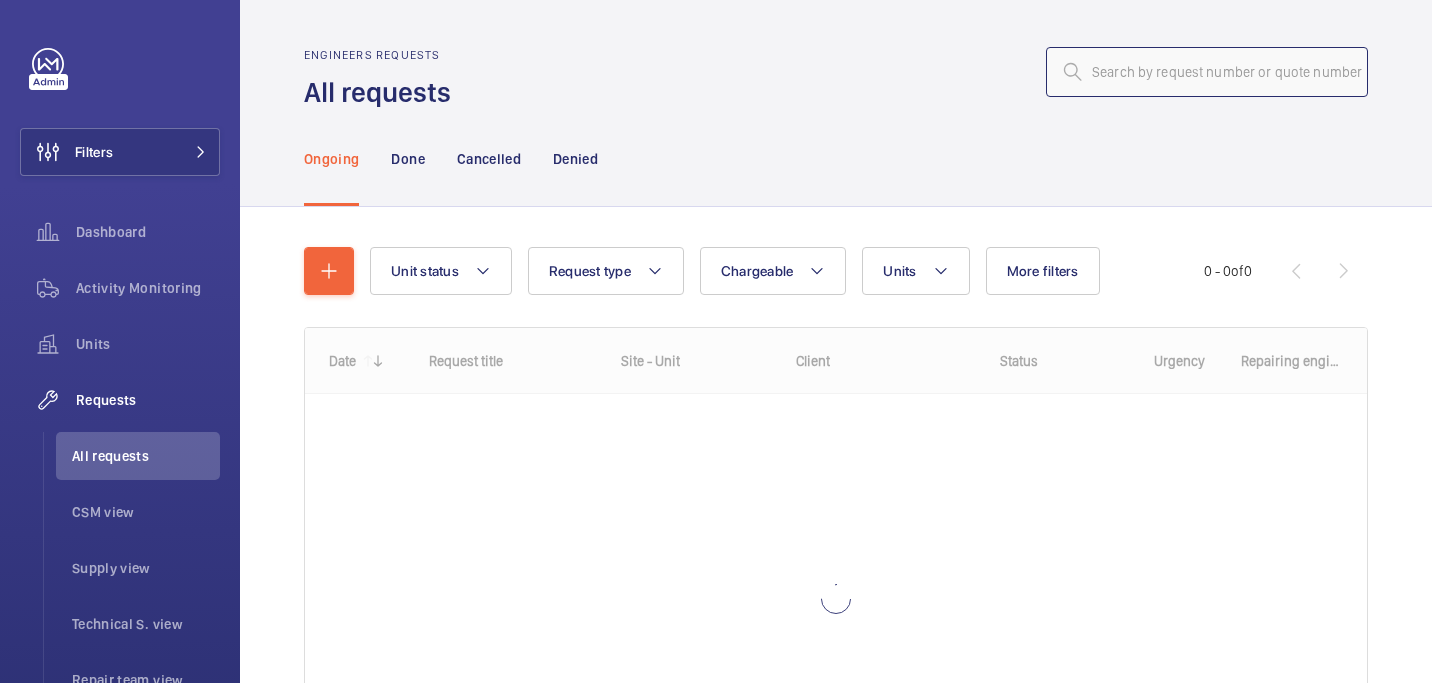click 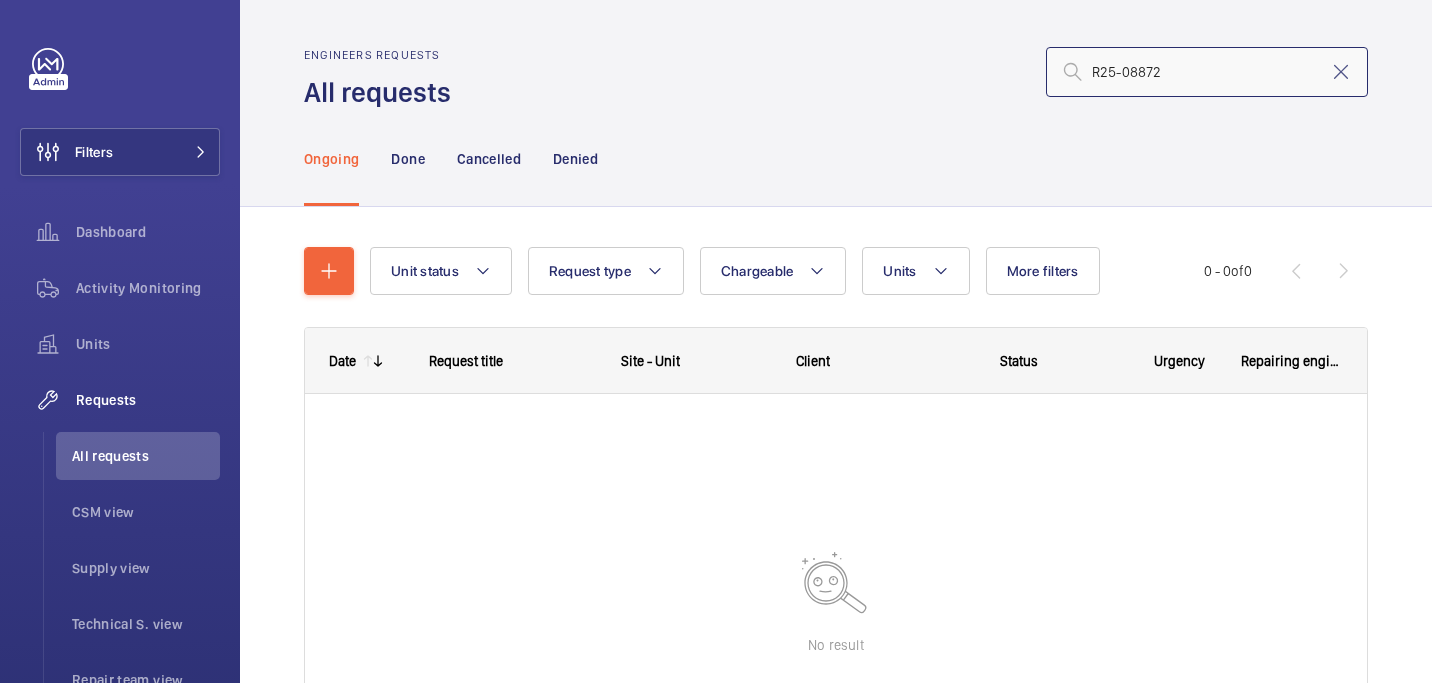 click on "R25-08872" 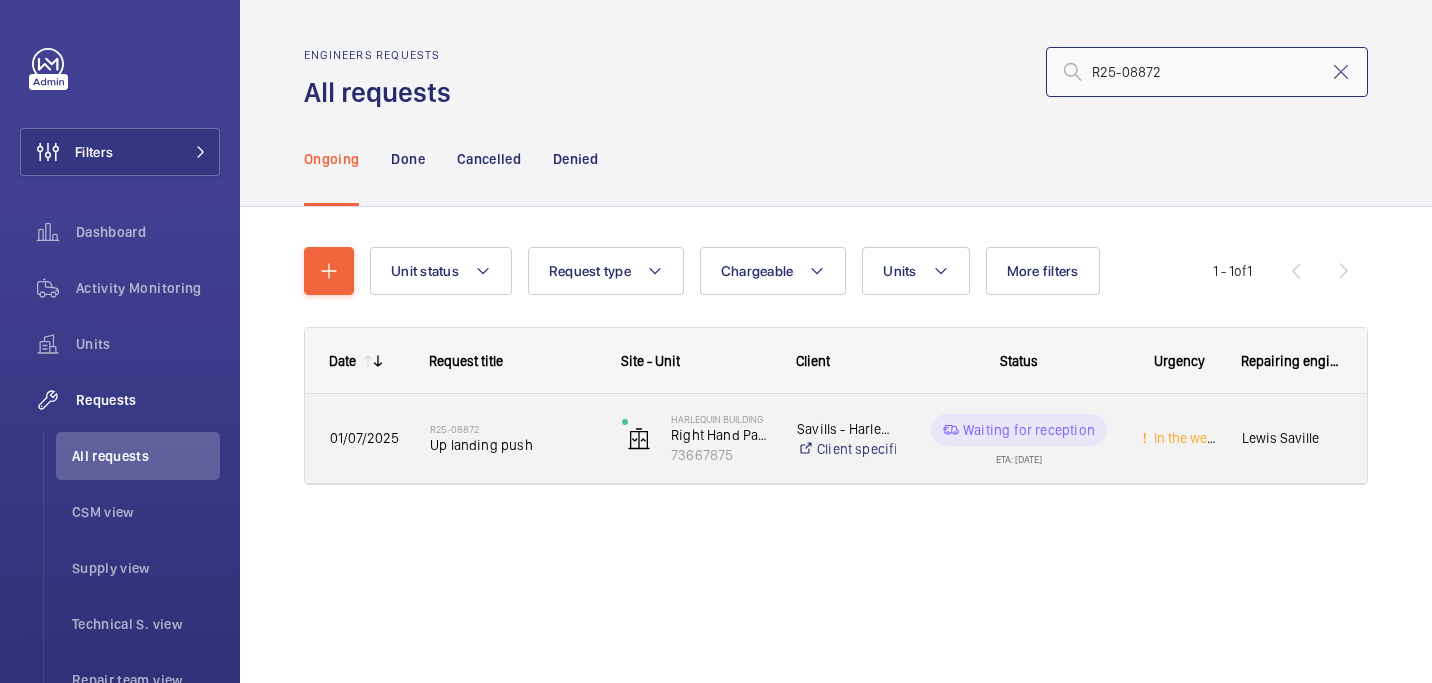 type on "R25-08872" 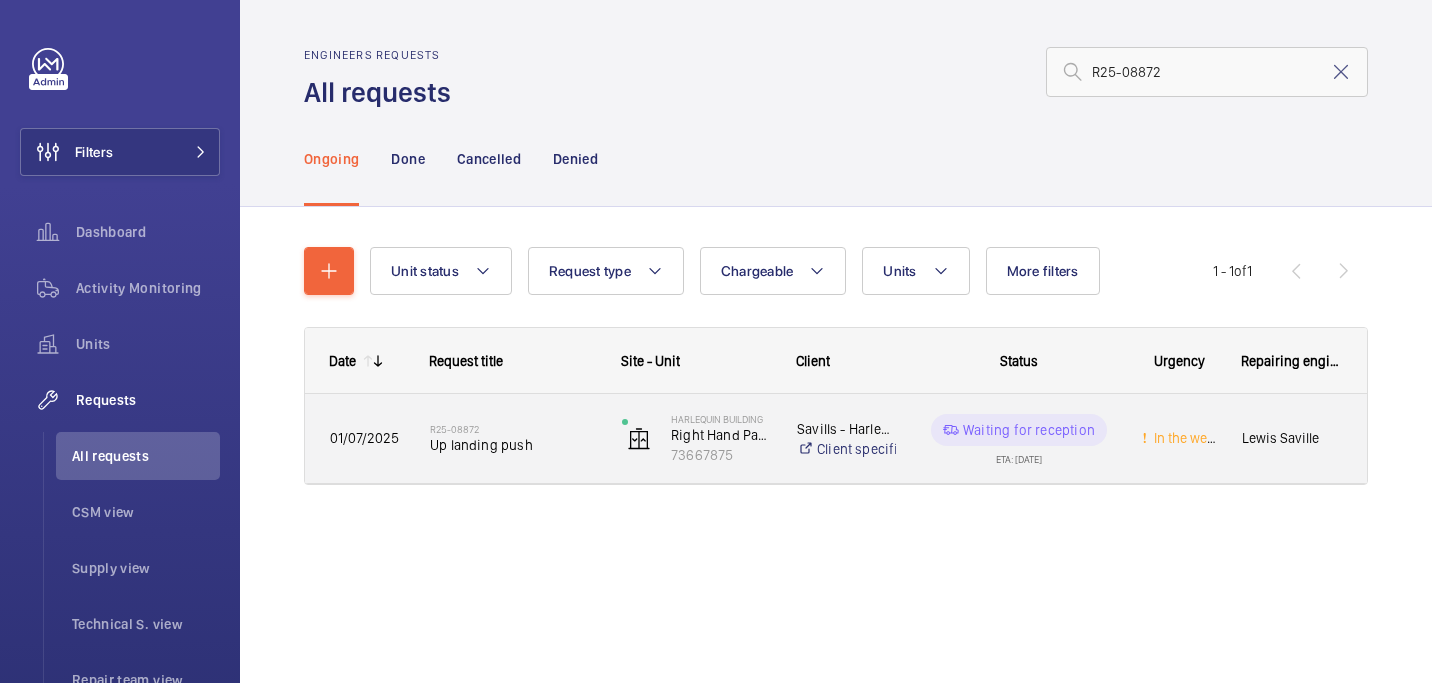 click on "R25-08872   Up landing push" 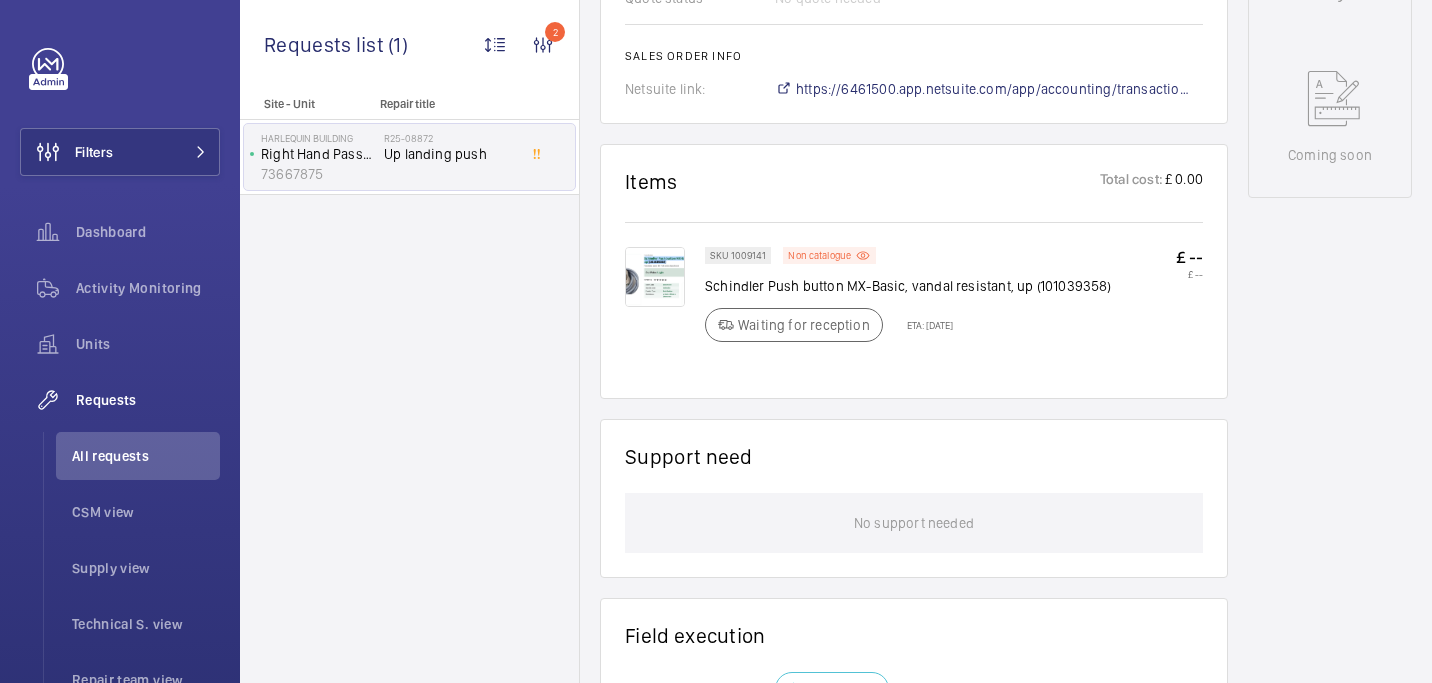 scroll, scrollTop: 1005, scrollLeft: 0, axis: vertical 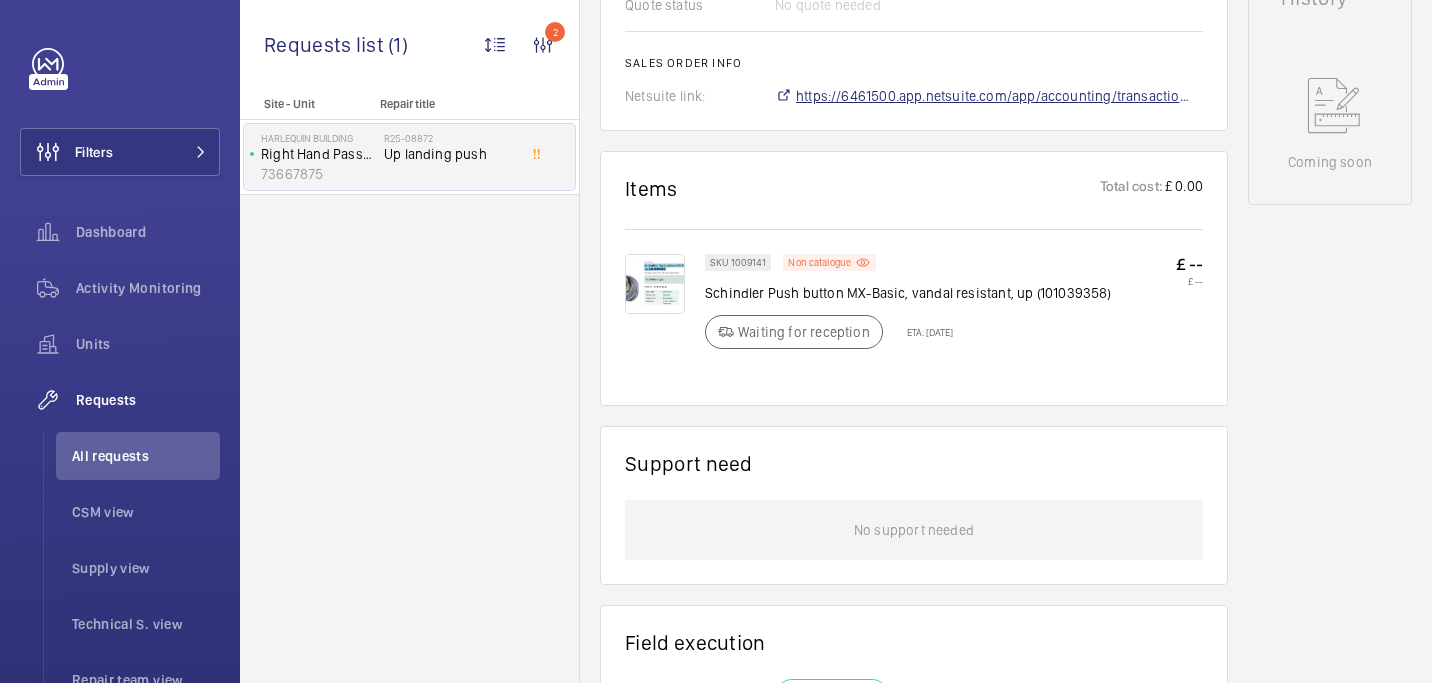 click on "https://6461500.app.netsuite.com/app/accounting/transactions/salesord.nl?id=2868985" 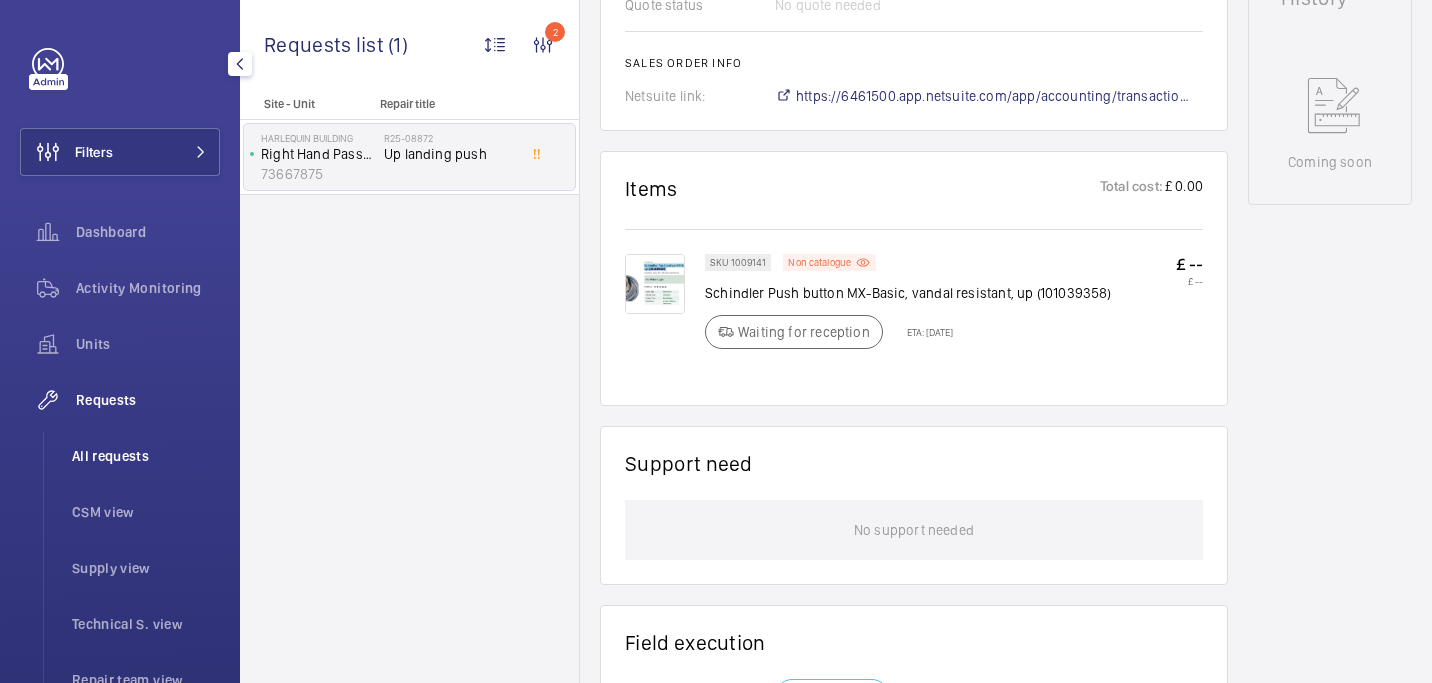 click on "All requests" 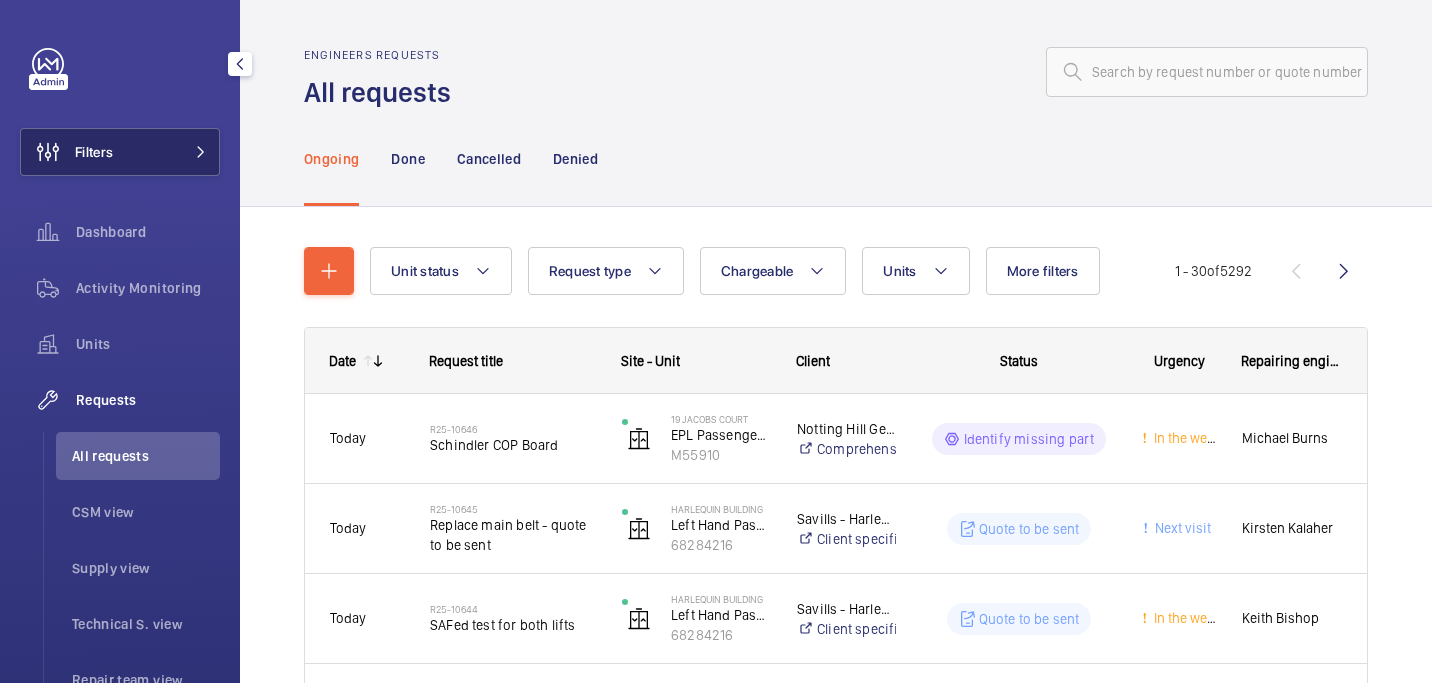 click on "Filters  Dashboard   Activity Monitoring   Units   Requests   All requests   CSM view   Supply view   Technical S. view   Repair team view   Invoicing   Insurance items  85  Reports   Contacts   IoT  Beta" 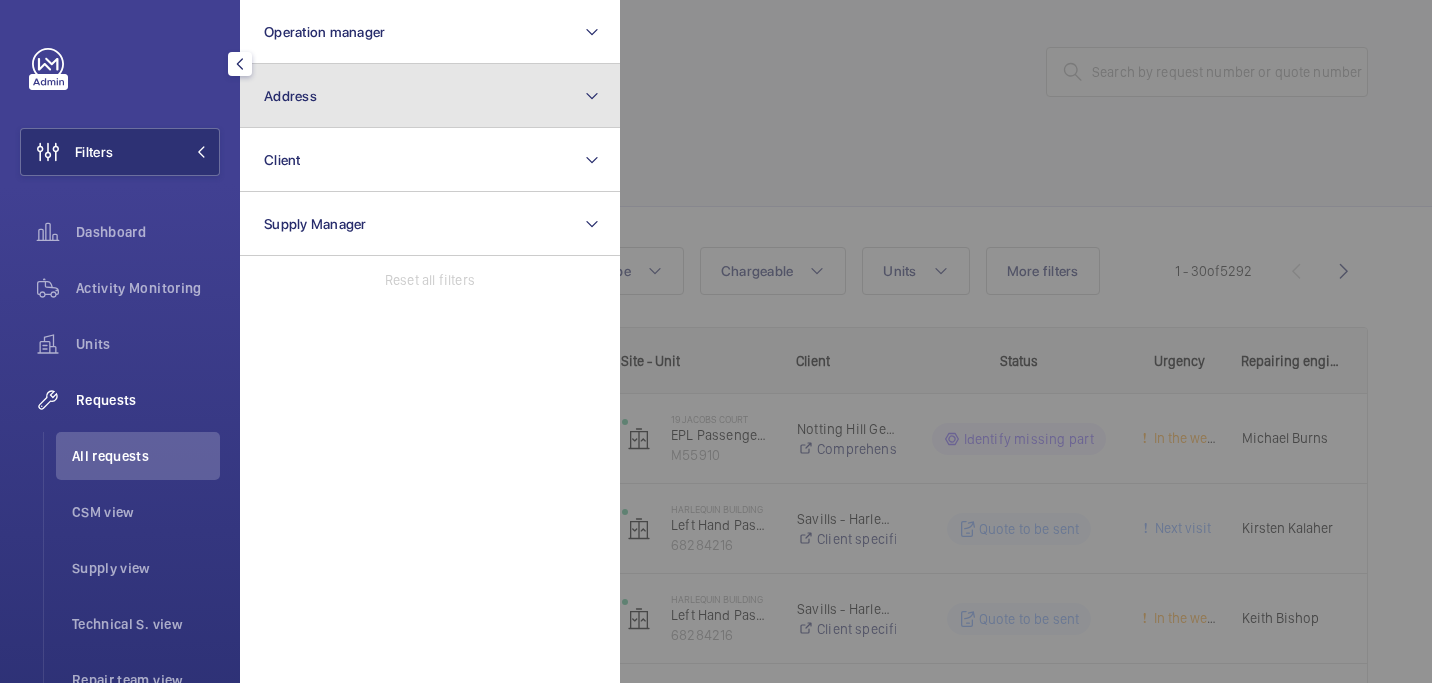 click on "Address" 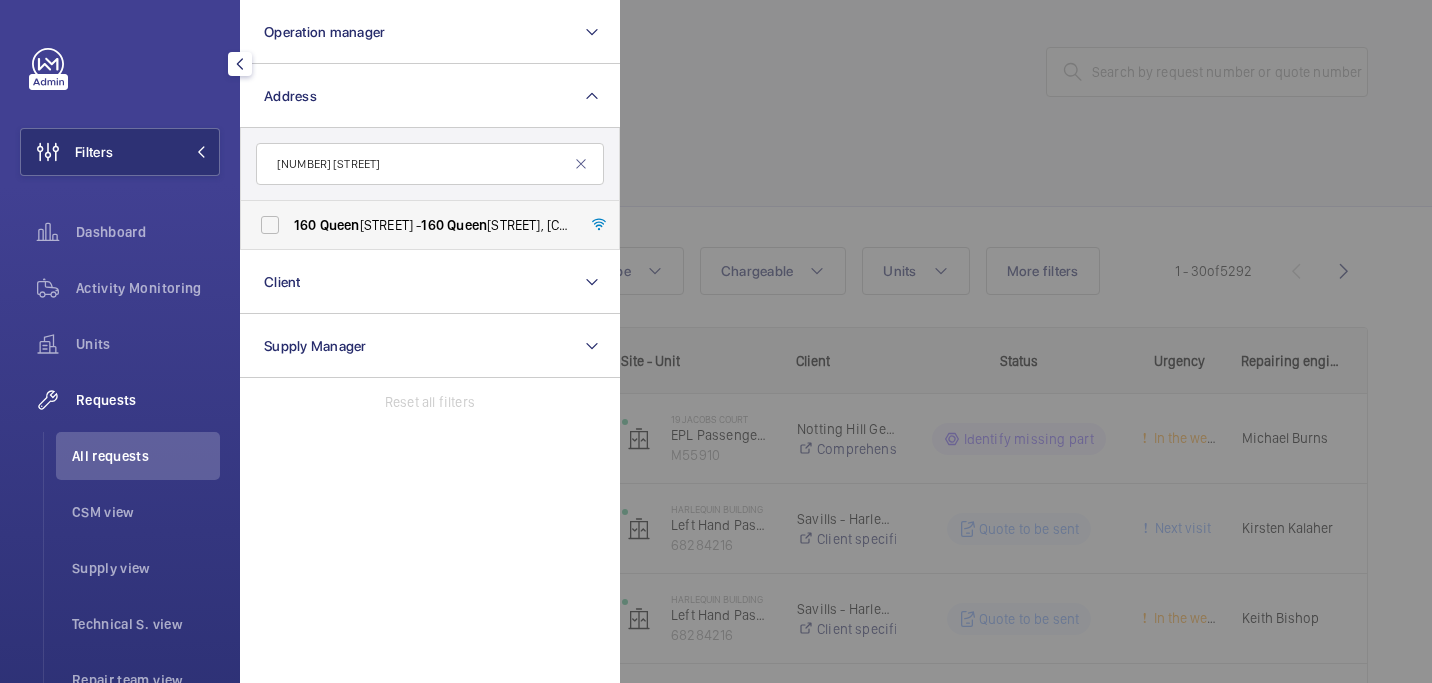 type on "160 queen" 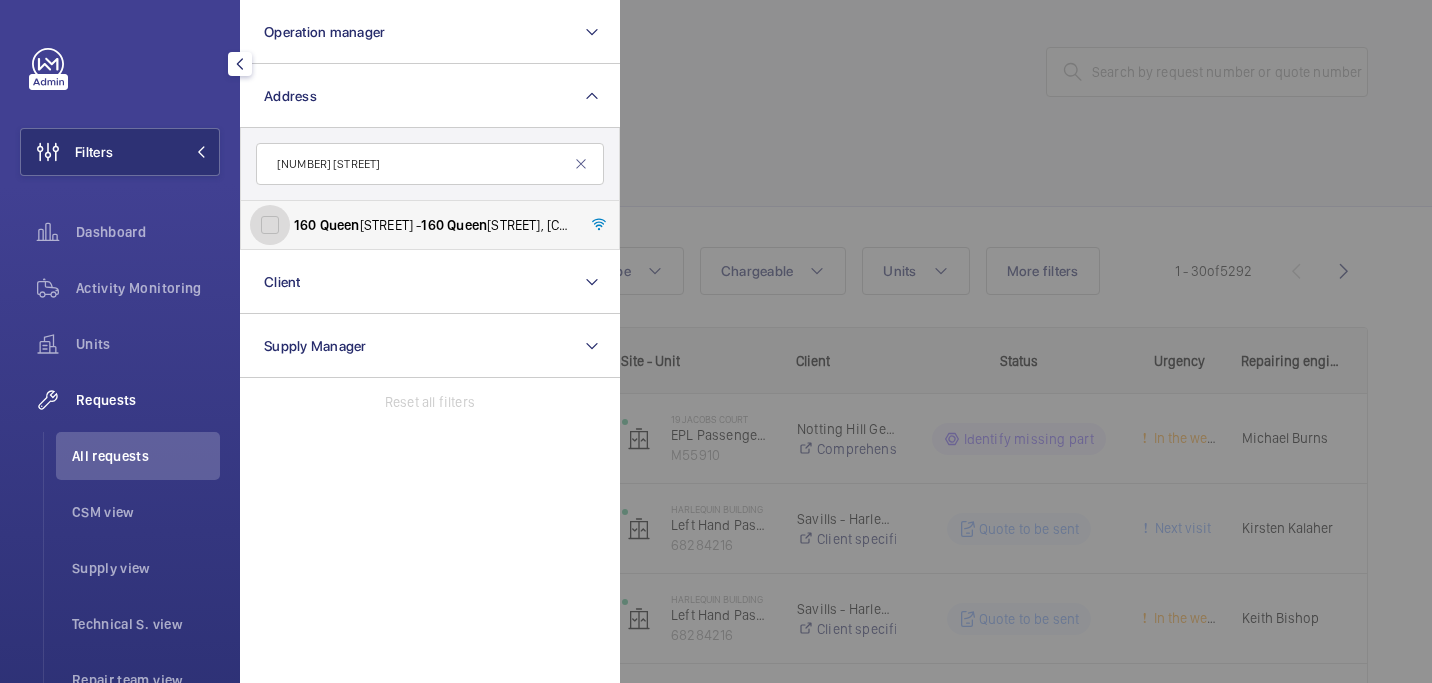 click on "160   Queen  Victoria Street -  160   Queen  Victoria Street, LONDON EC4V 4BF" at bounding box center (270, 225) 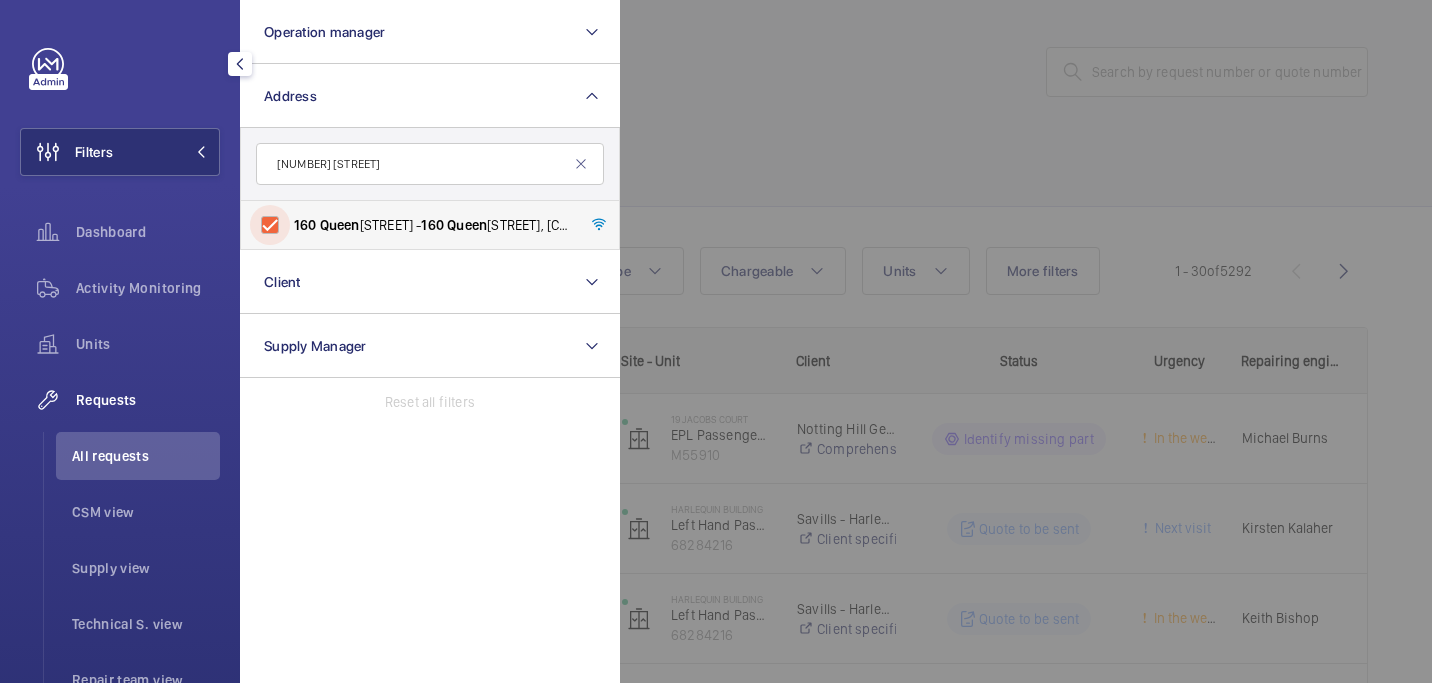 checkbox on "true" 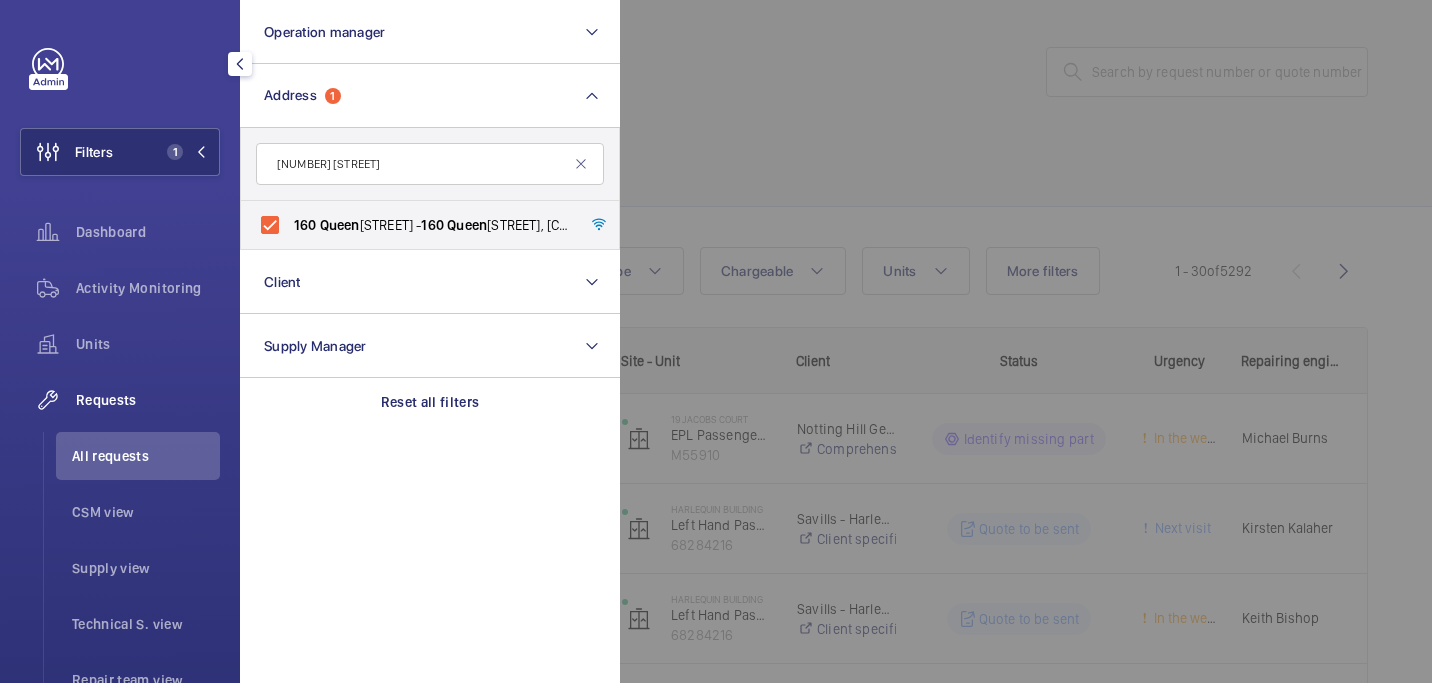 click 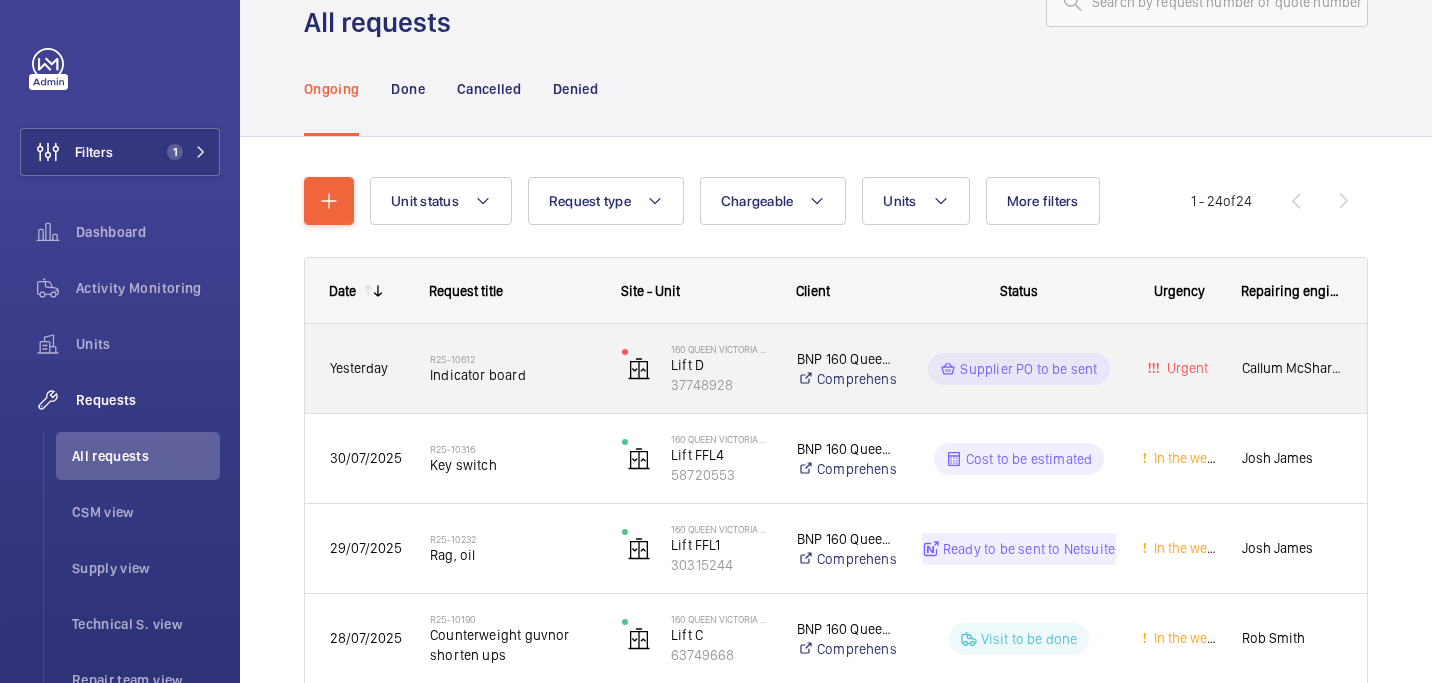 scroll, scrollTop: 78, scrollLeft: 0, axis: vertical 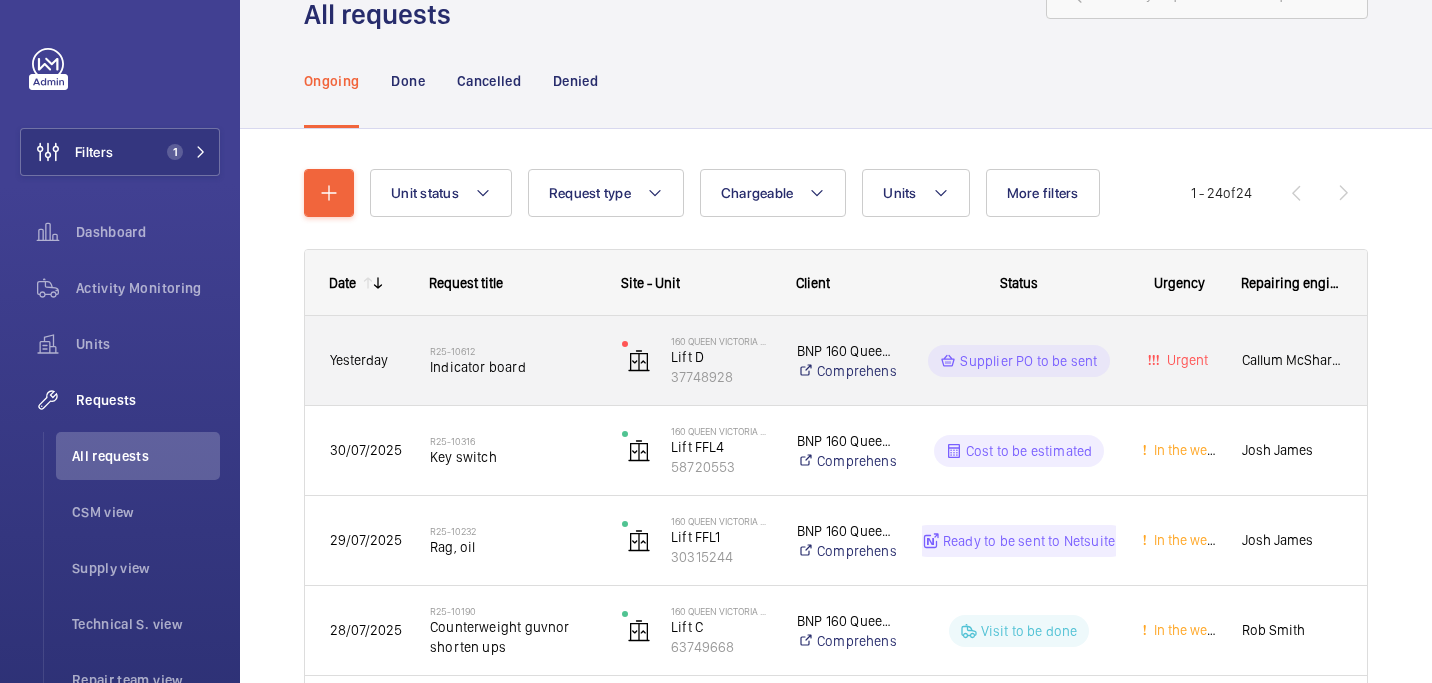 click on "Indicator board" 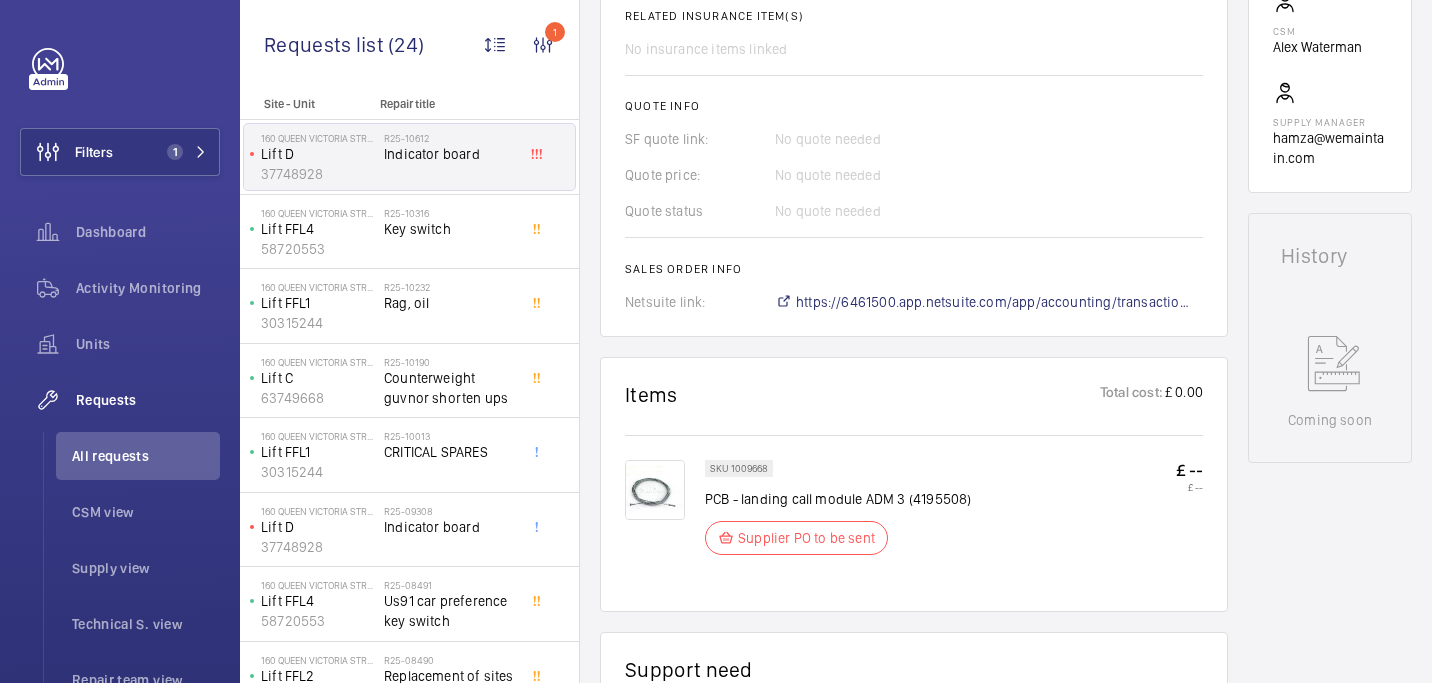 scroll, scrollTop: 761, scrollLeft: 0, axis: vertical 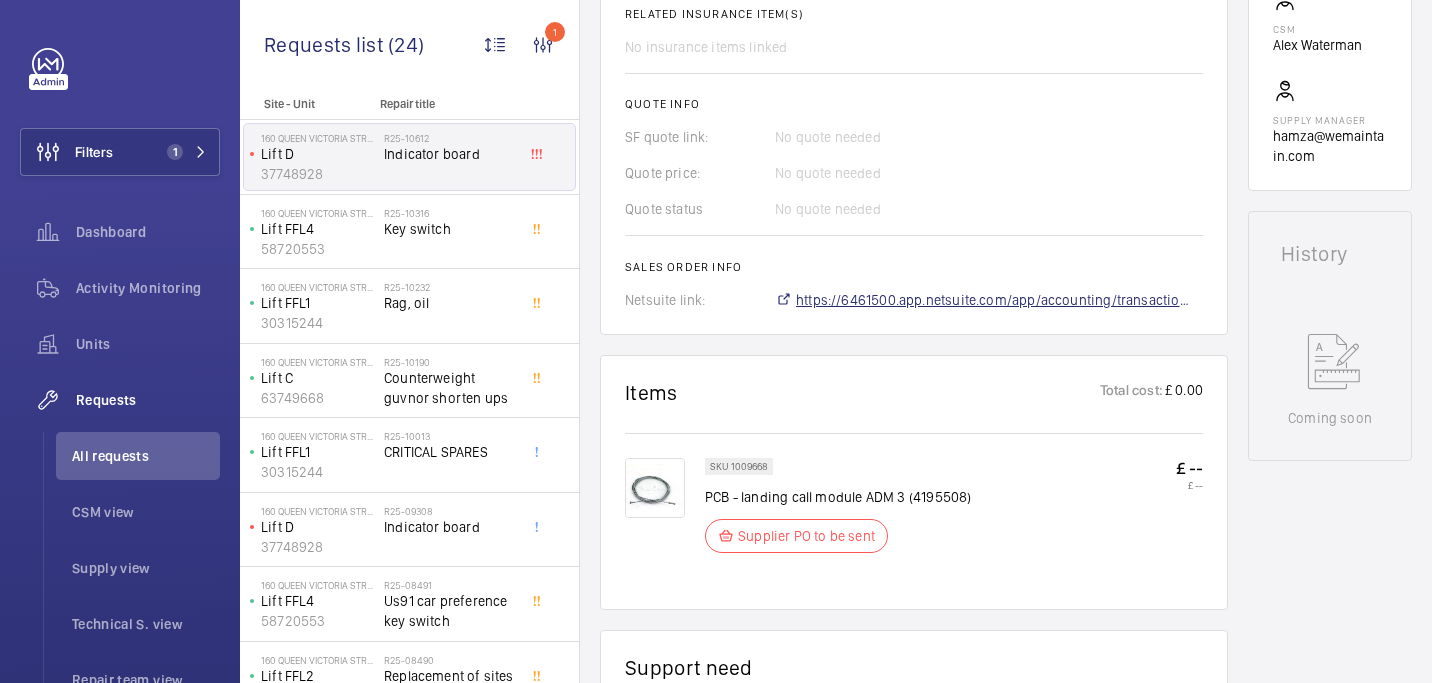 click on "https://6461500.app.netsuite.com/app/accounting/transactions/salesord.nl?id=2882612" 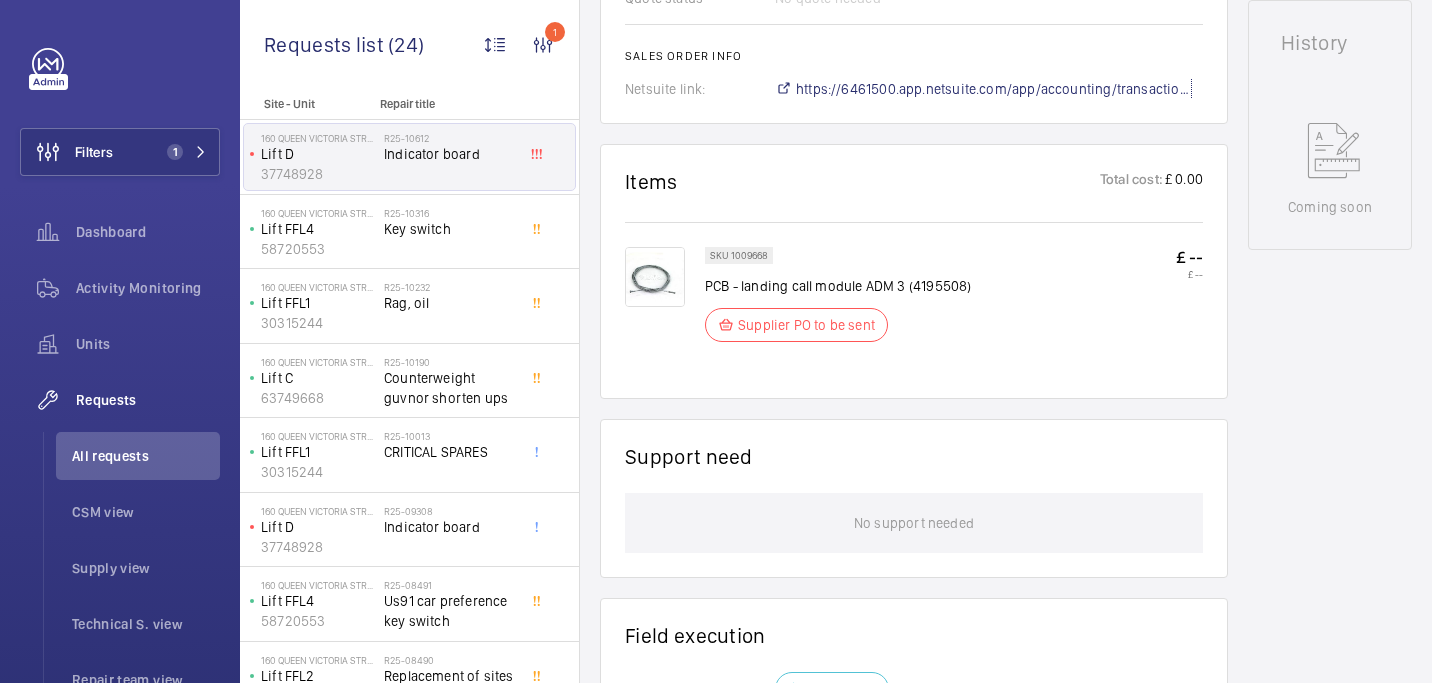 scroll, scrollTop: 976, scrollLeft: 0, axis: vertical 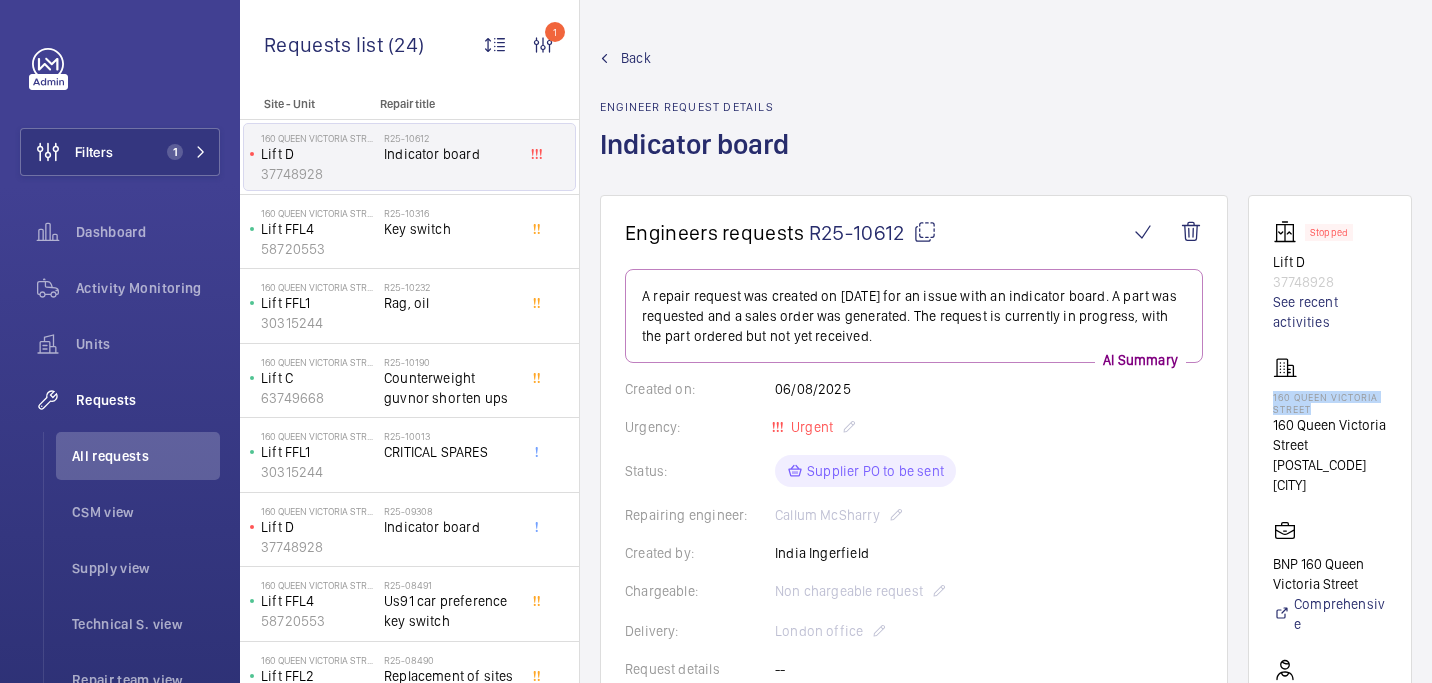 drag, startPoint x: 1269, startPoint y: 391, endPoint x: 1331, endPoint y: 406, distance: 63.788715 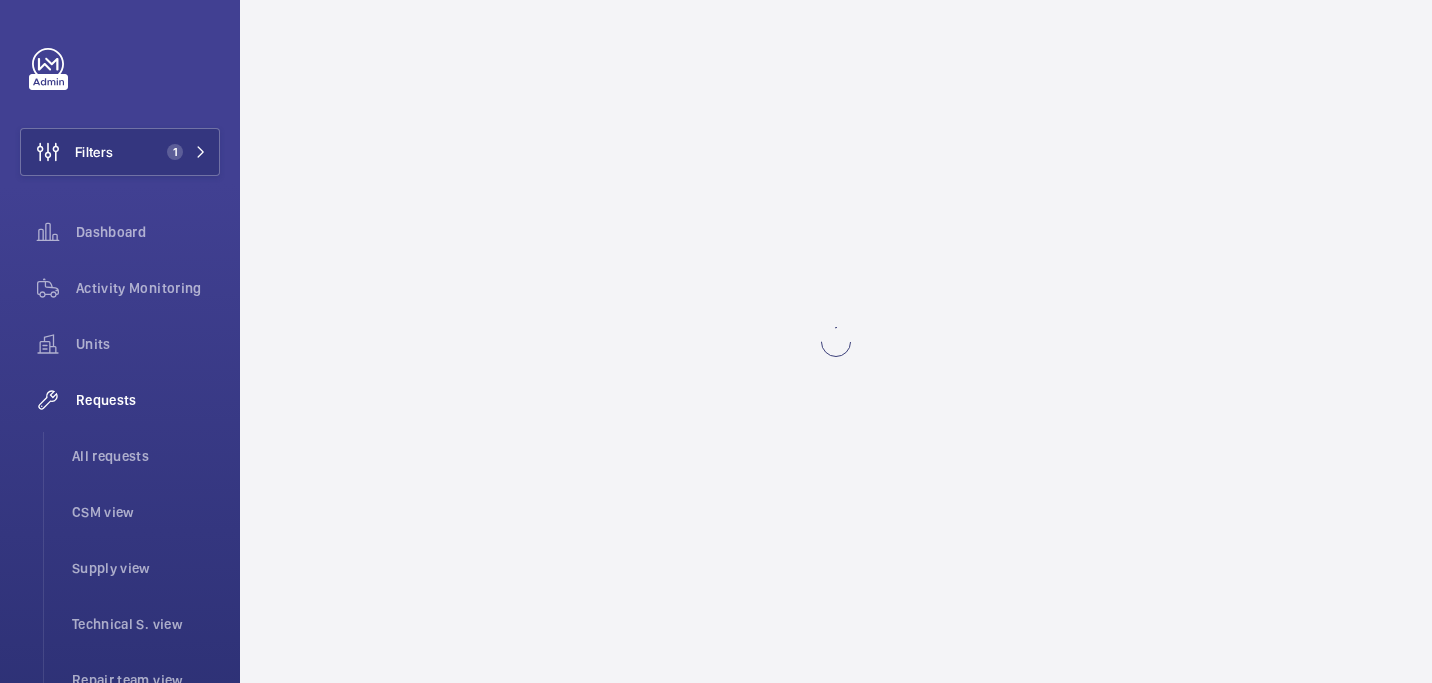 scroll, scrollTop: 0, scrollLeft: 0, axis: both 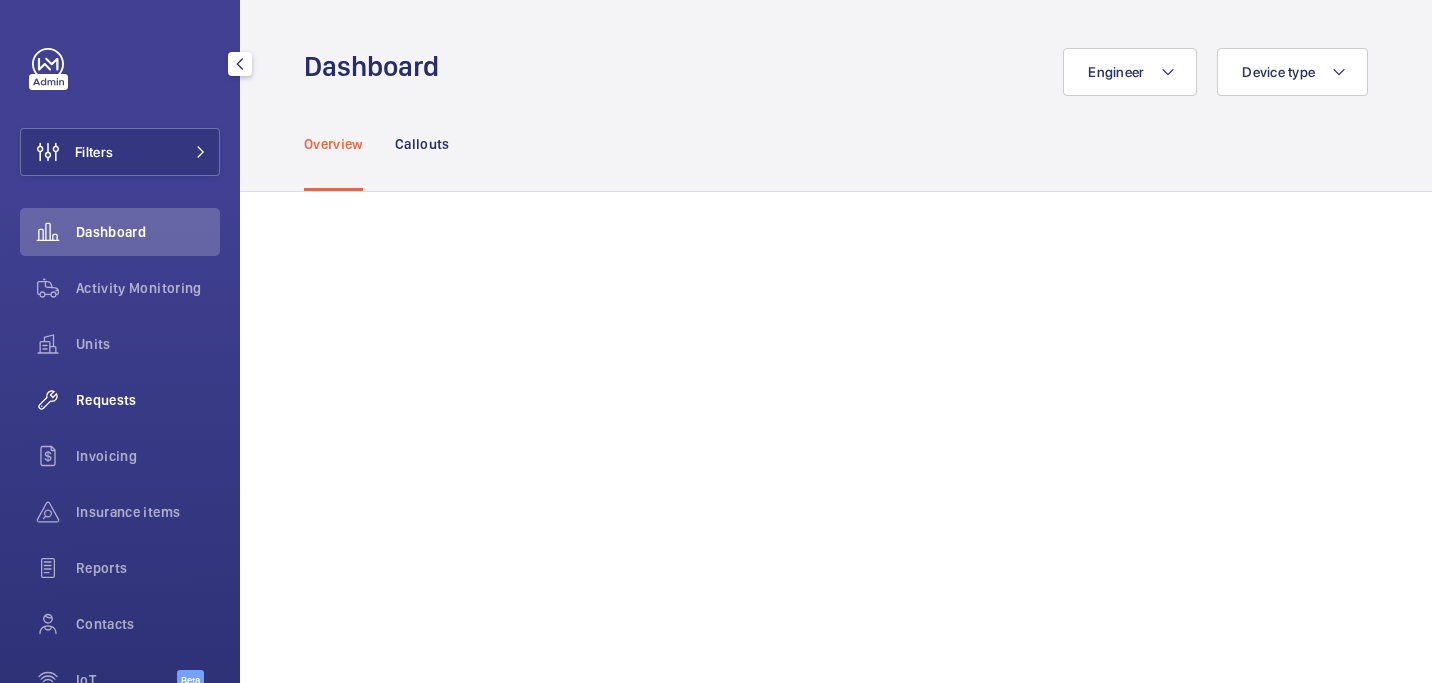 click on "Requests" 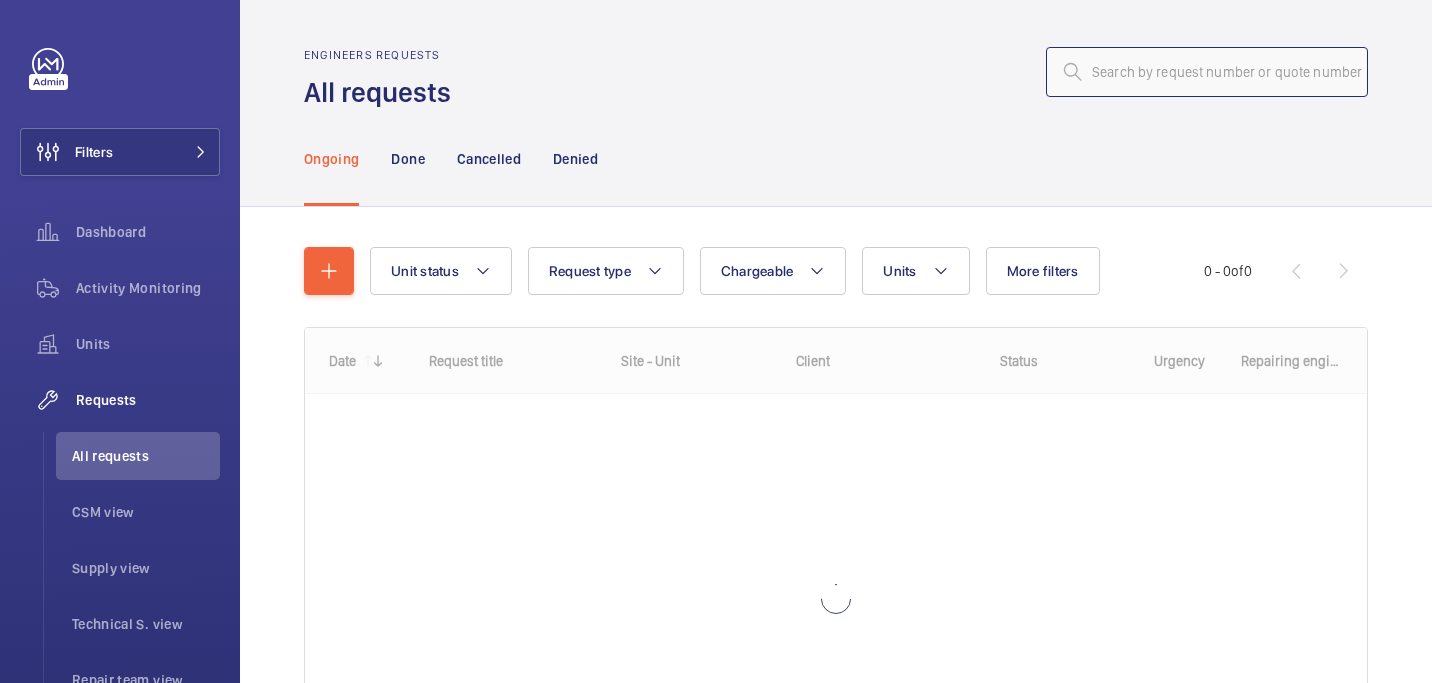 click 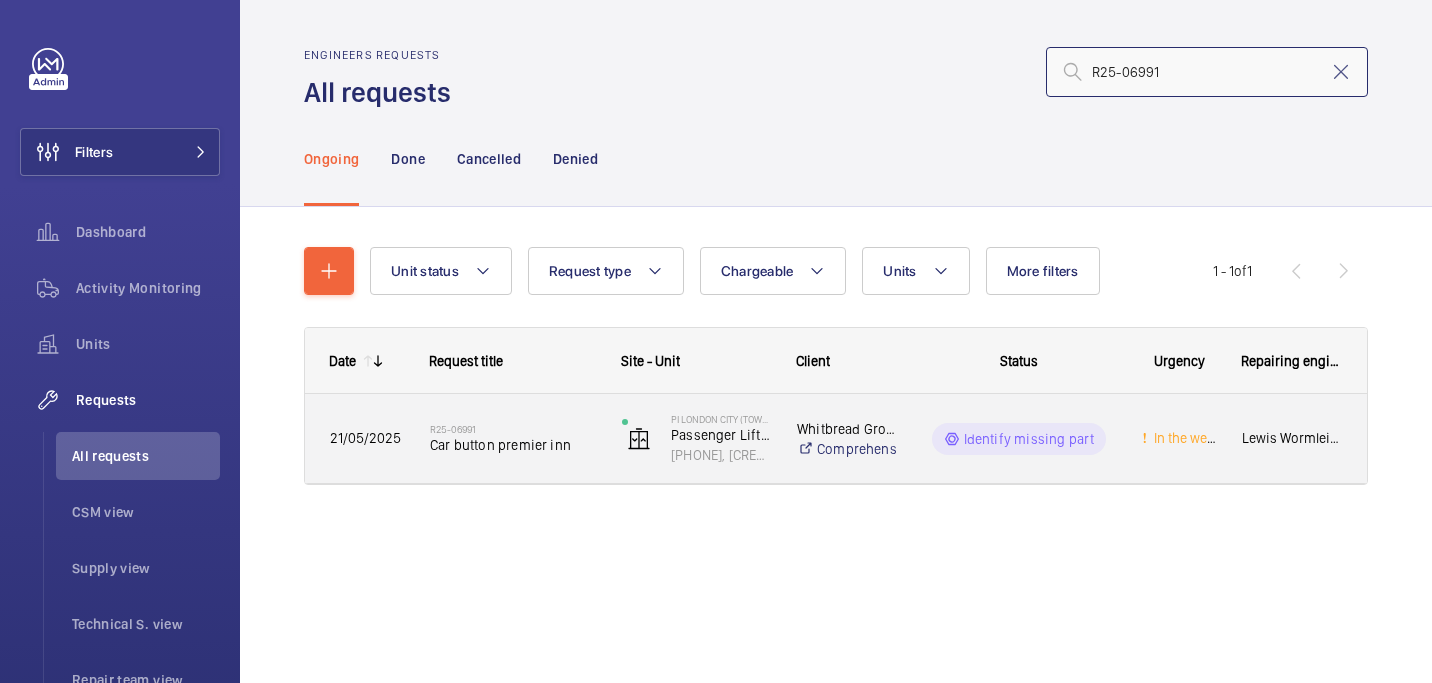 type on "R25-06991" 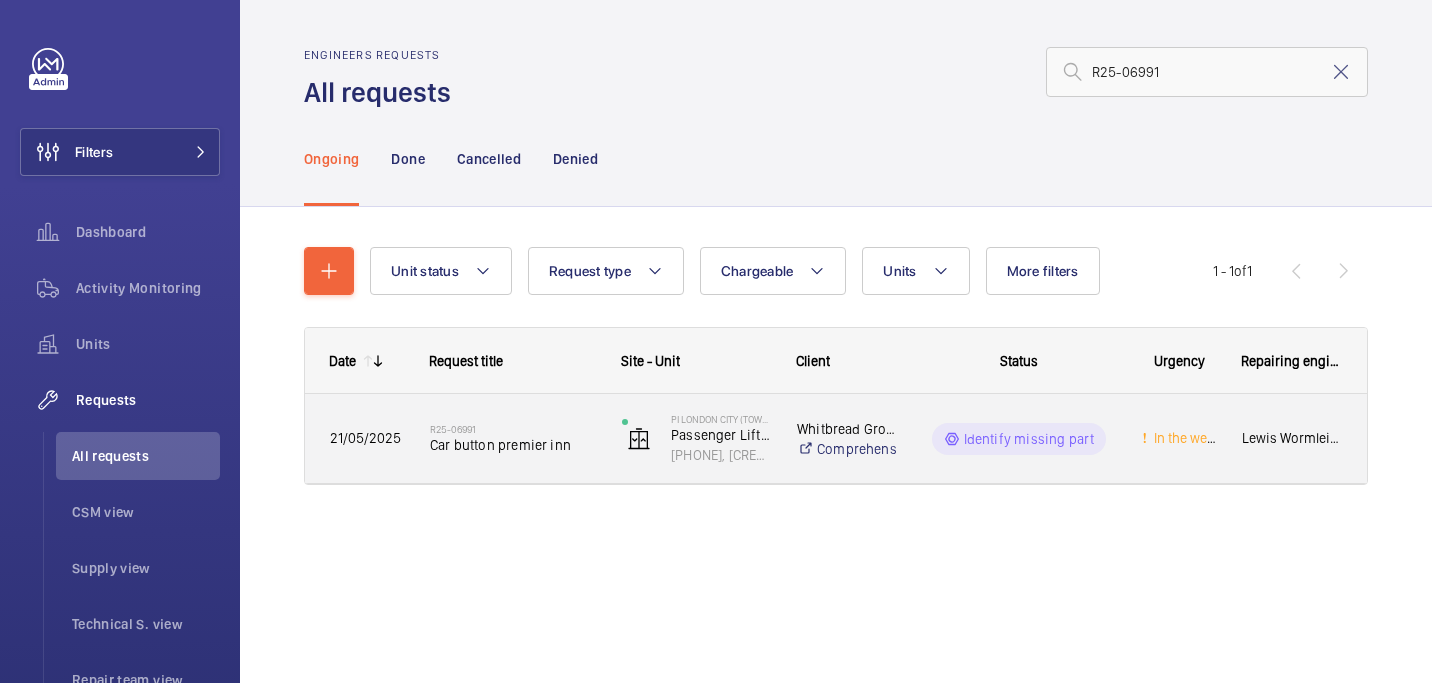 click on "Car button premier inn" 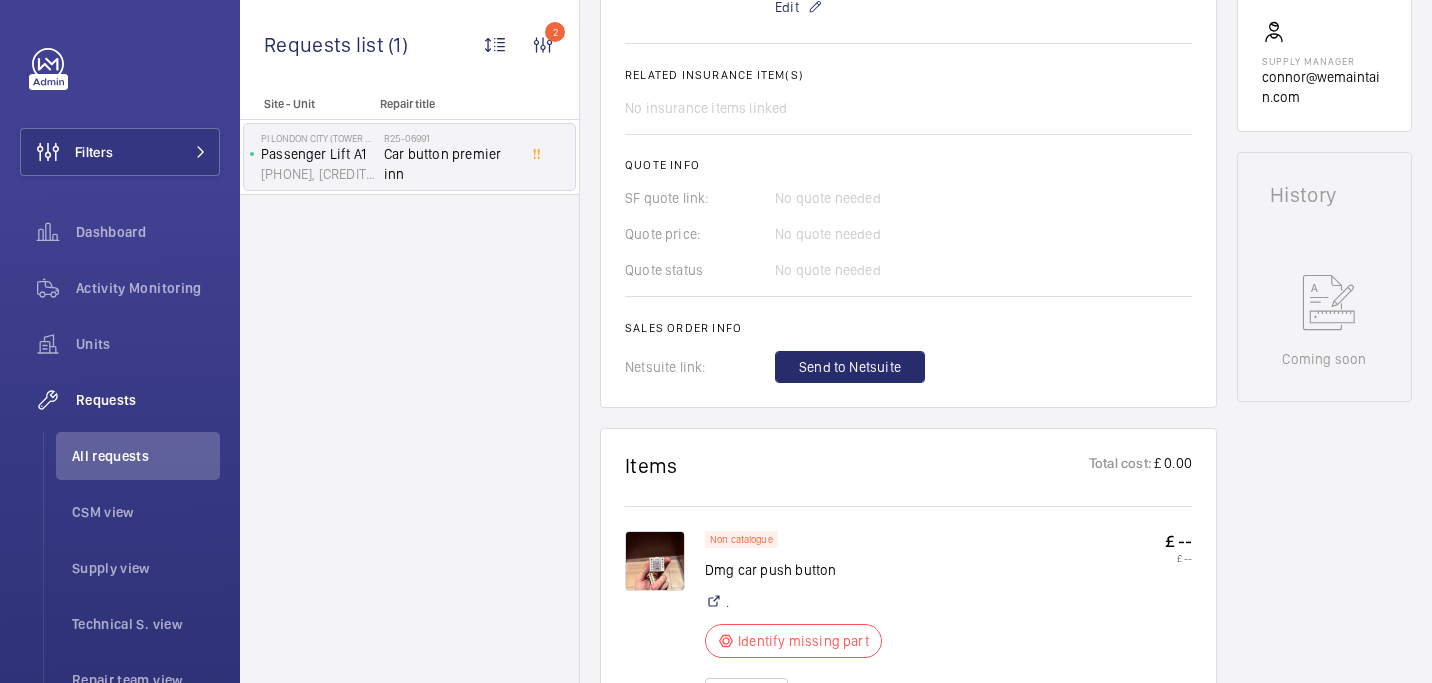 scroll, scrollTop: 761, scrollLeft: 0, axis: vertical 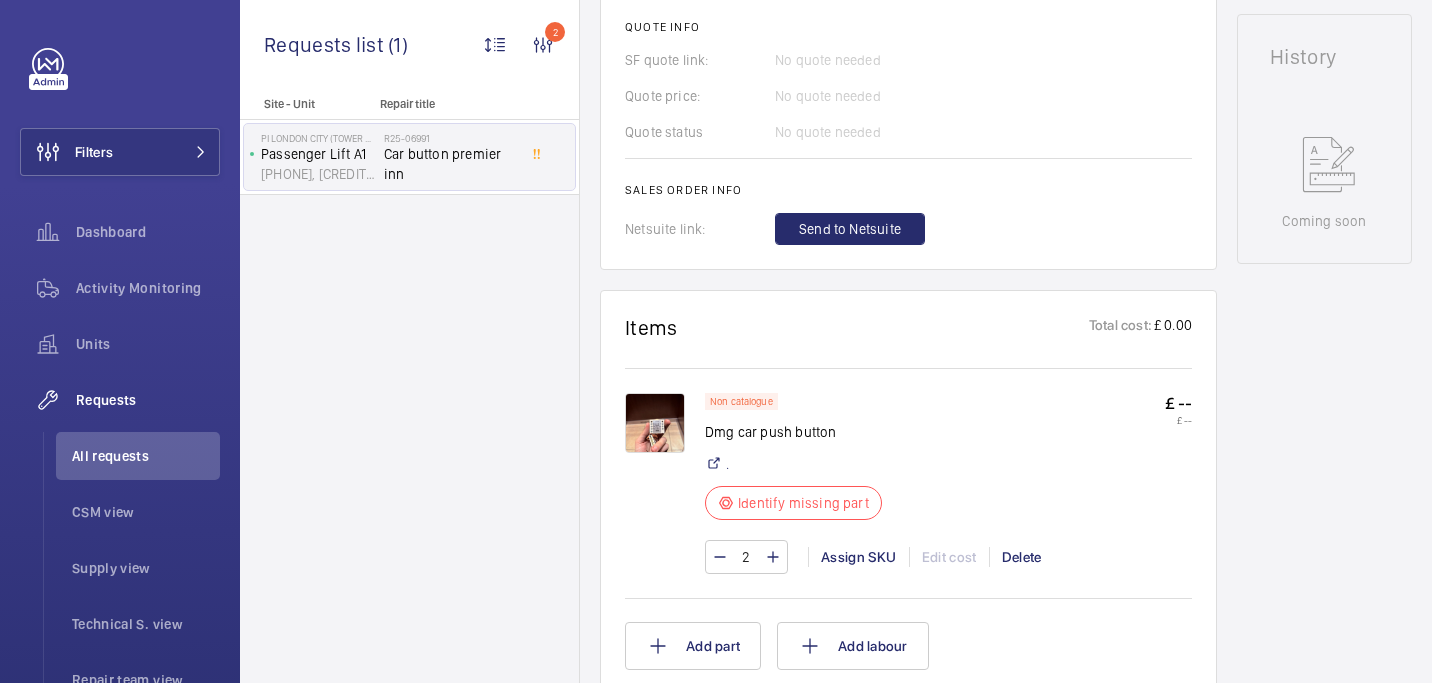 click 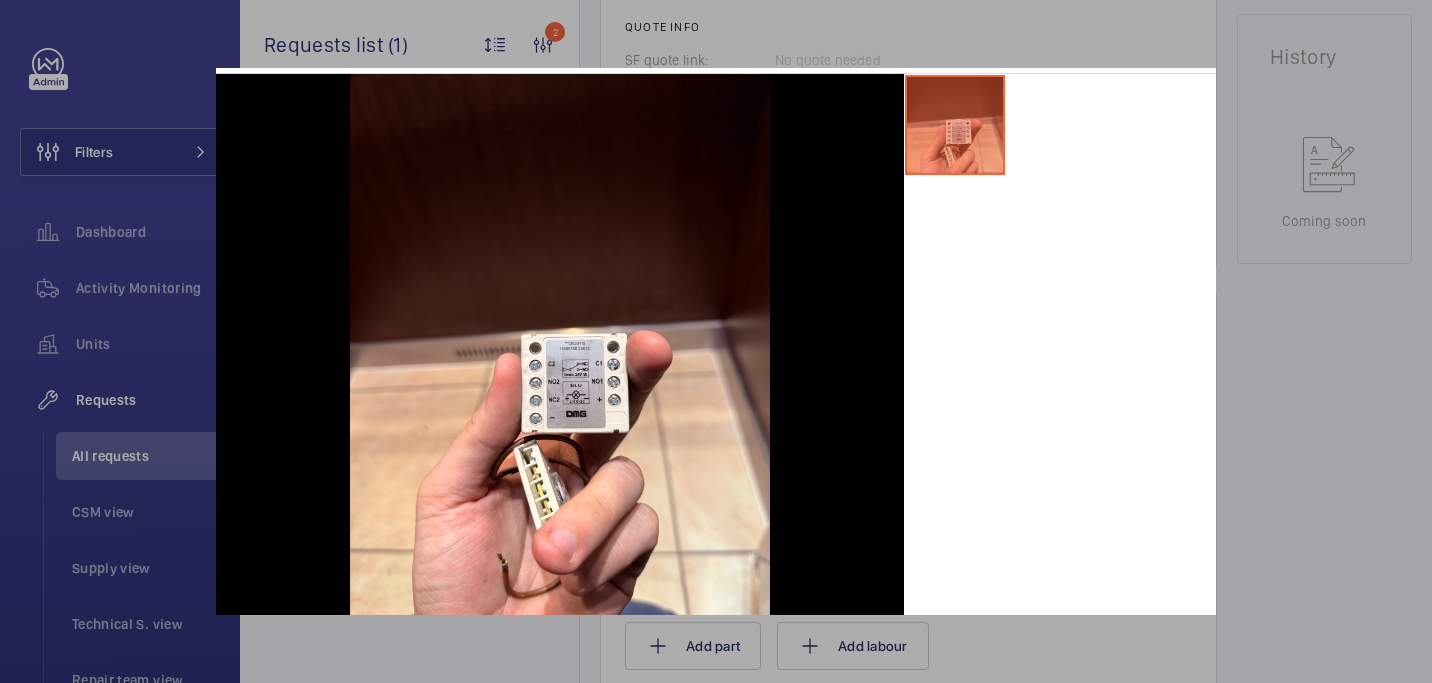 scroll, scrollTop: 86, scrollLeft: 0, axis: vertical 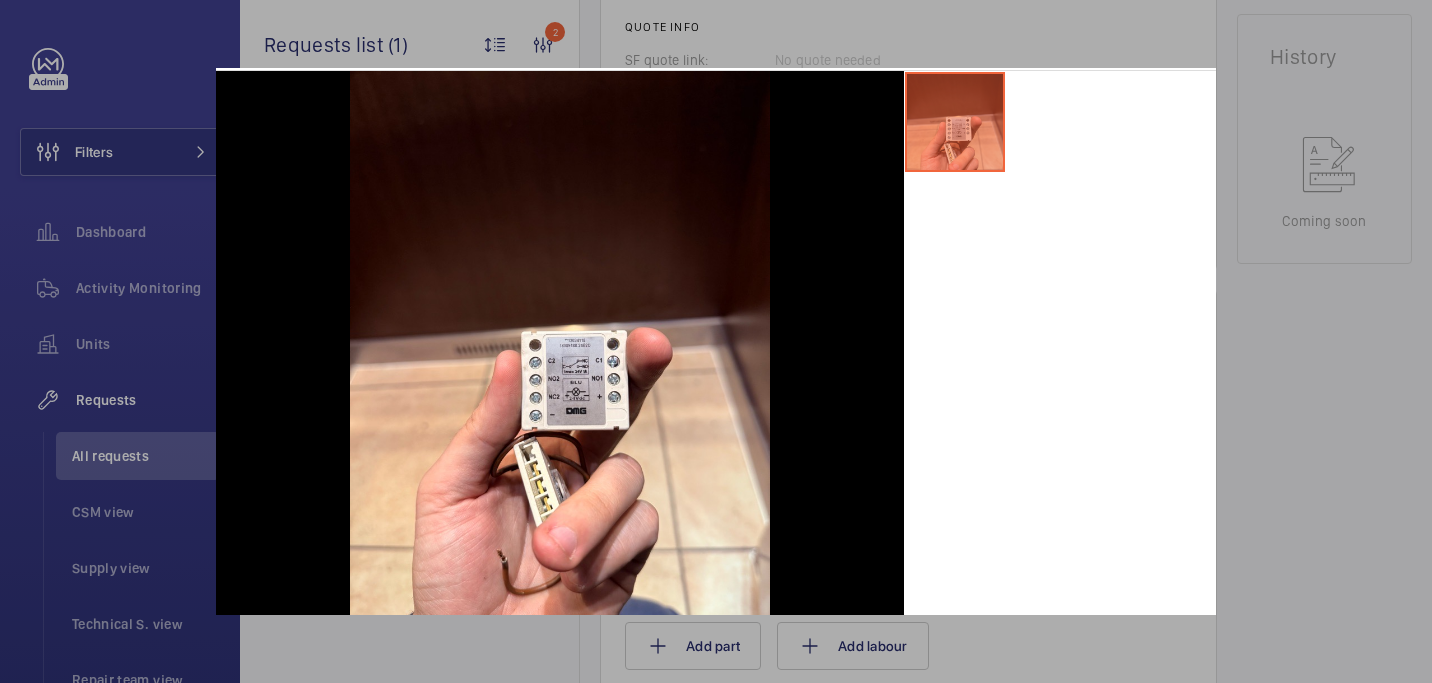 click at bounding box center (716, 341) 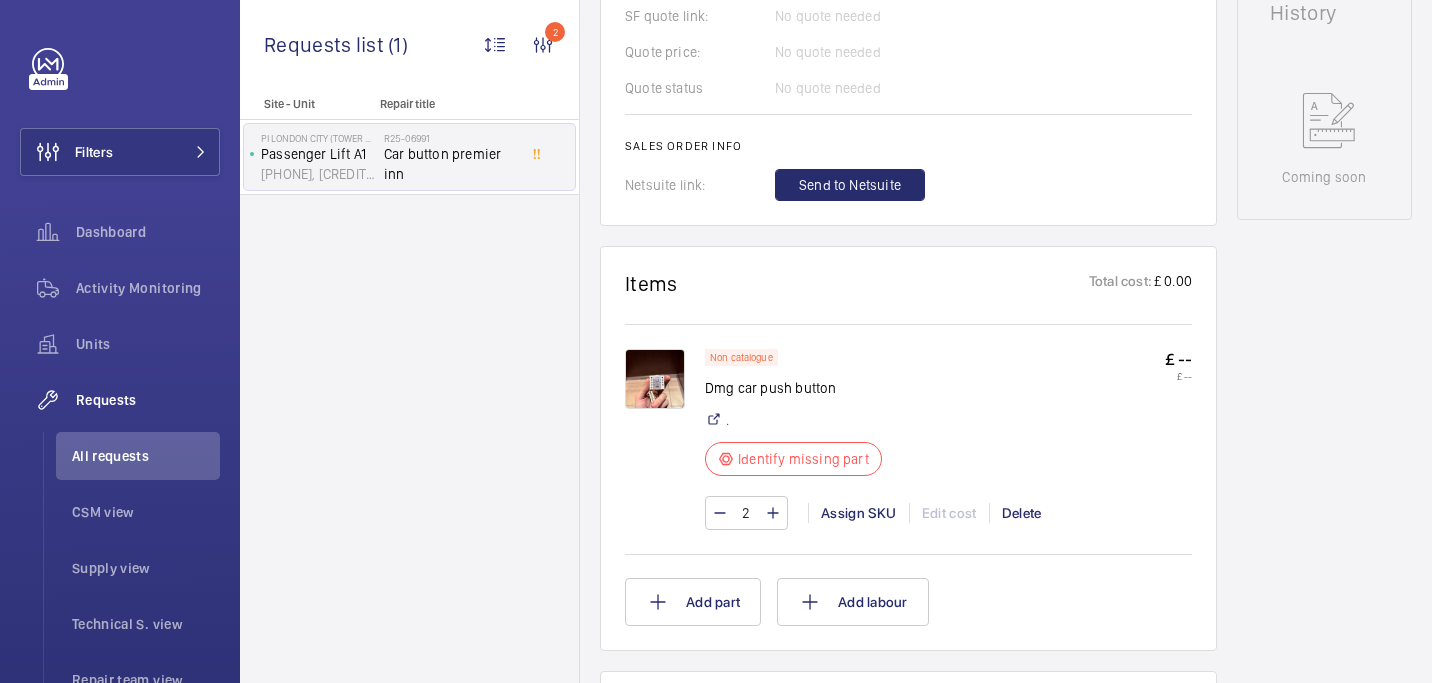 scroll, scrollTop: 944, scrollLeft: 0, axis: vertical 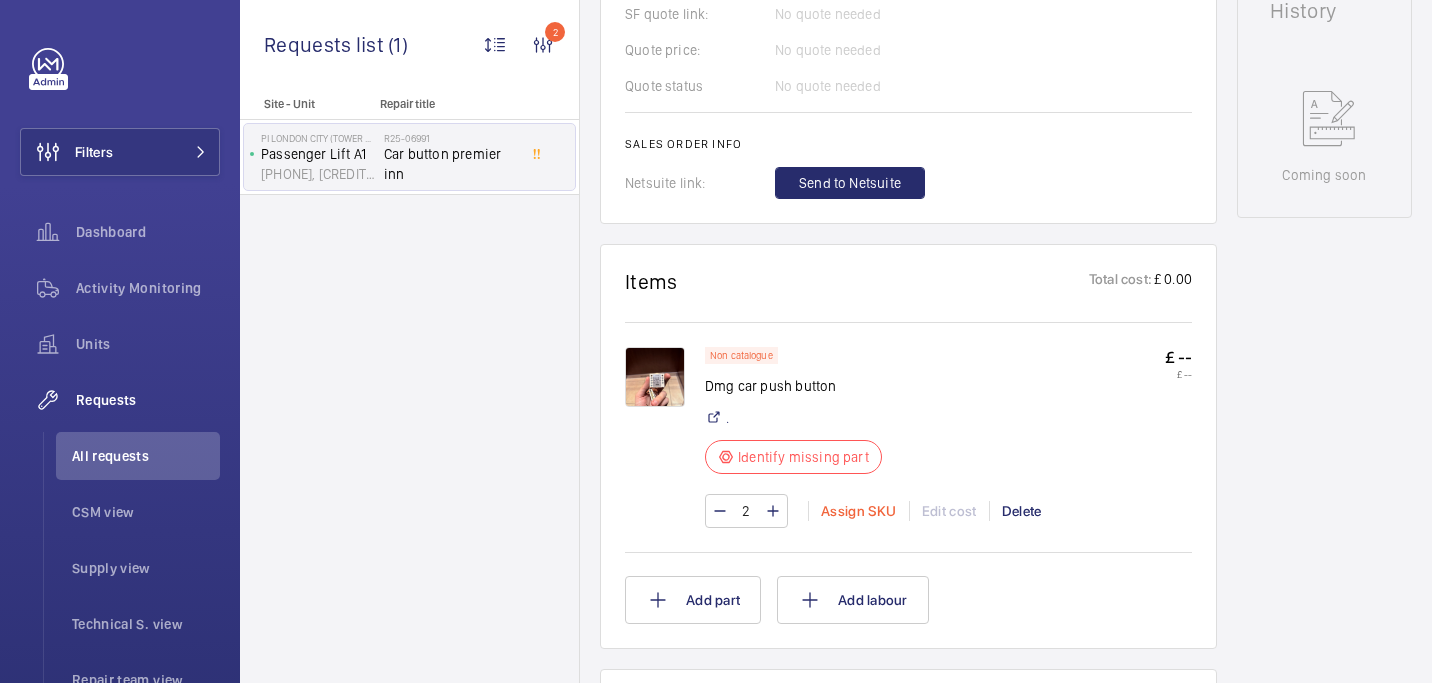 click on "Assign SKU" 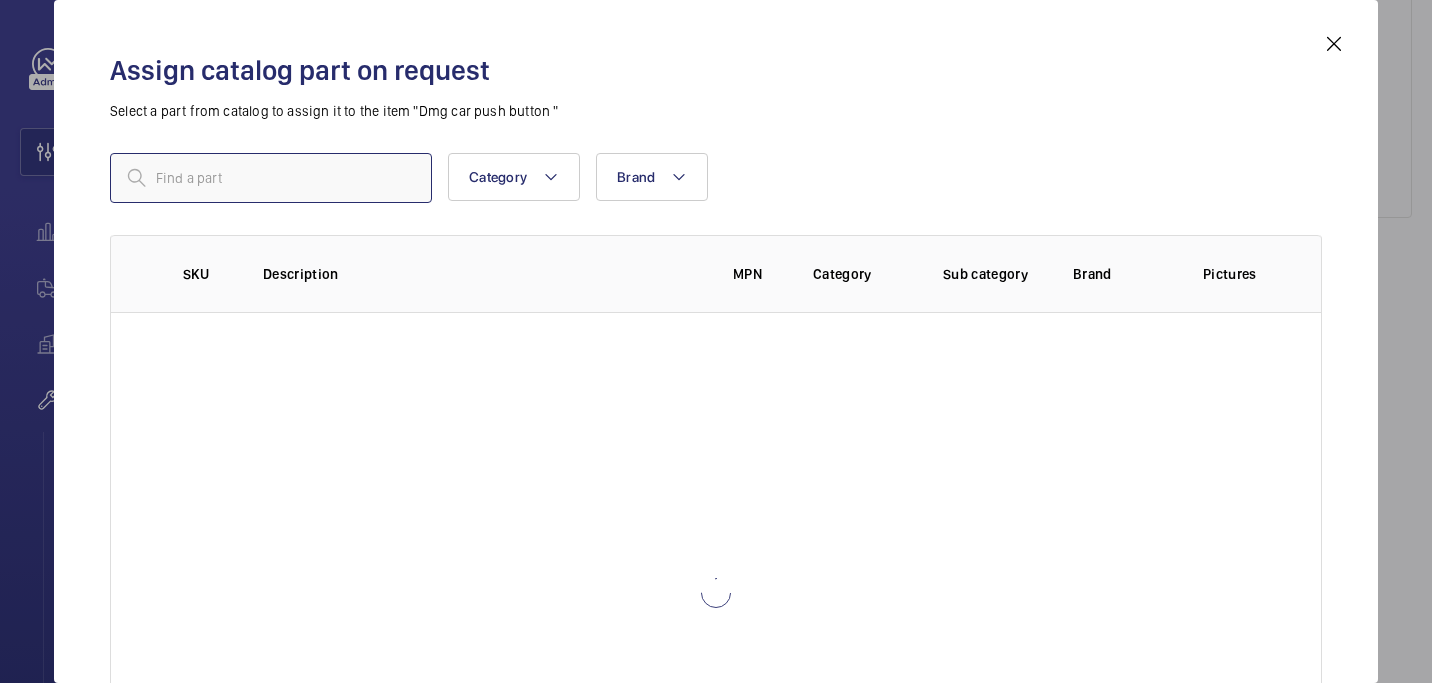 click at bounding box center [271, 178] 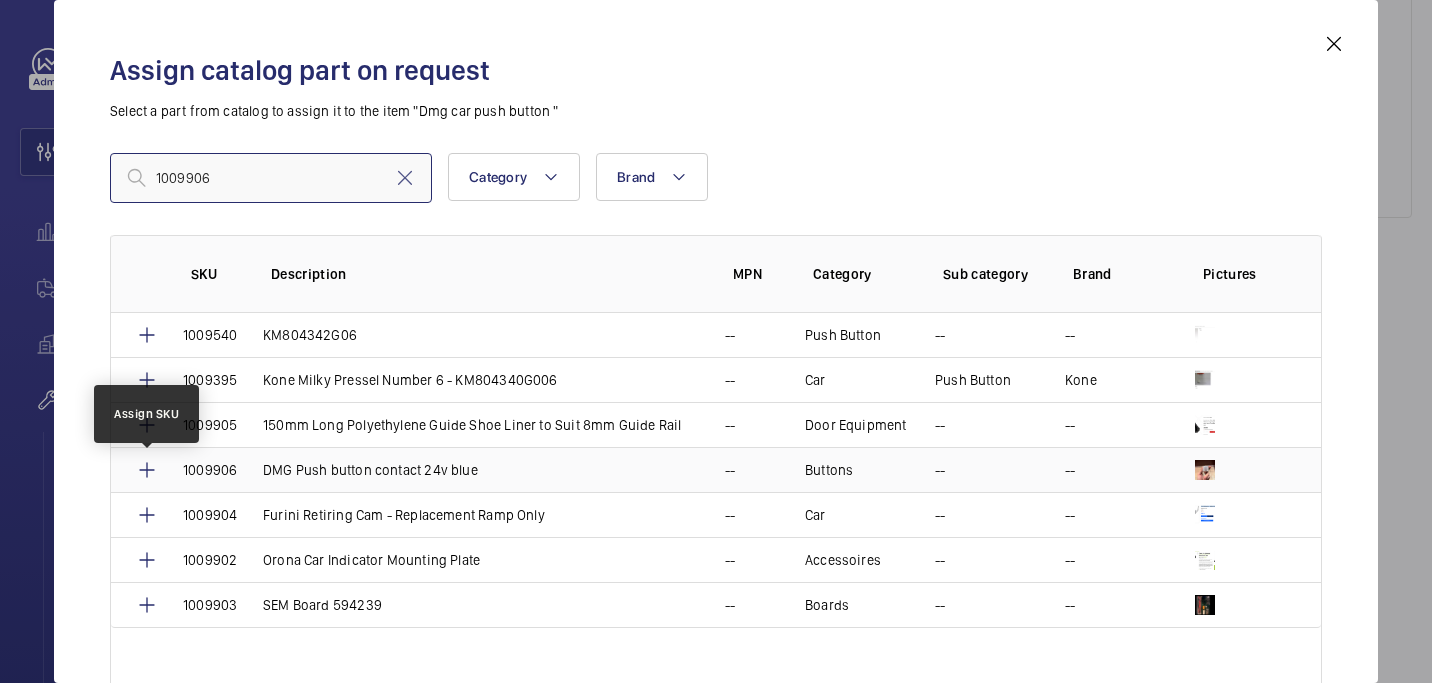 type on "1009906" 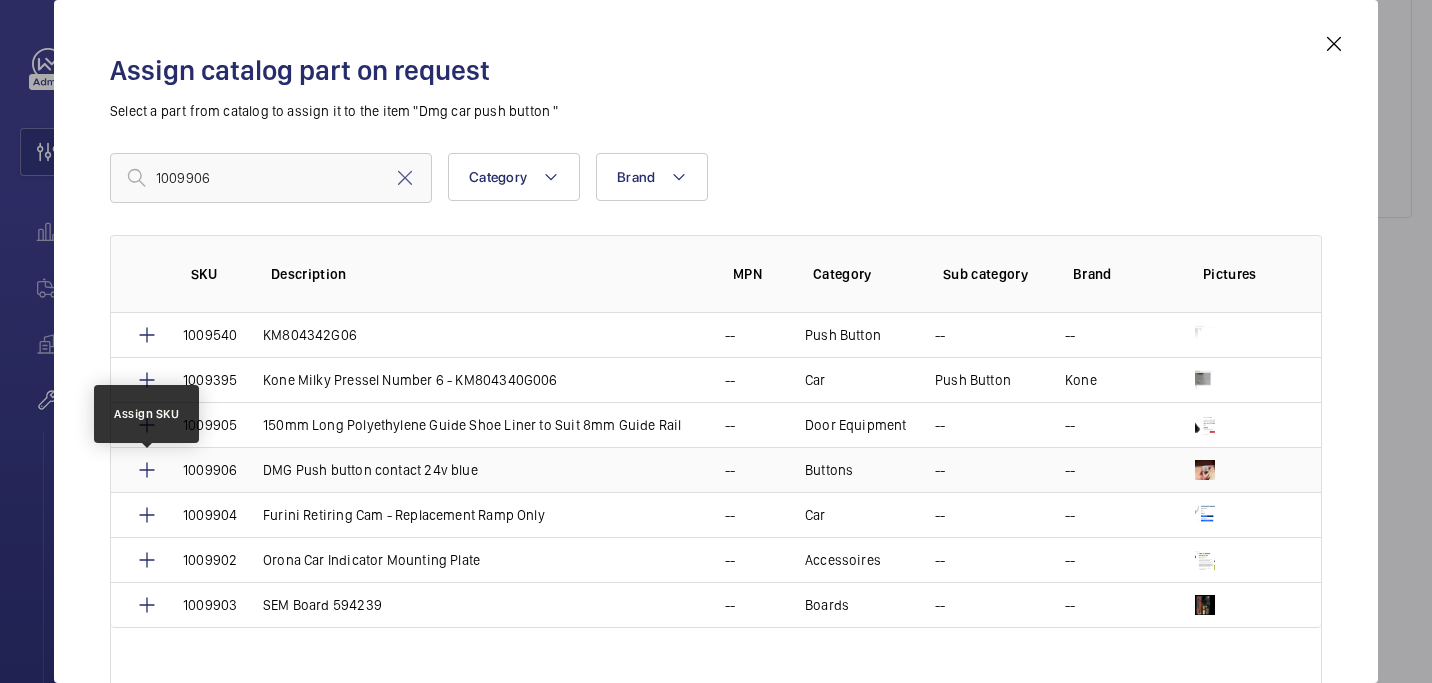 click at bounding box center (147, 470) 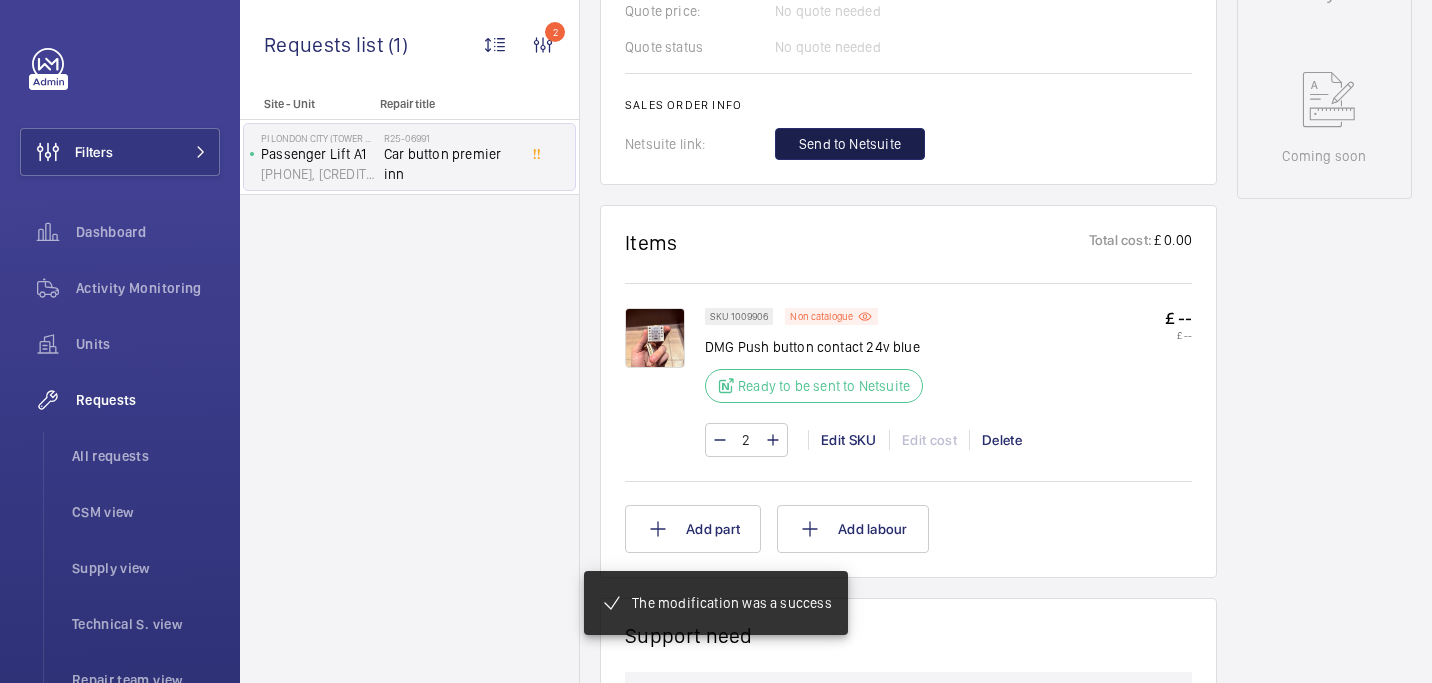 click on "Send to Netsuite" 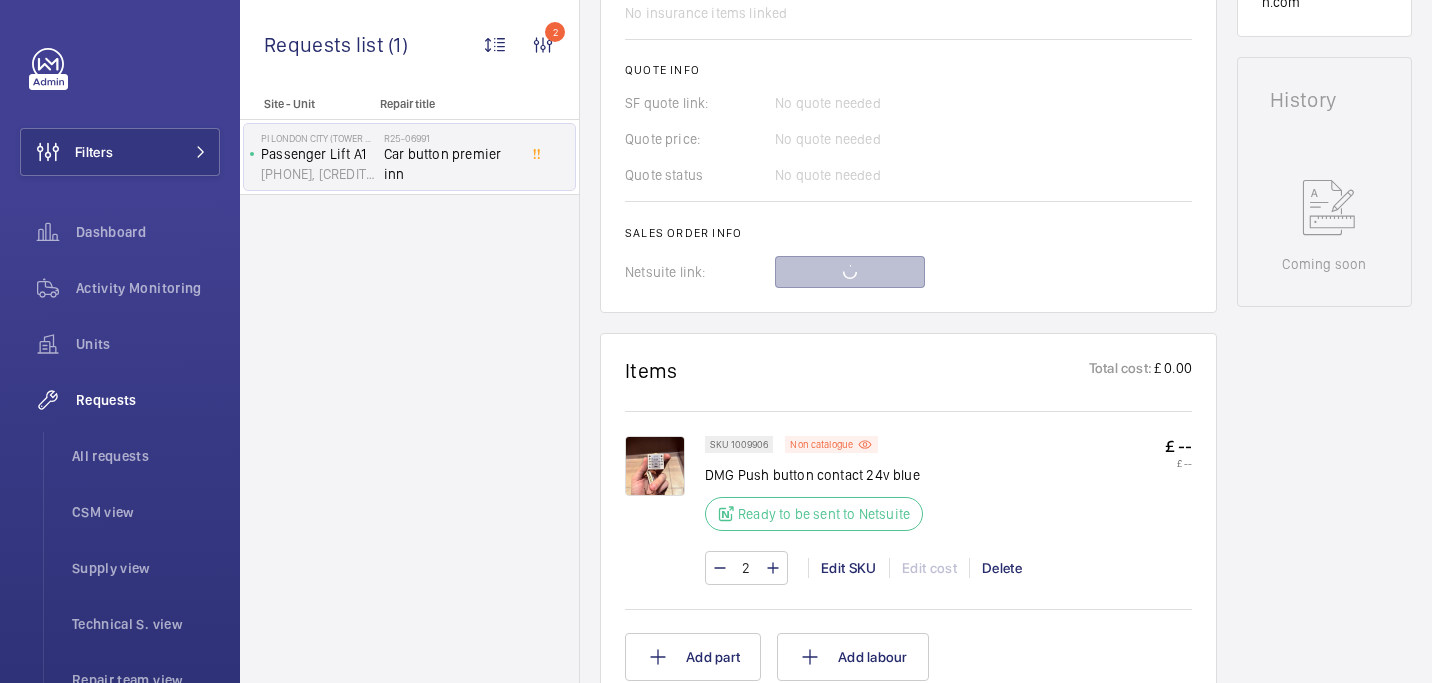 scroll, scrollTop: 856, scrollLeft: 0, axis: vertical 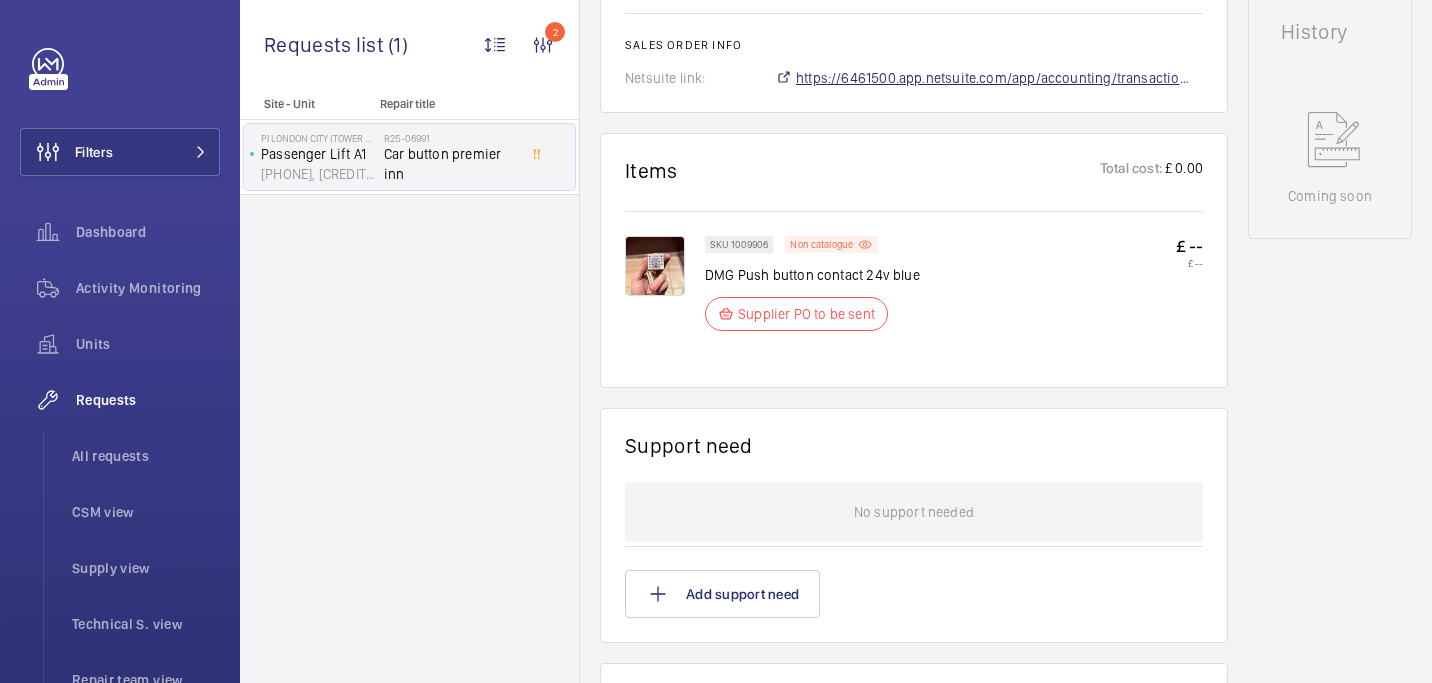 click on "https://6461500.app.netsuite.com/app/accounting/transactions/salesord.nl?id=2885737" 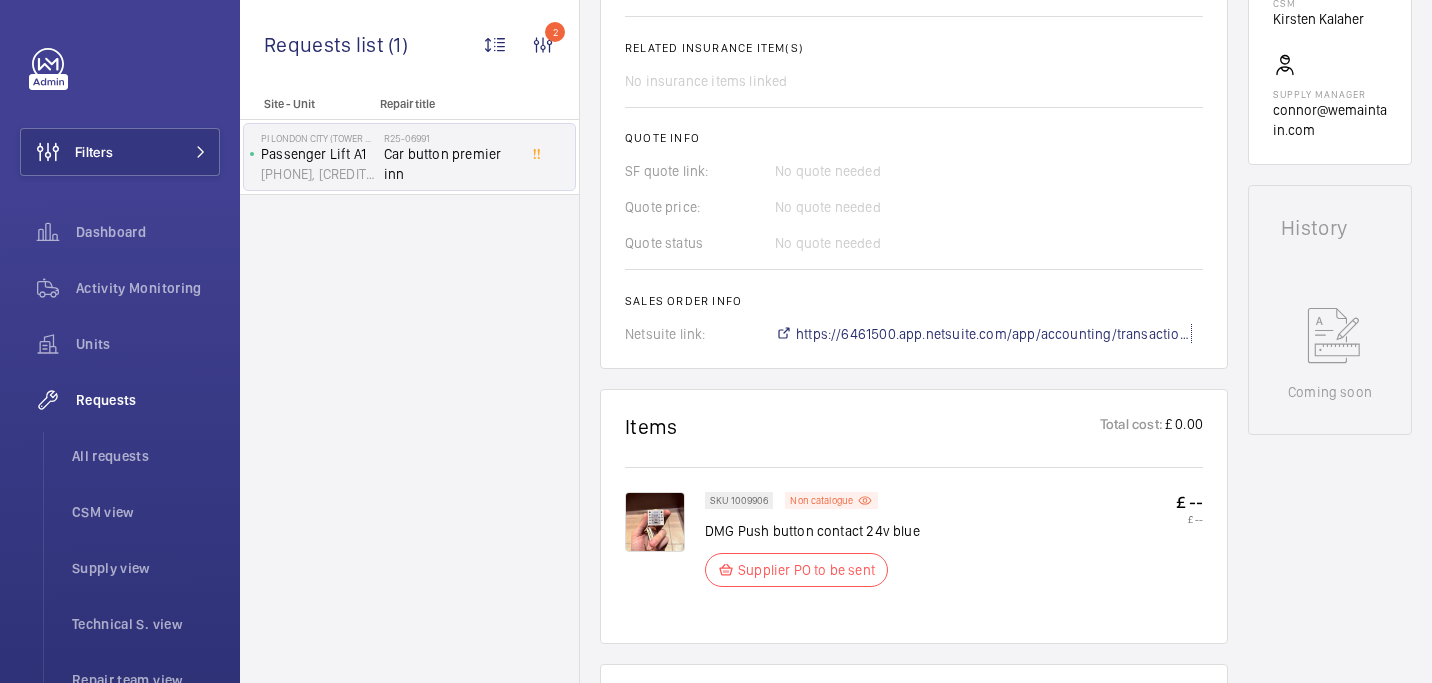 scroll, scrollTop: 303, scrollLeft: 0, axis: vertical 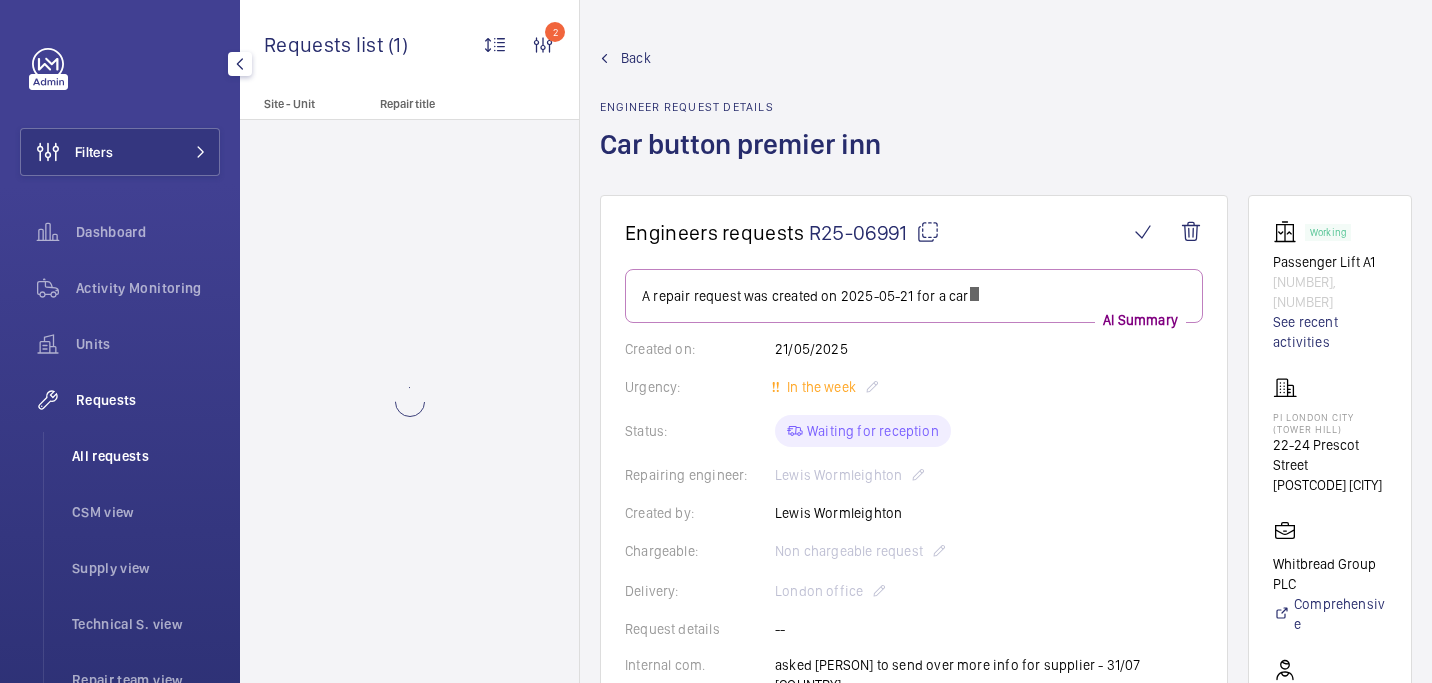 click on "All requests" 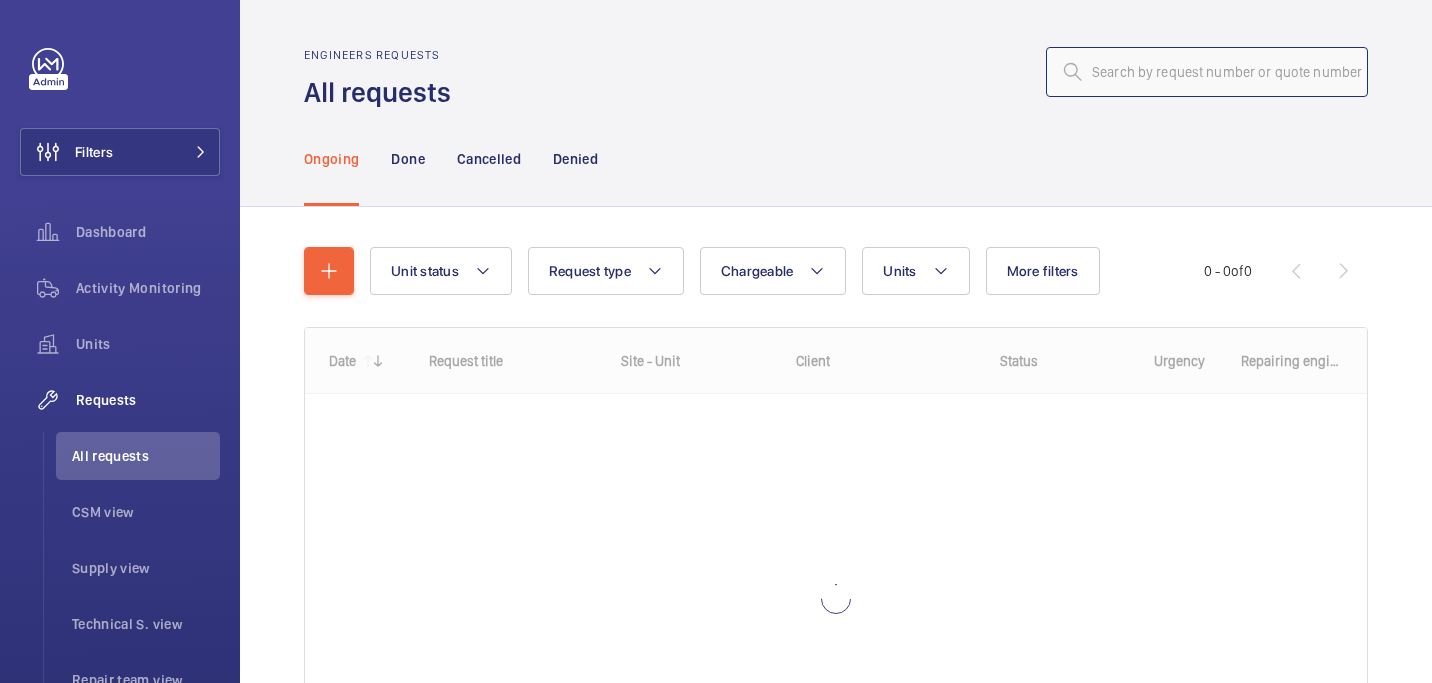 click 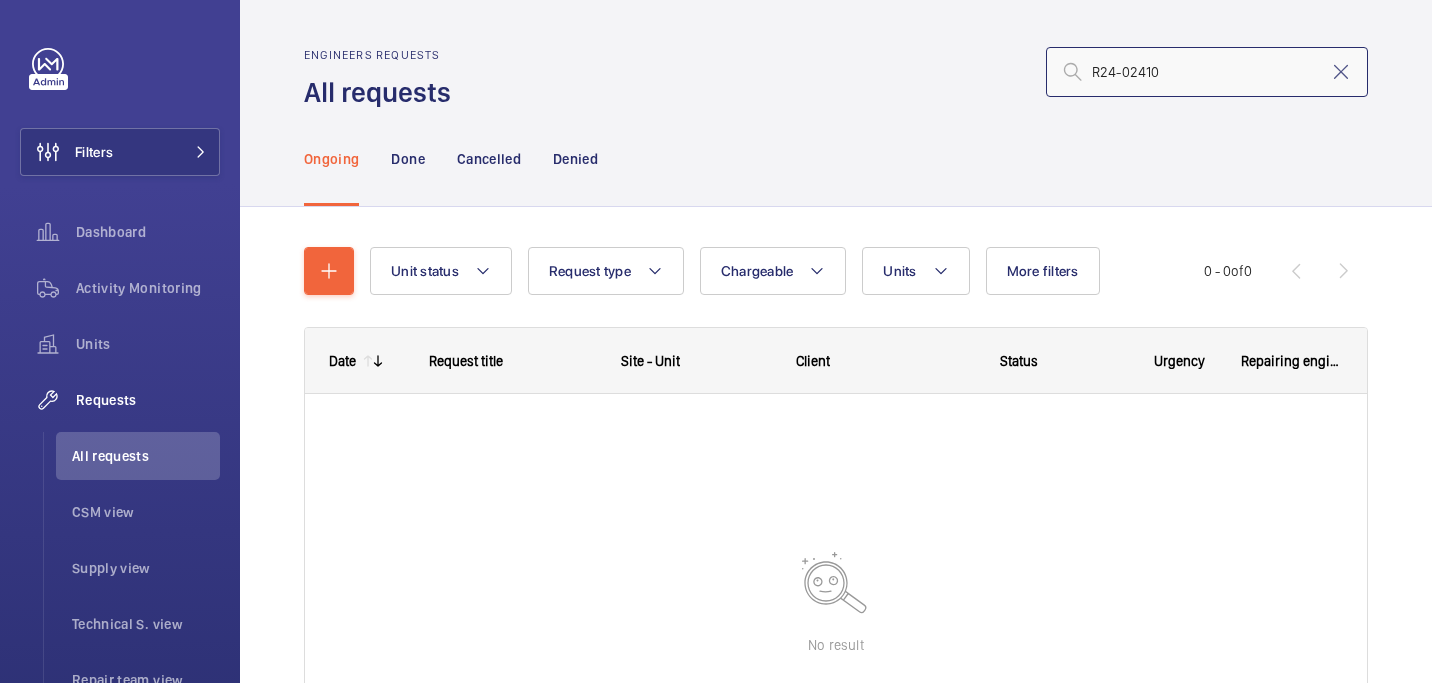 click on "R24-02410" 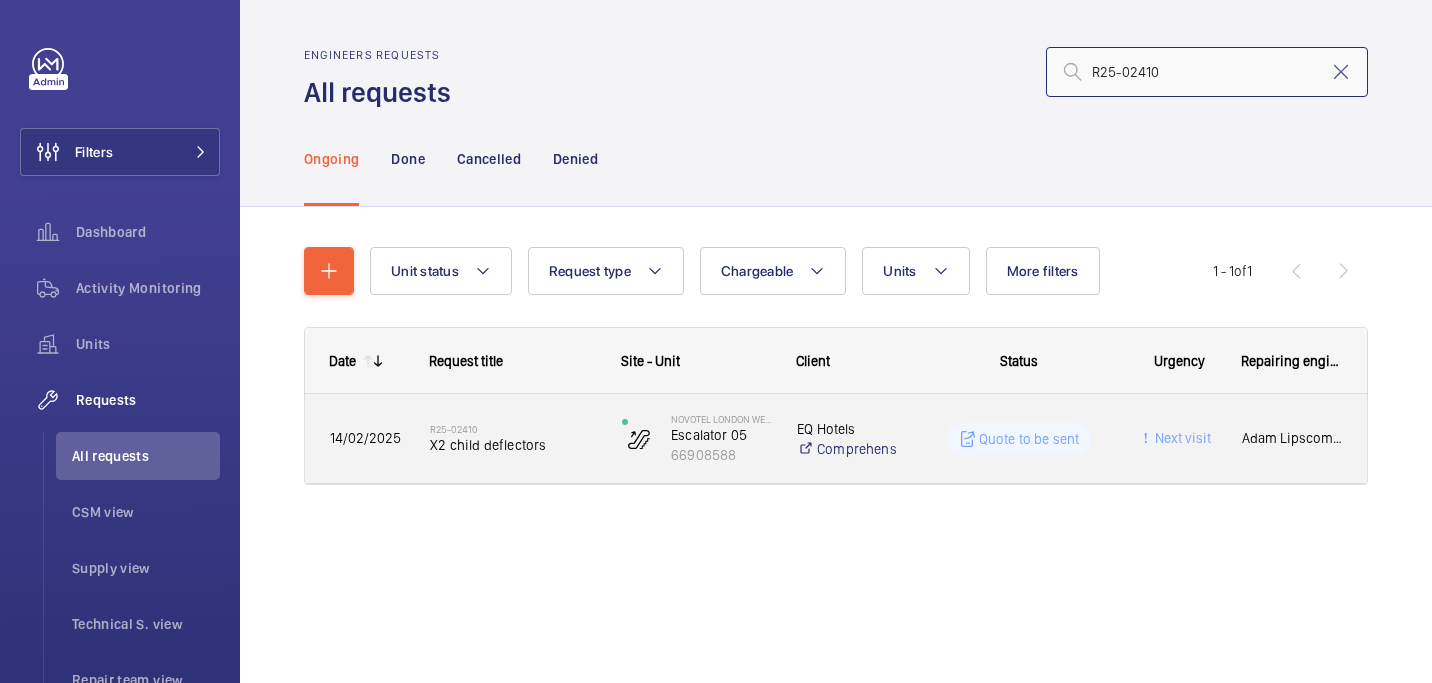 type on "R25-02410" 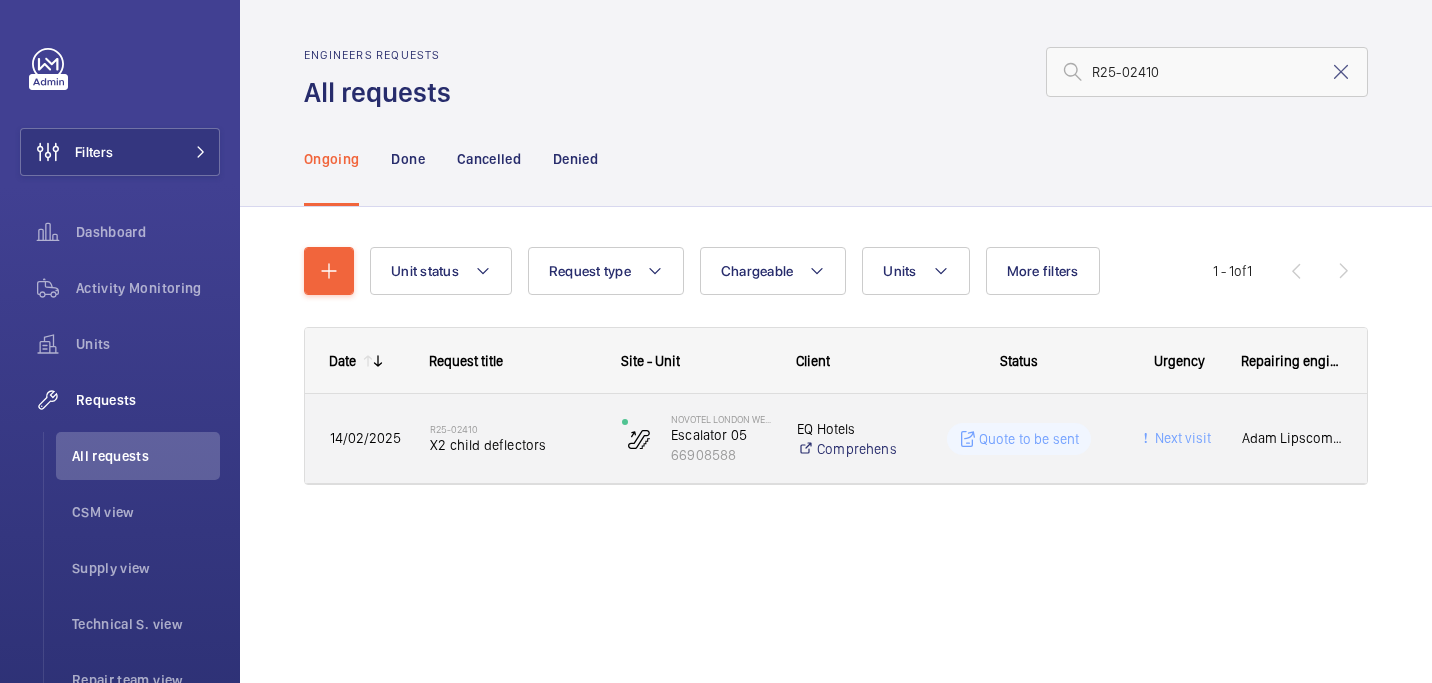 click on "14/02/2025" 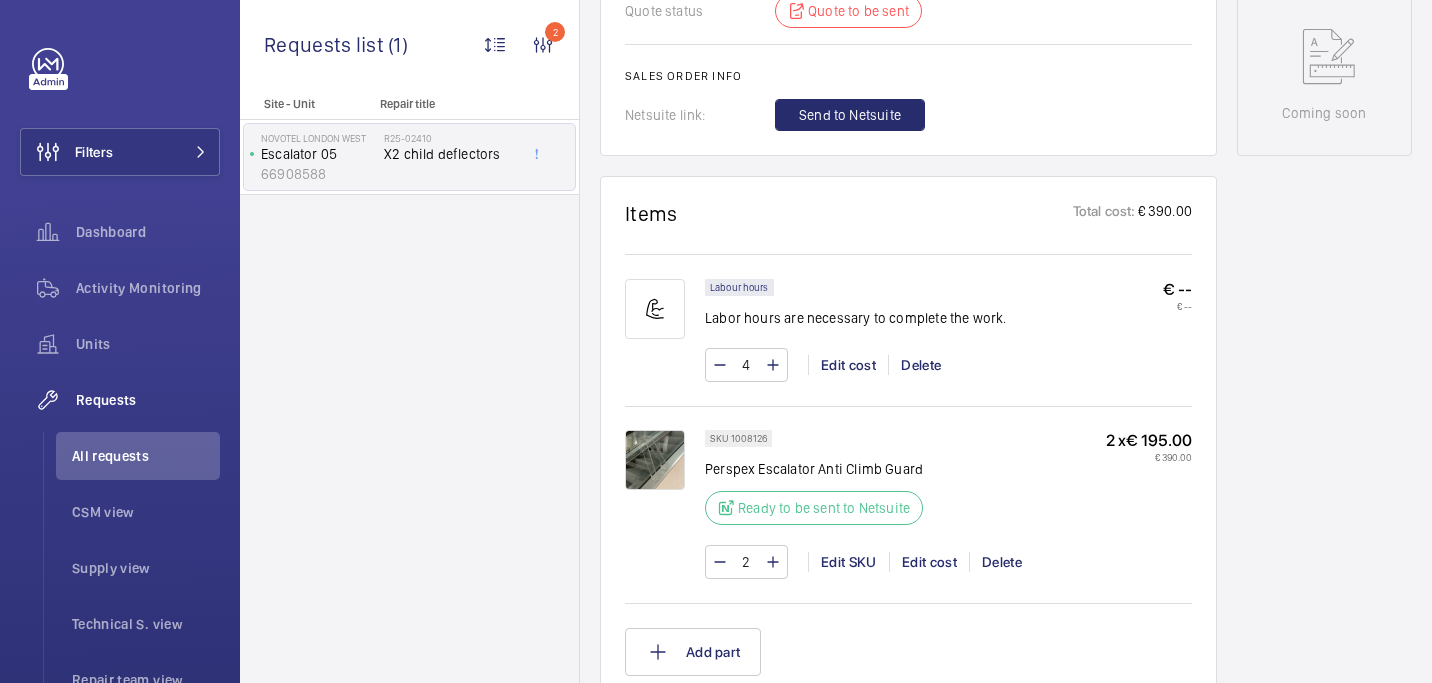 scroll, scrollTop: 1040, scrollLeft: 0, axis: vertical 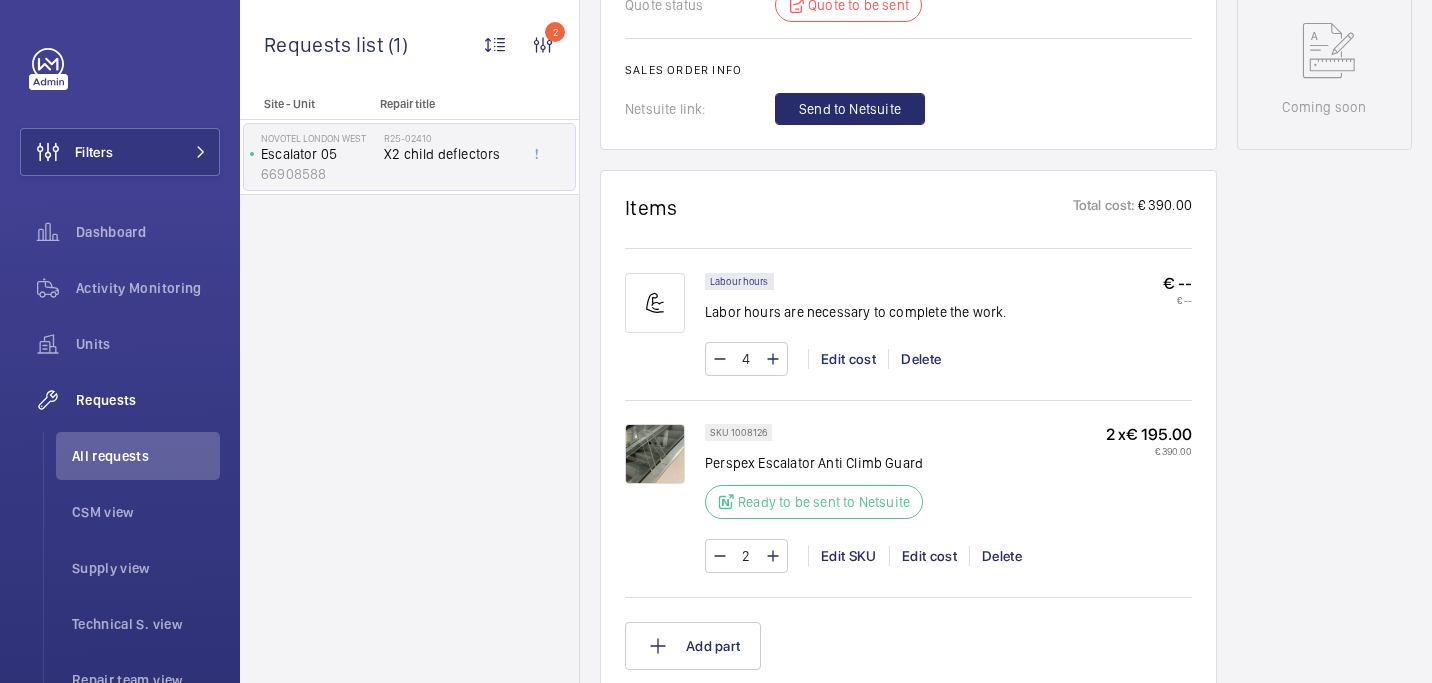 click 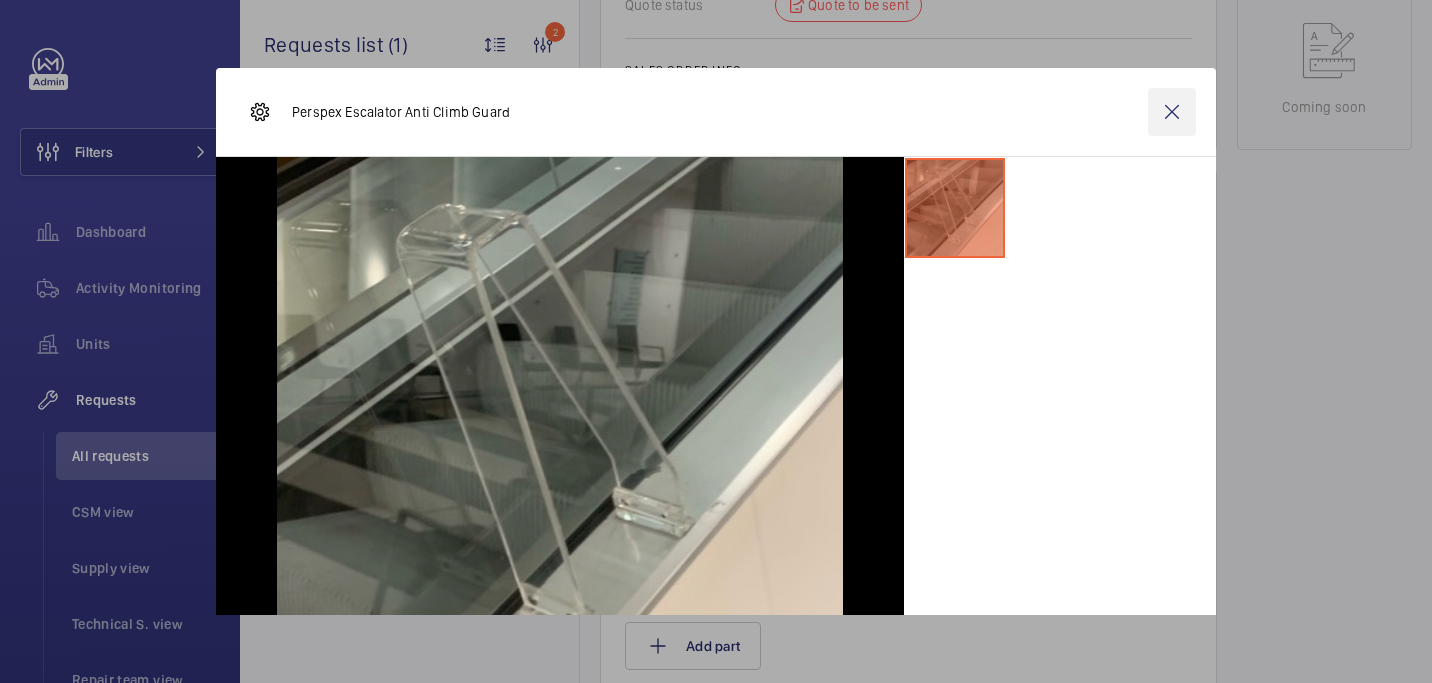 click at bounding box center (1172, 112) 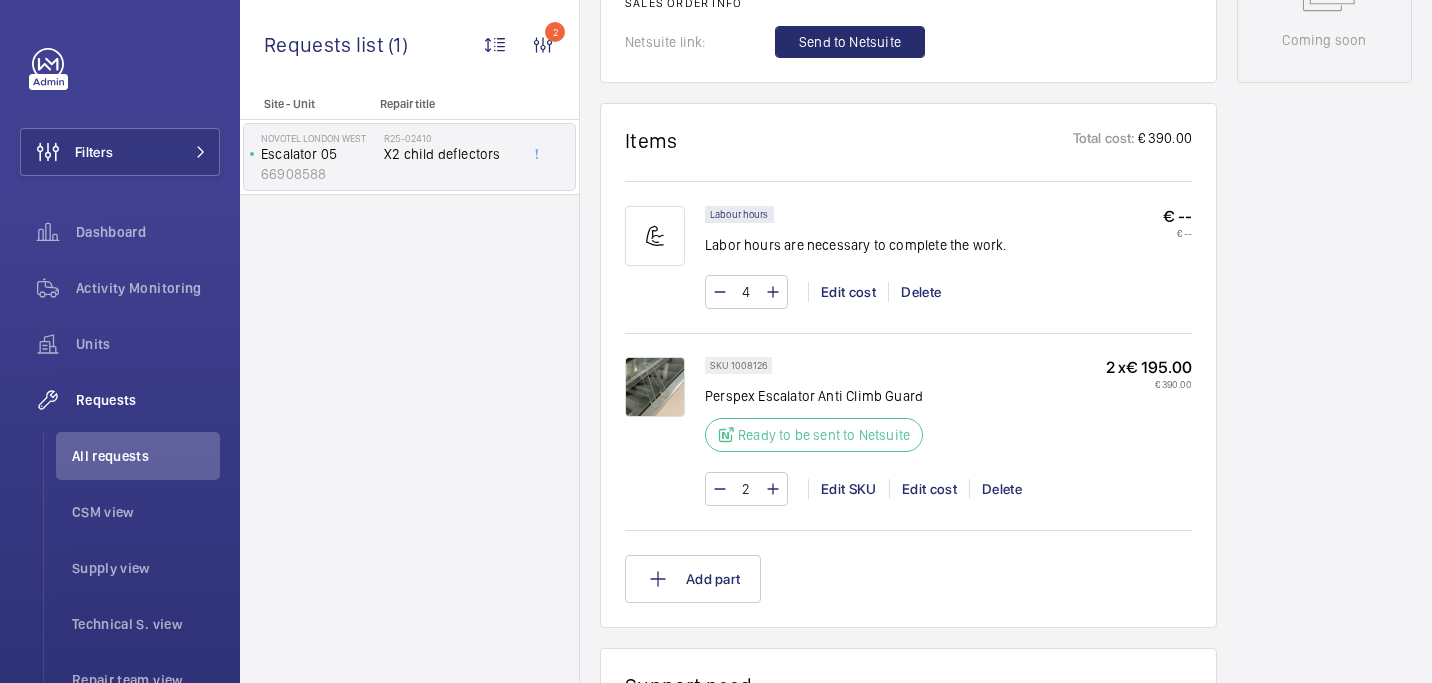 scroll, scrollTop: 1204, scrollLeft: 0, axis: vertical 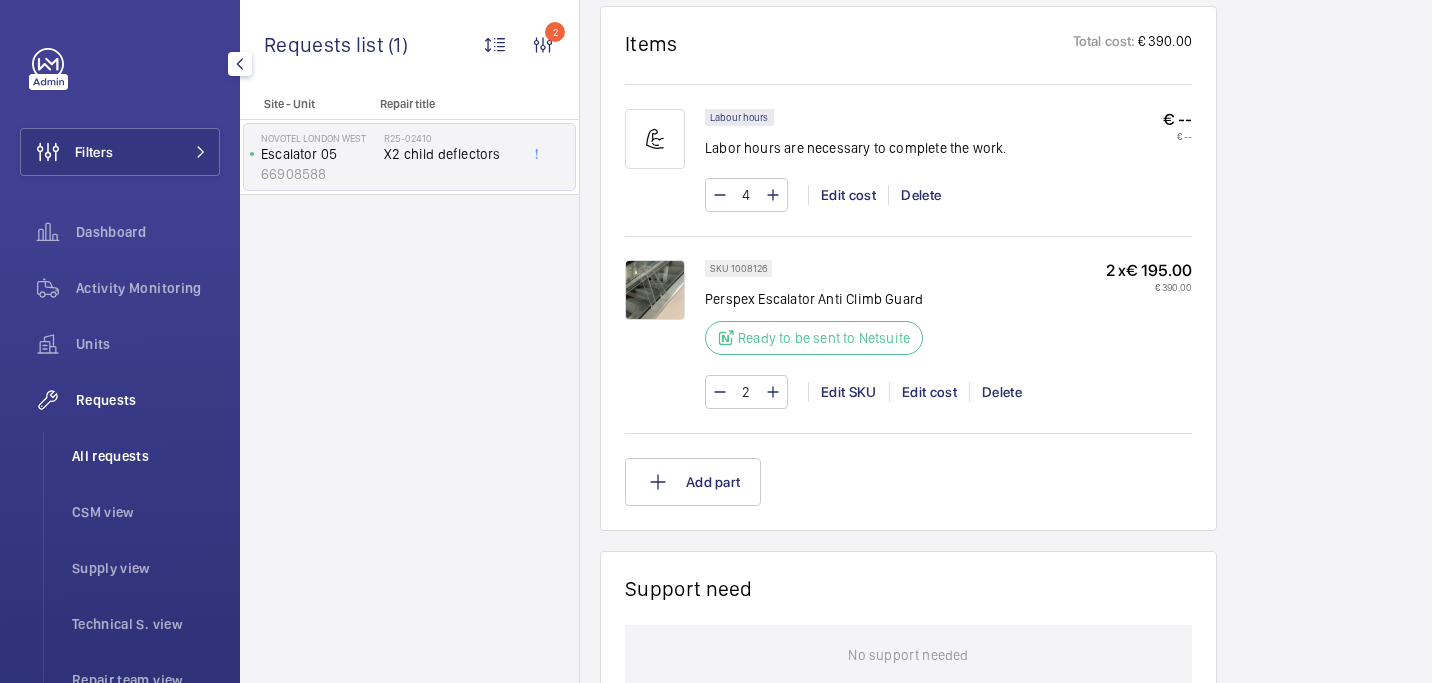 click on "All requests" 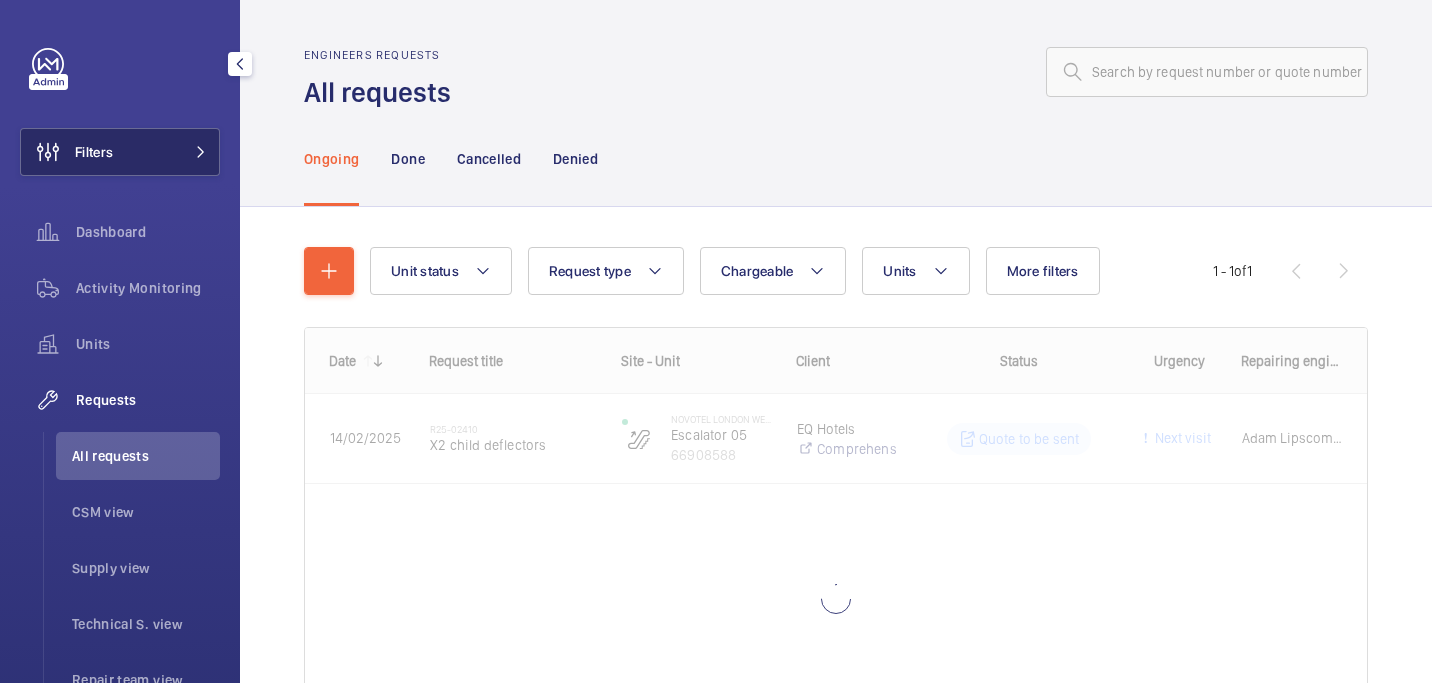 click on "Filters" 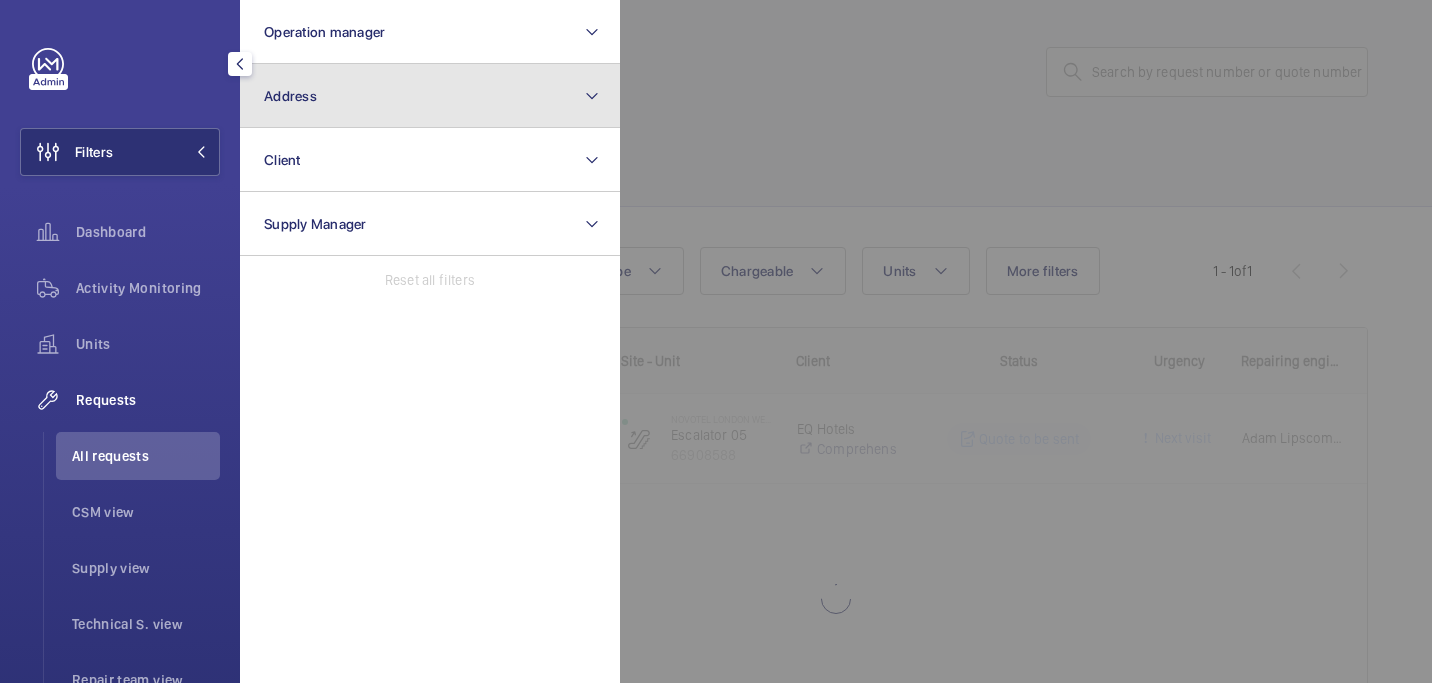 click on "Address" 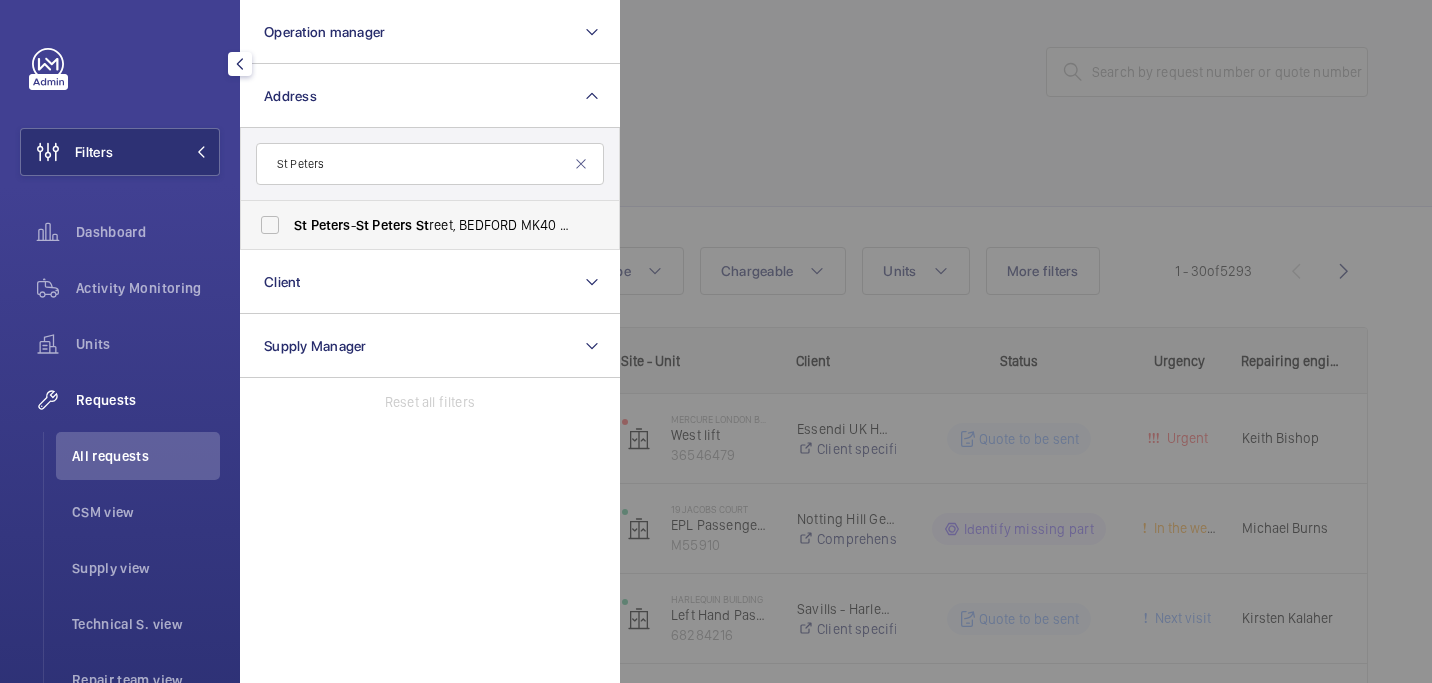 type on "St Peters" 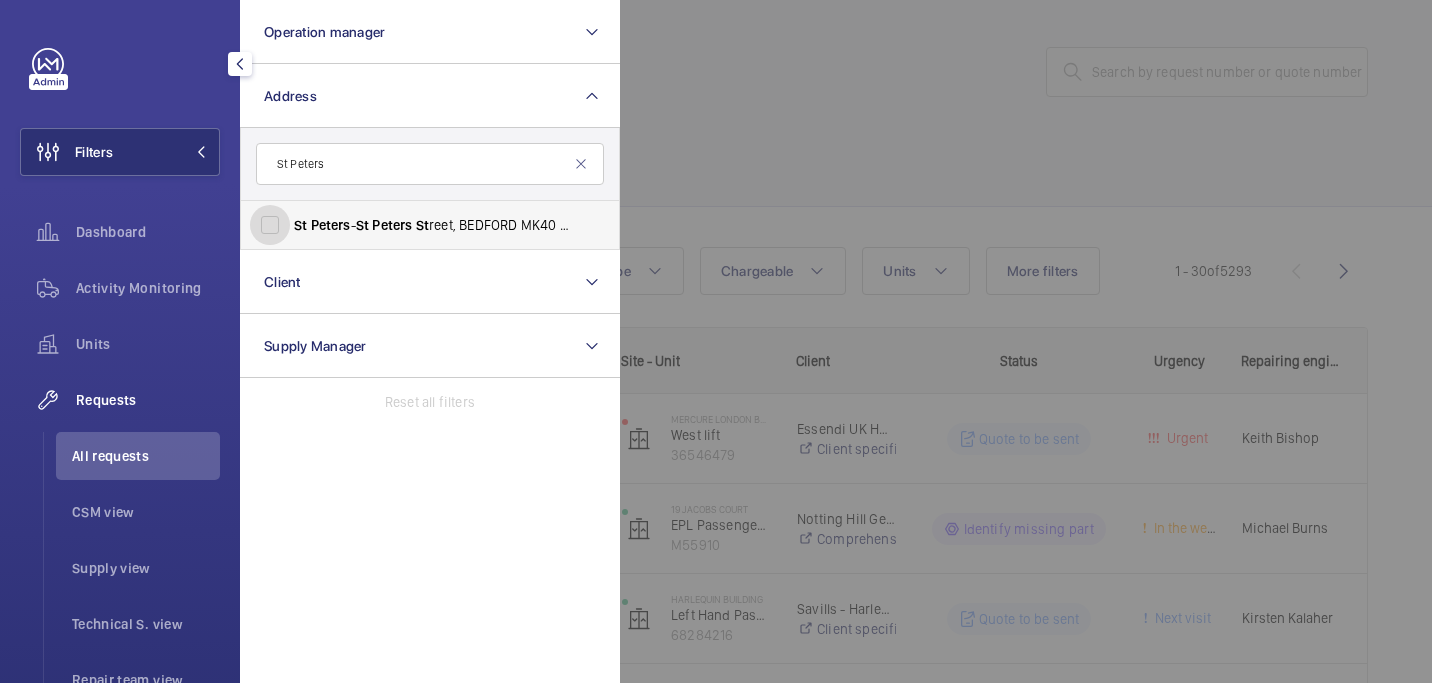 click on "[NUMBER] [STREET] - [STREET], [CITY] [POSTCODE]" at bounding box center (270, 225) 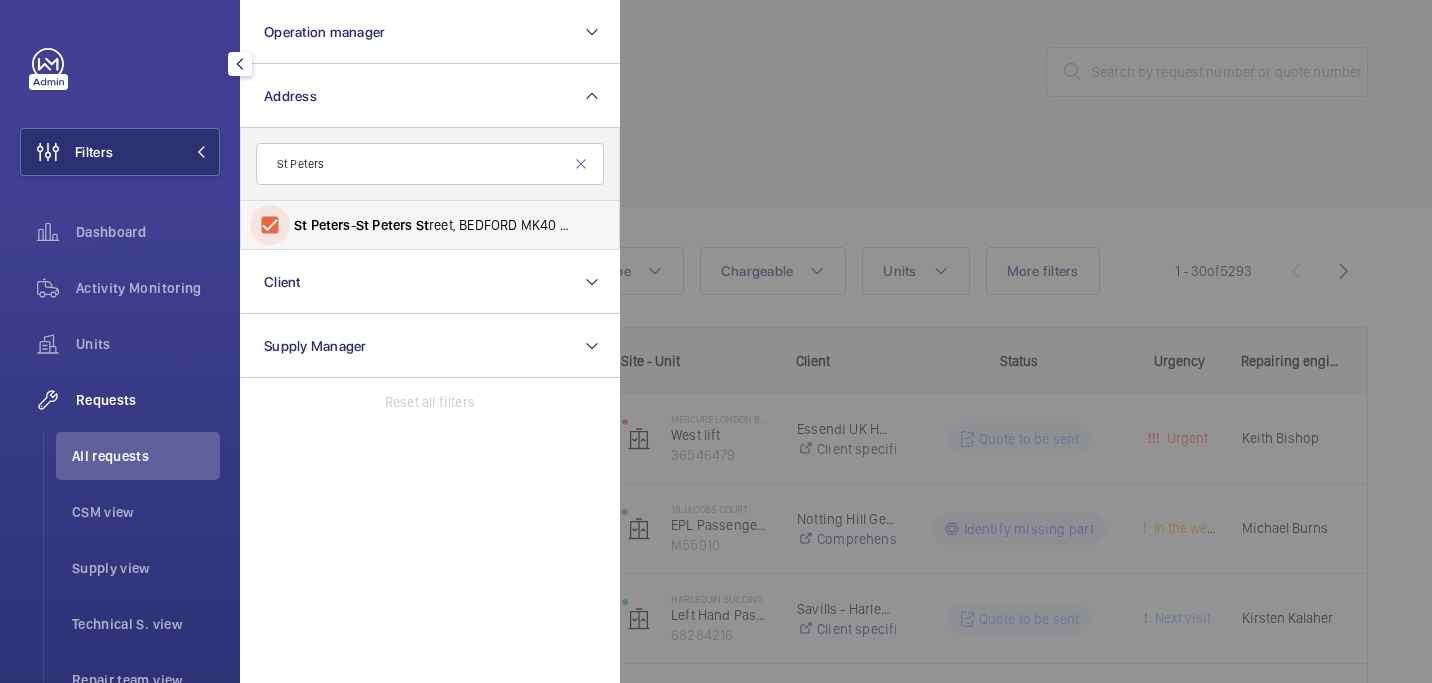 checkbox on "true" 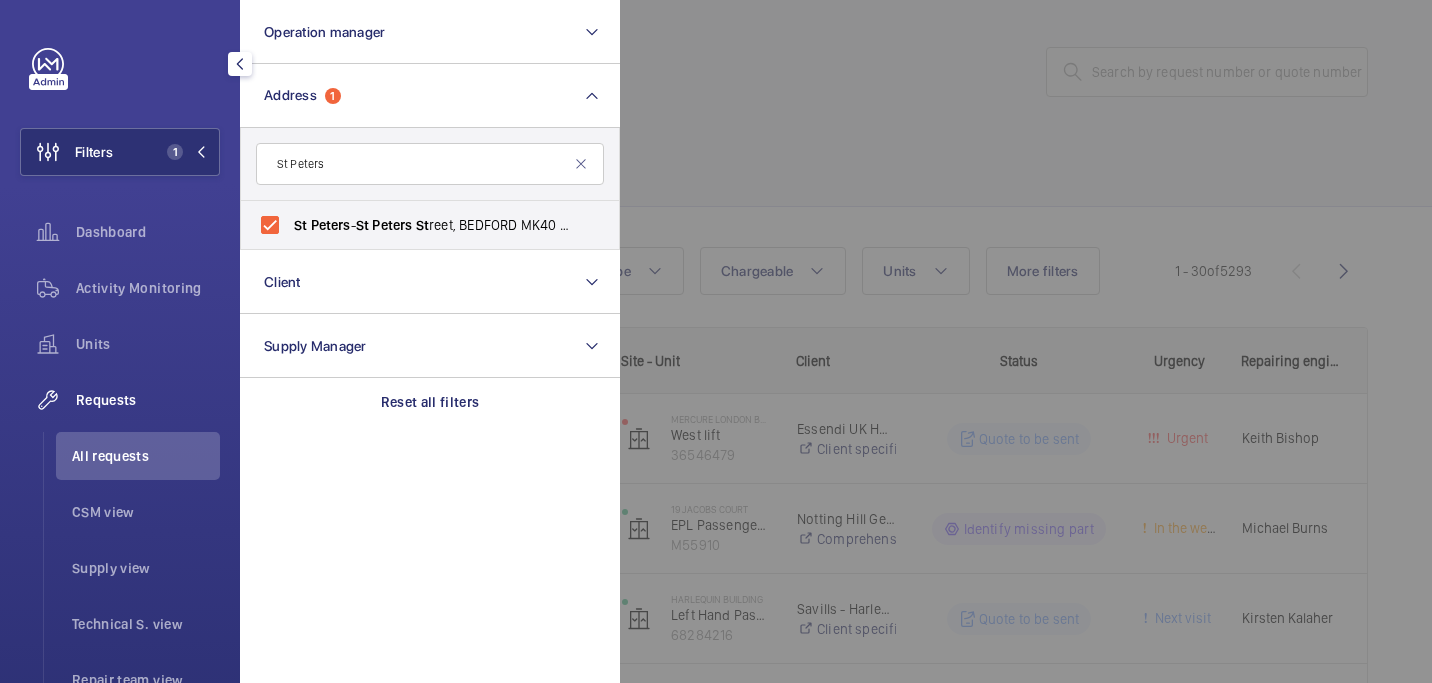 click 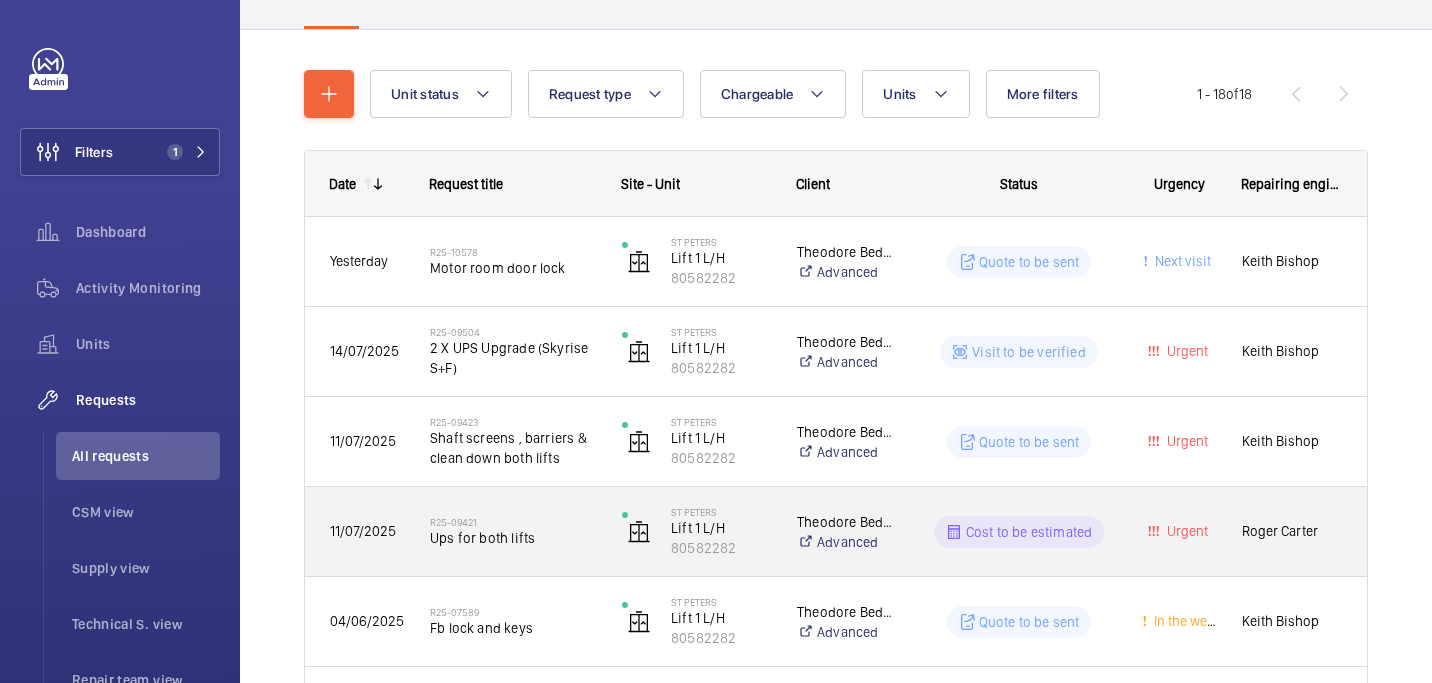 scroll, scrollTop: 181, scrollLeft: 0, axis: vertical 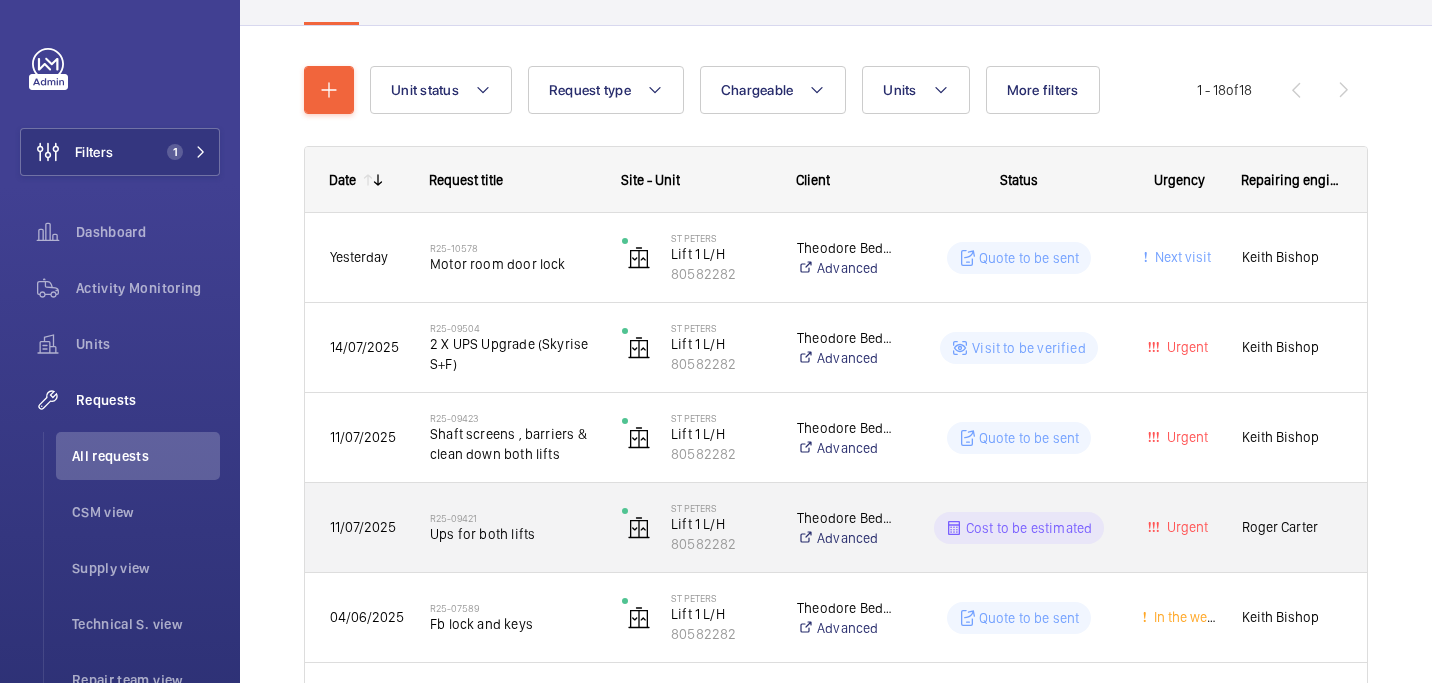 click on "Ups for both lifts" 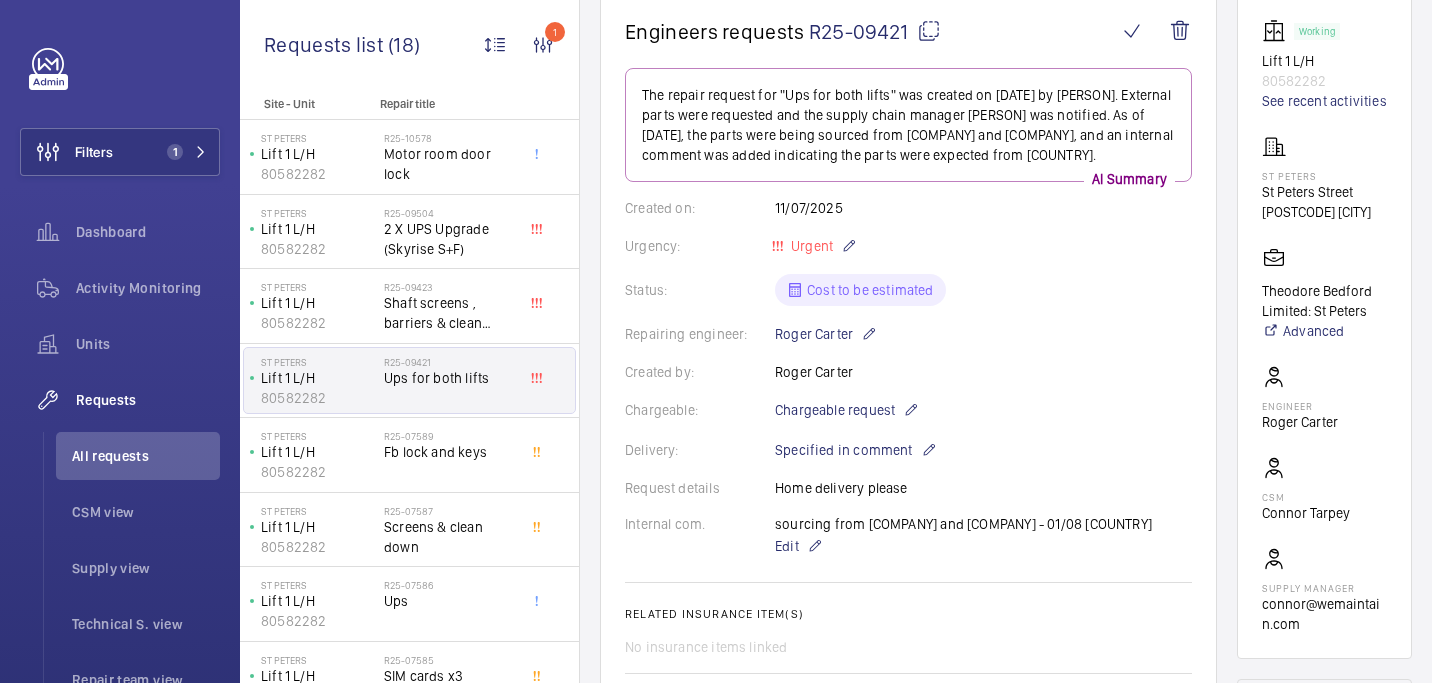 scroll, scrollTop: 177, scrollLeft: 0, axis: vertical 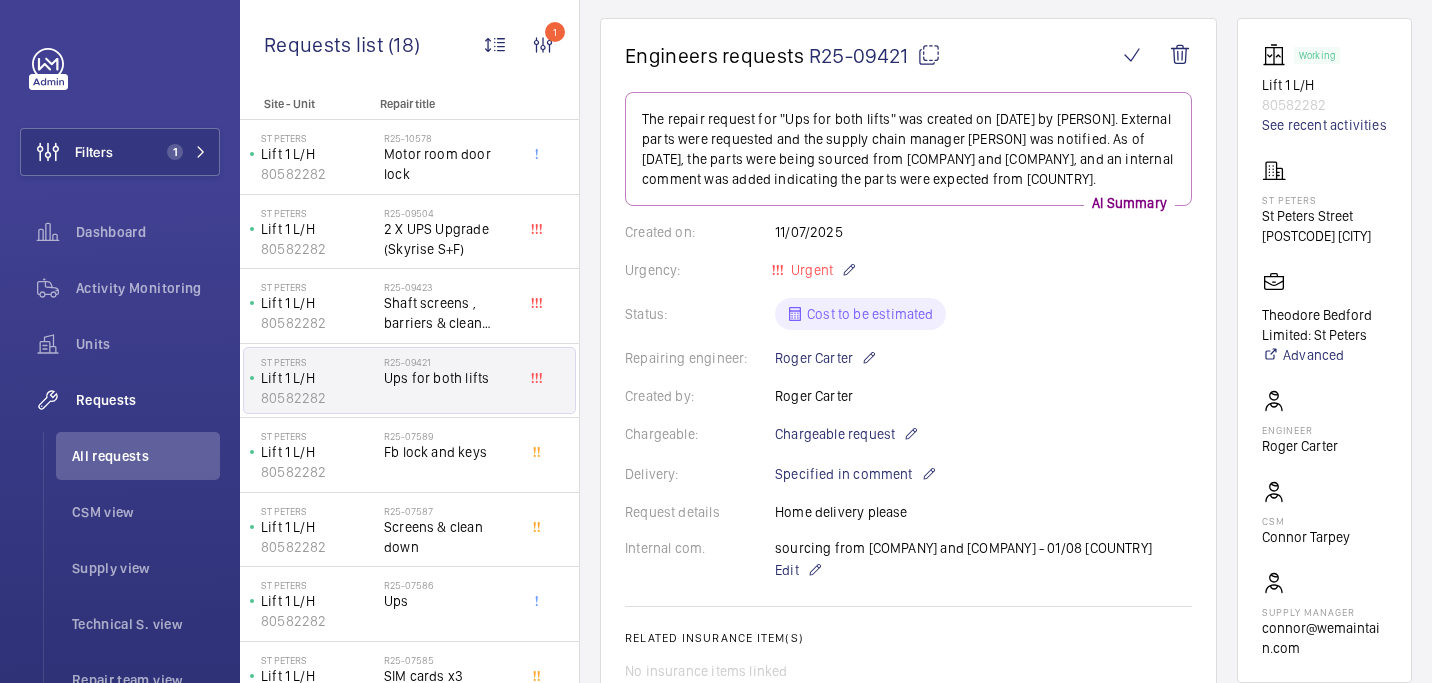 click 